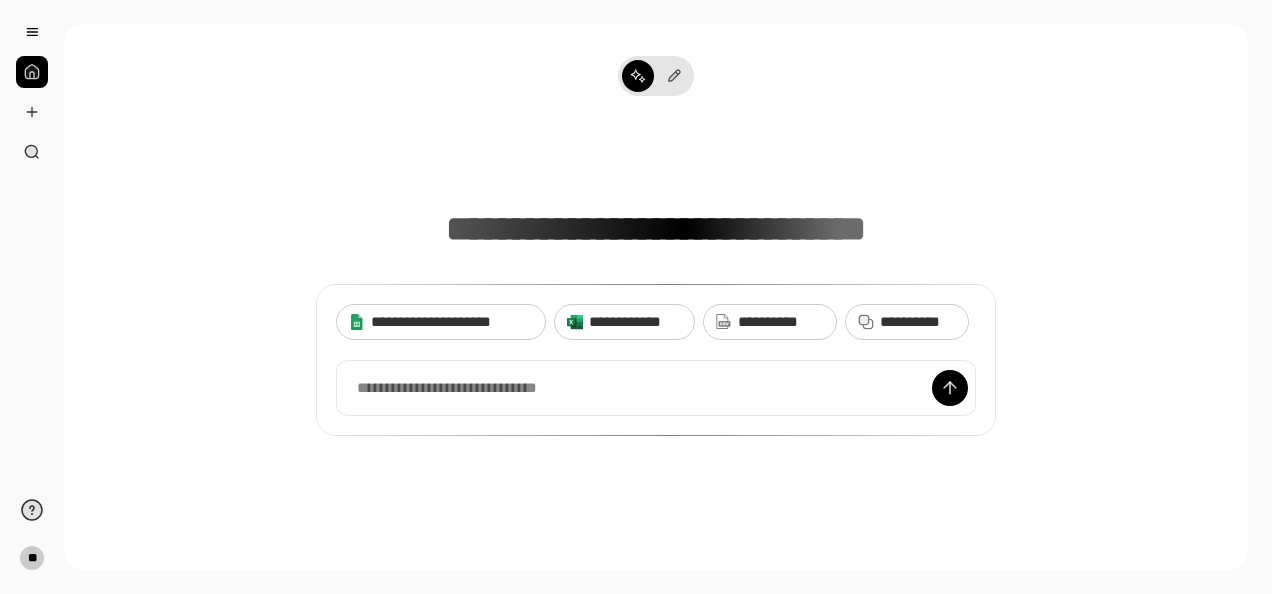 scroll, scrollTop: 0, scrollLeft: 0, axis: both 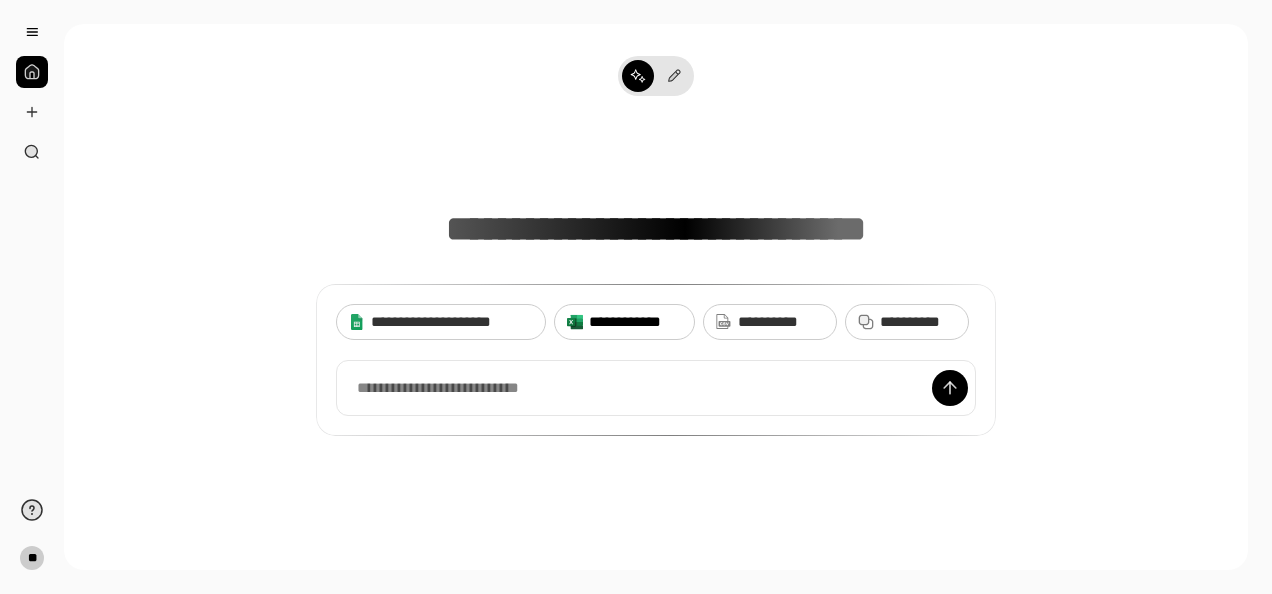 click on "**********" at bounding box center [635, 322] 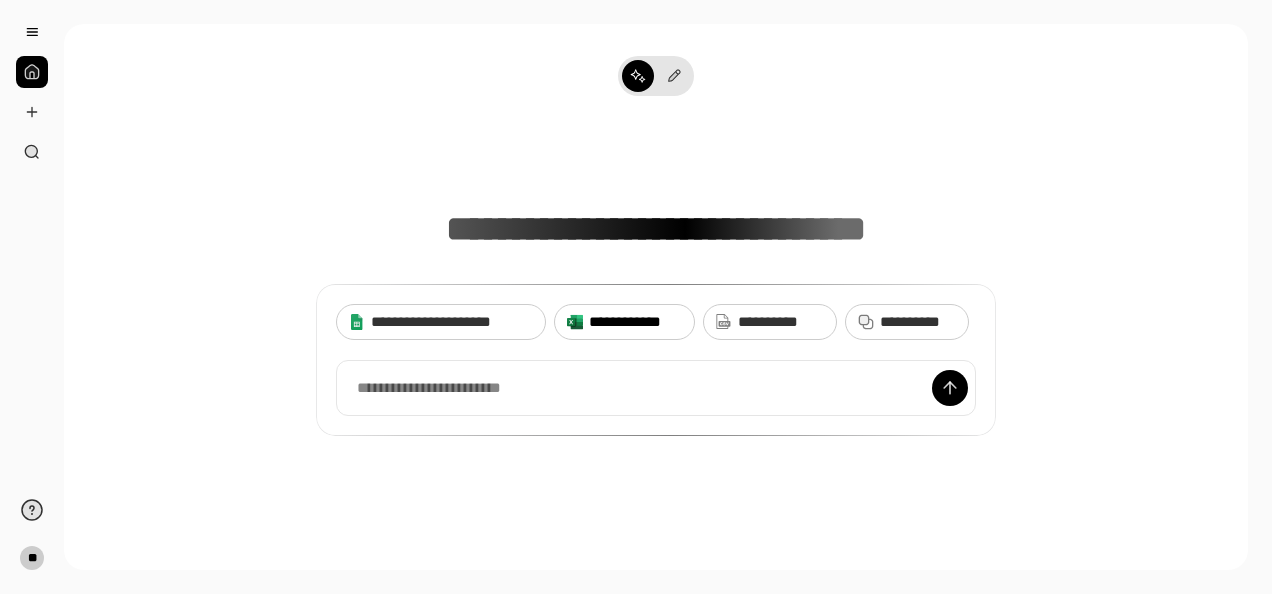 click on "**********" at bounding box center (635, 322) 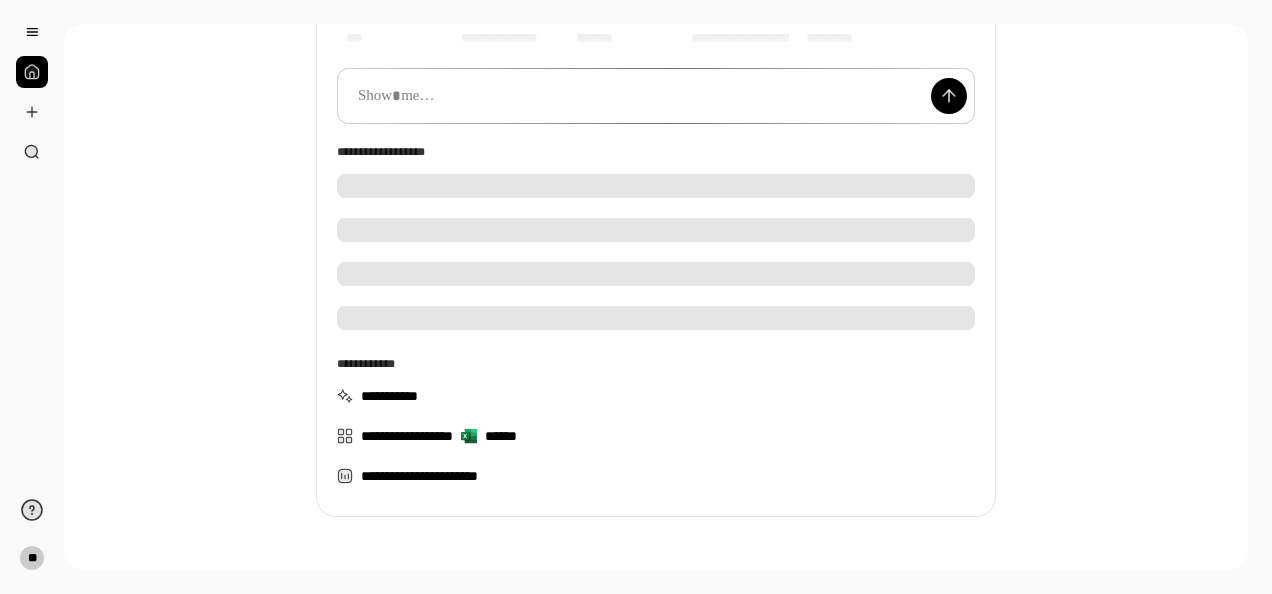 scroll, scrollTop: 100, scrollLeft: 0, axis: vertical 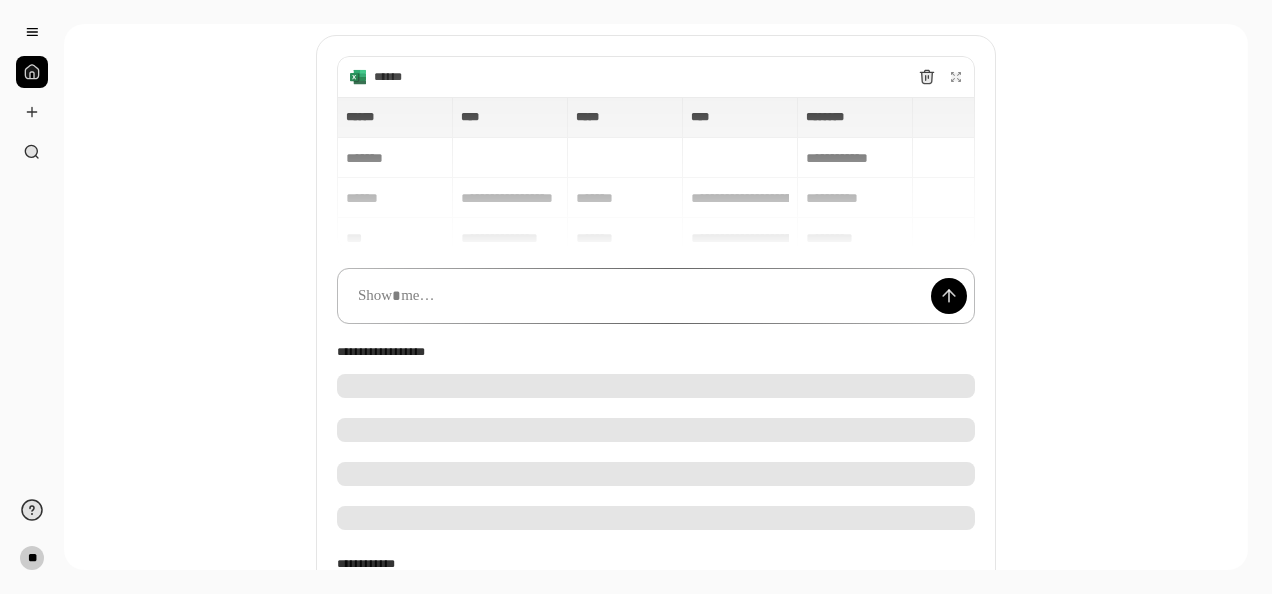 click at bounding box center [656, 296] 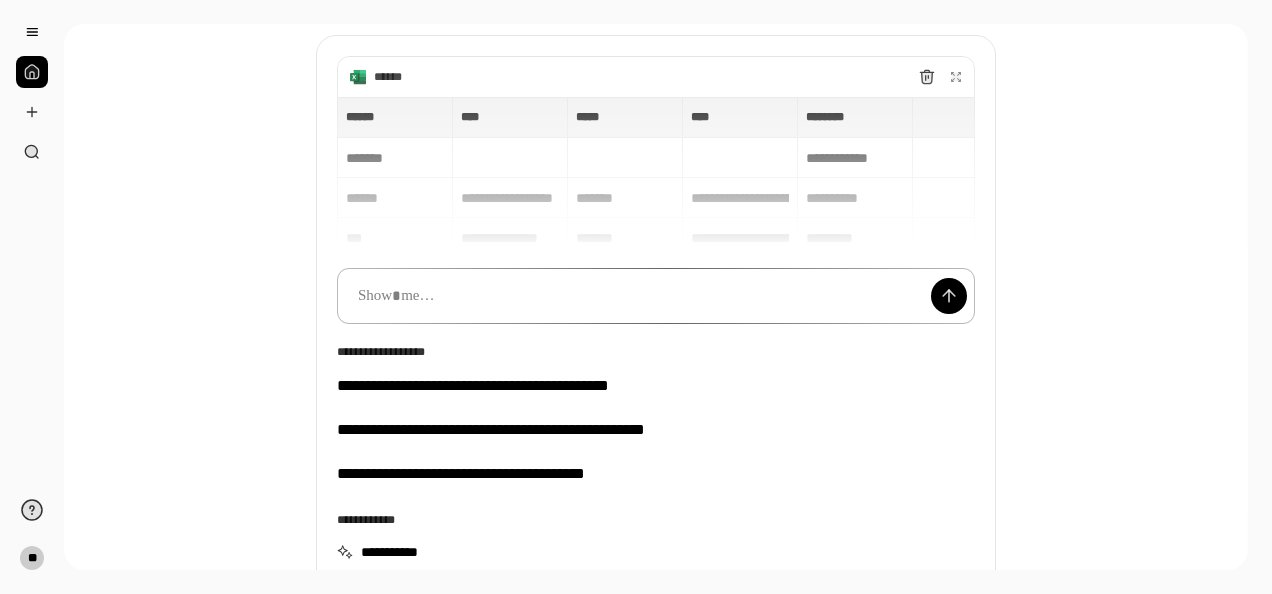 click at bounding box center (656, 296) 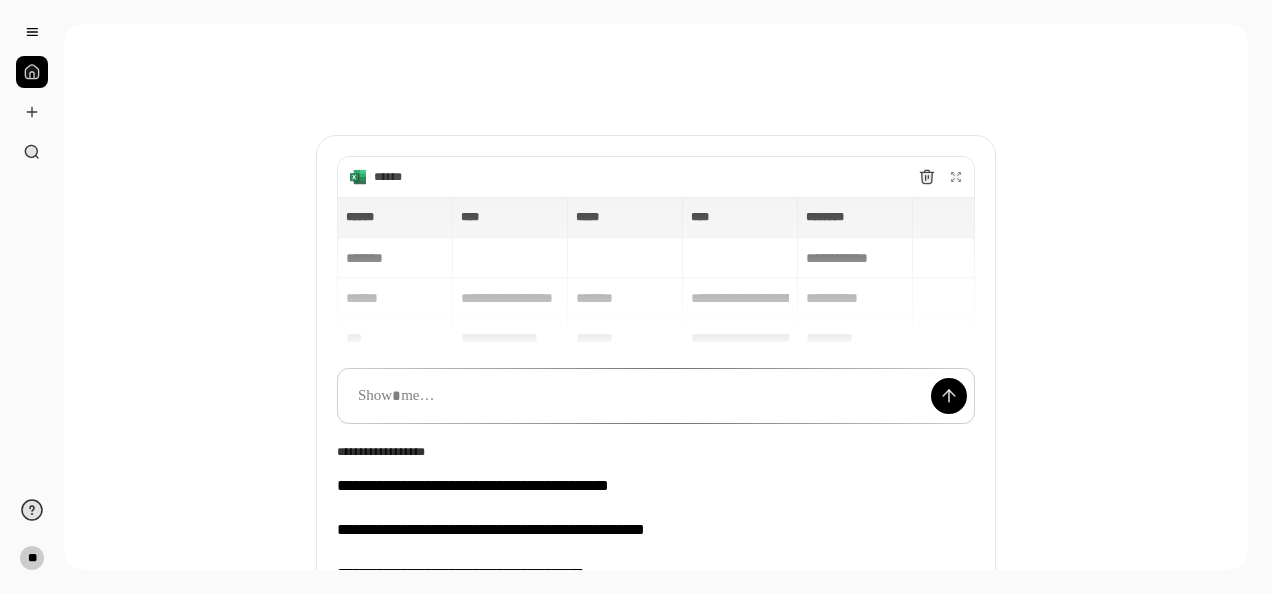 scroll, scrollTop: 0, scrollLeft: 0, axis: both 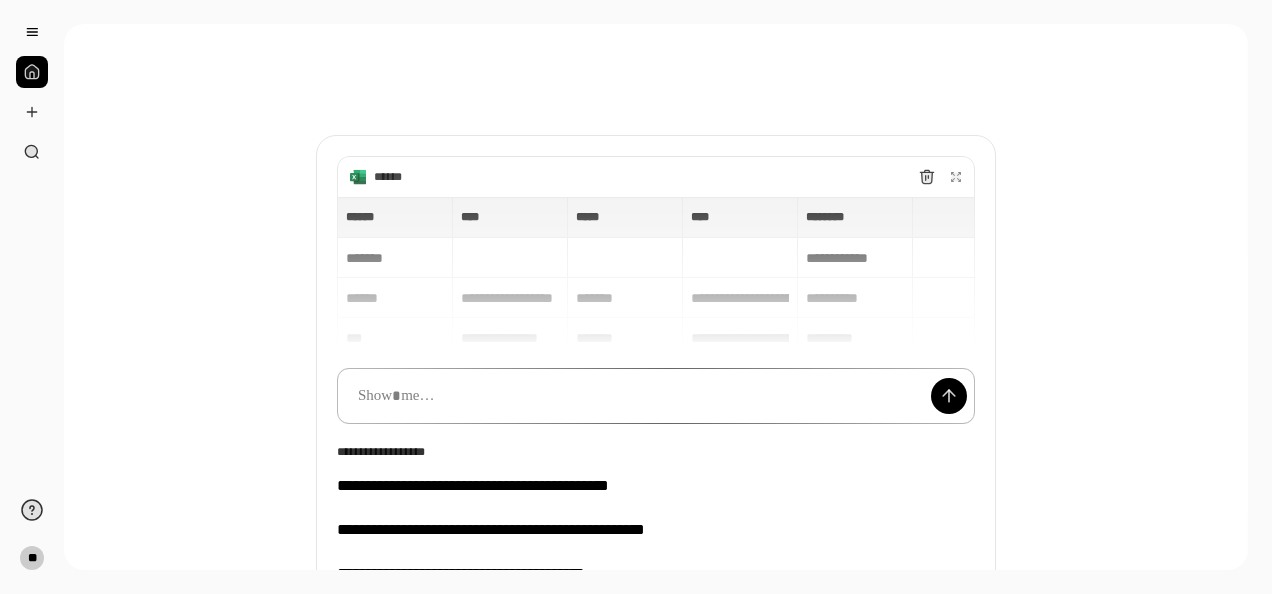 drag, startPoint x: 532, startPoint y: 386, endPoint x: 528, endPoint y: 372, distance: 14.56022 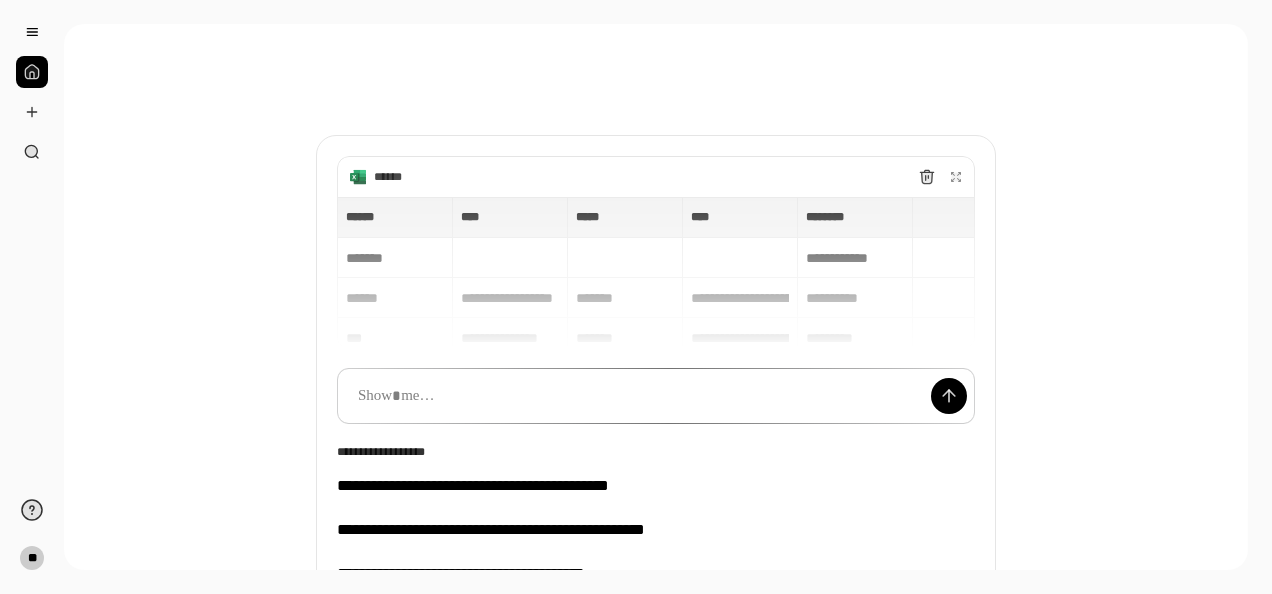 drag, startPoint x: 931, startPoint y: 384, endPoint x: 604, endPoint y: 430, distance: 330.21964 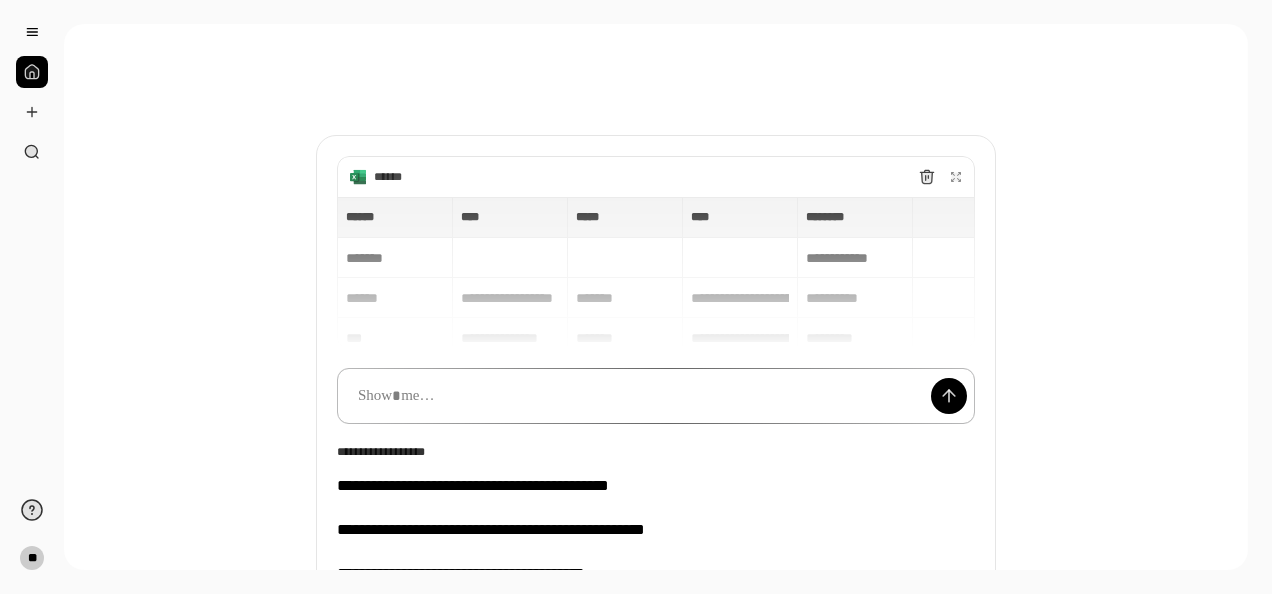 scroll, scrollTop: 100, scrollLeft: 0, axis: vertical 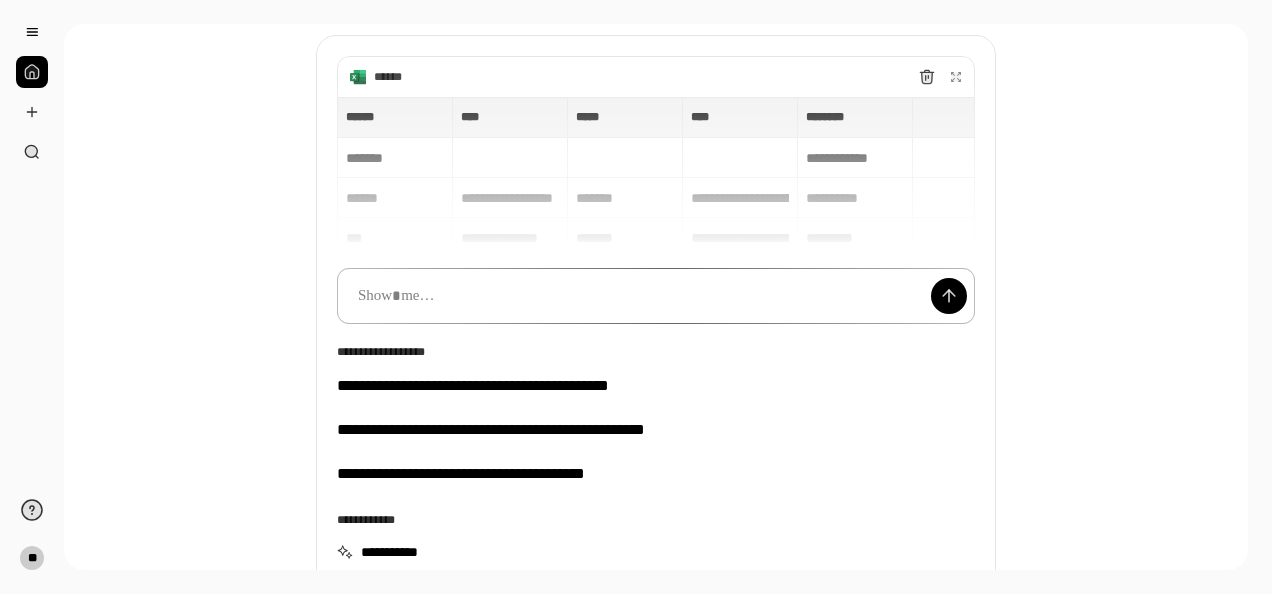 click at bounding box center (656, 296) 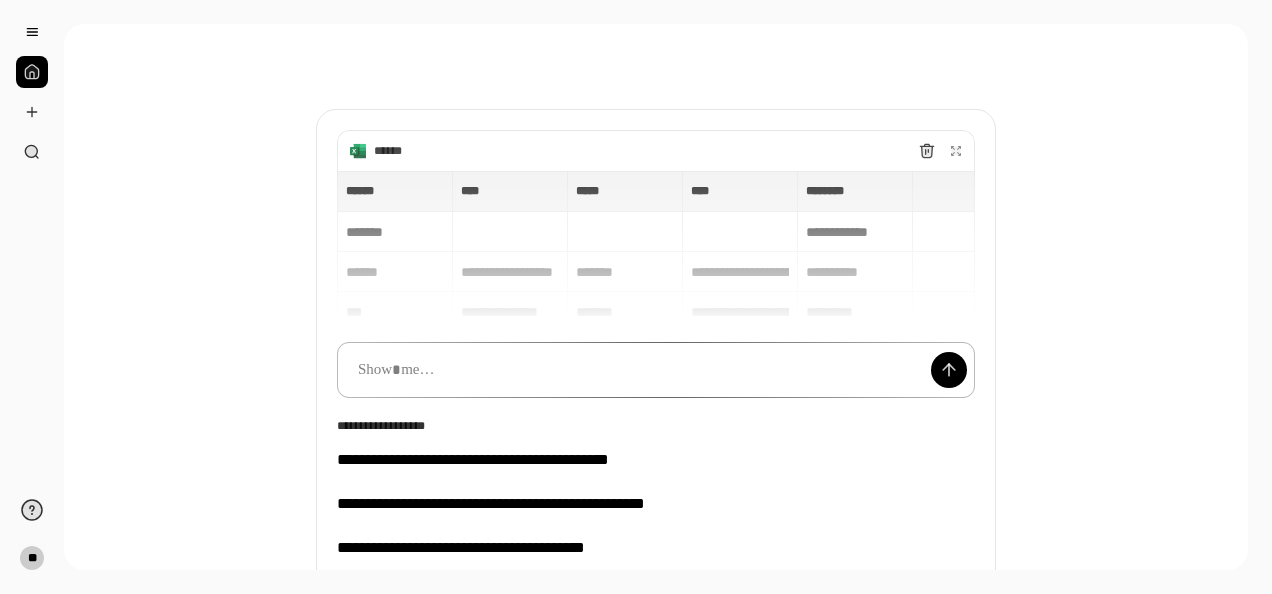 scroll, scrollTop: 0, scrollLeft: 0, axis: both 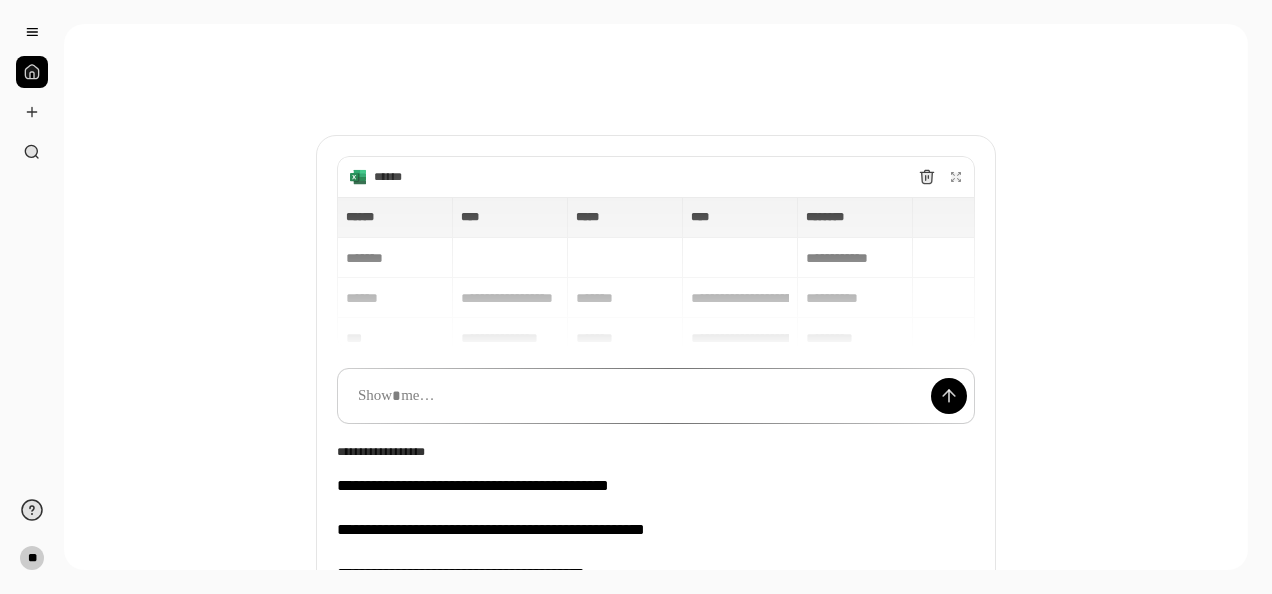 click on "**********" at bounding box center [656, 273] 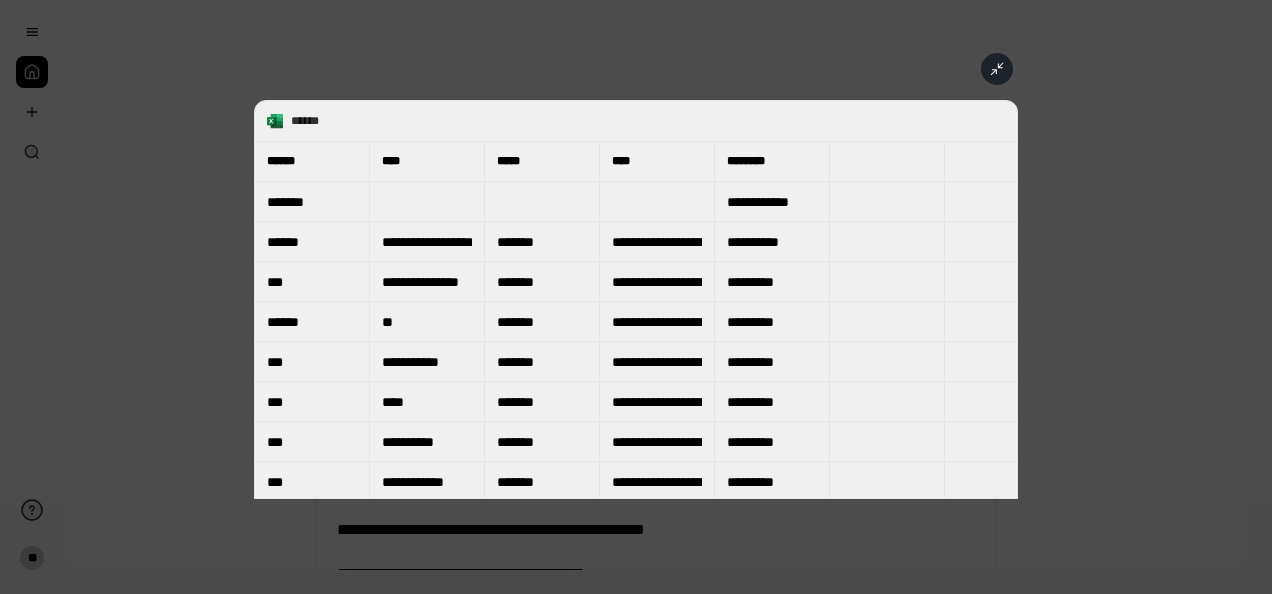 click on "**********" at bounding box center (772, 202) 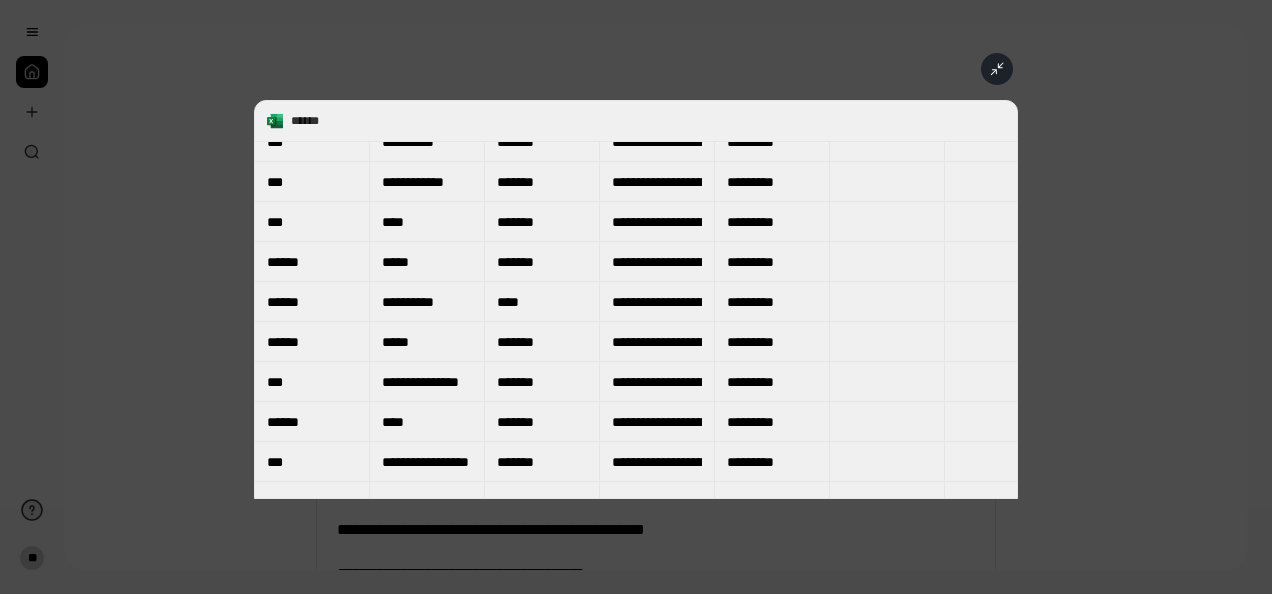 scroll, scrollTop: 0, scrollLeft: 0, axis: both 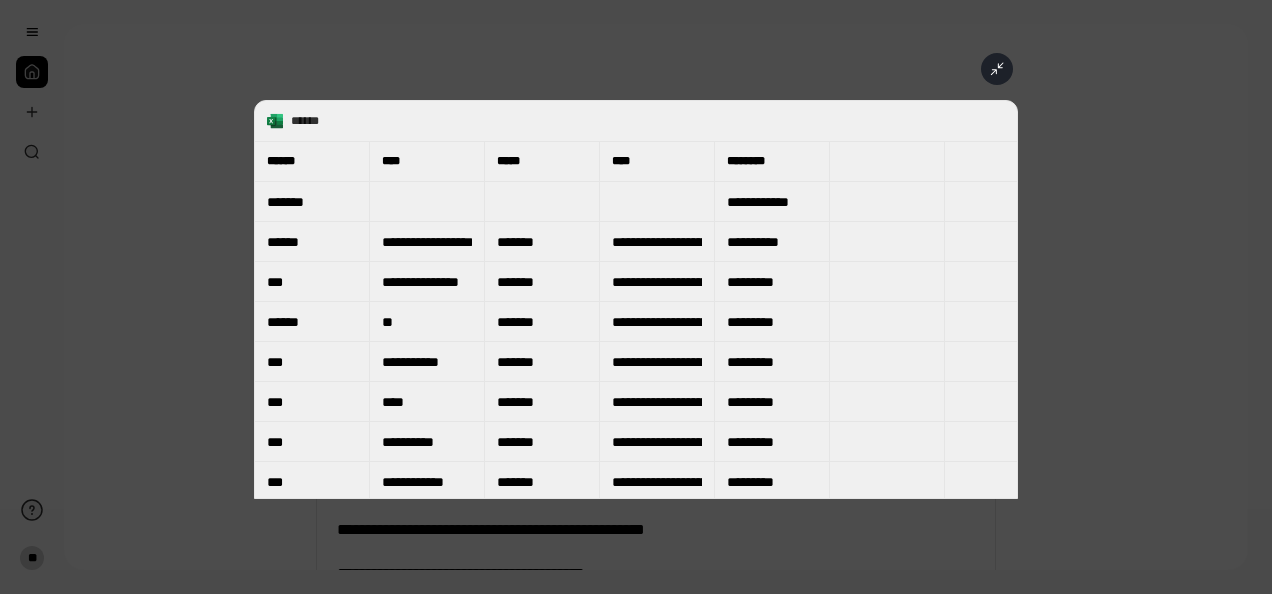 click at bounding box center [997, 69] 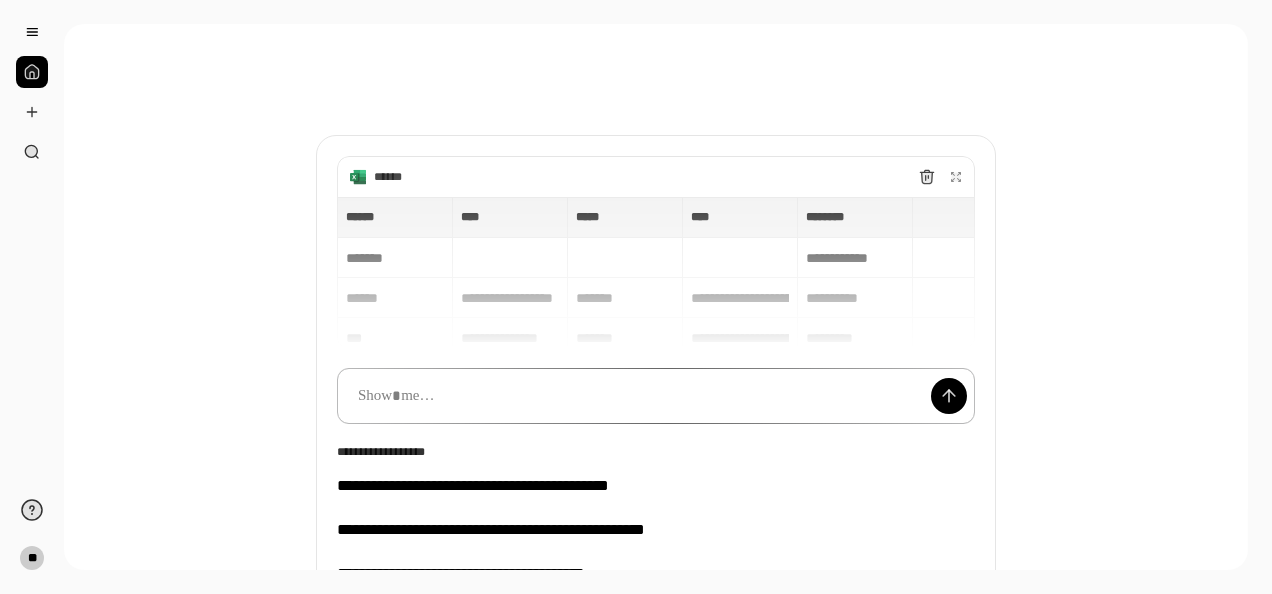 click at bounding box center [656, 396] 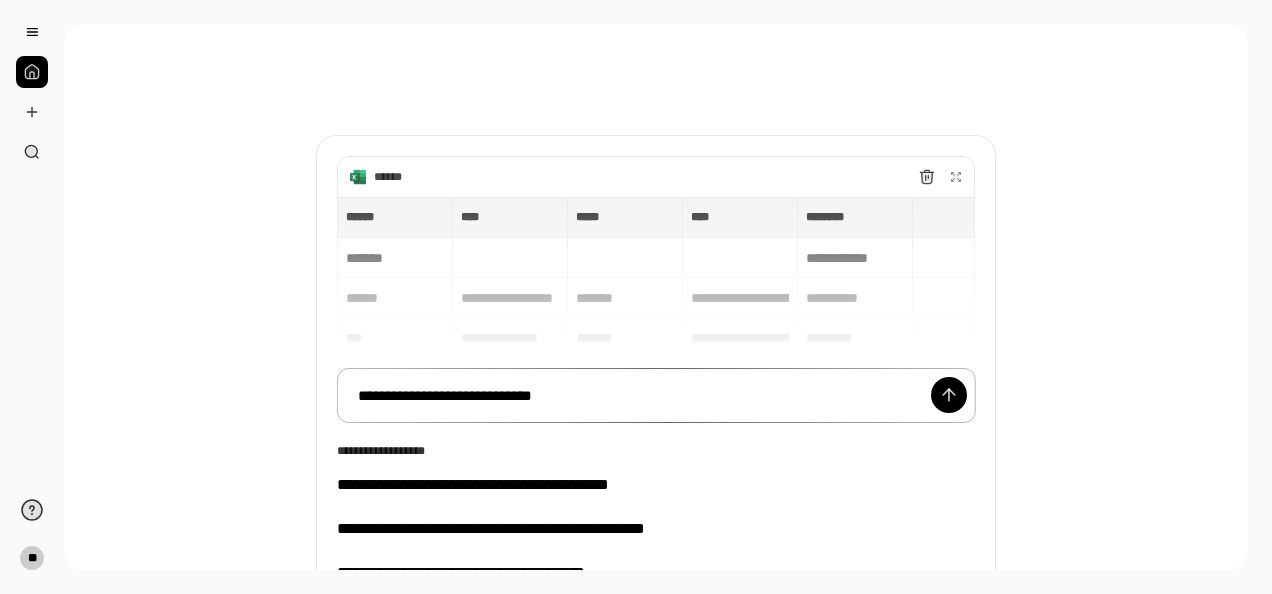 click on "**********" at bounding box center (656, 395) 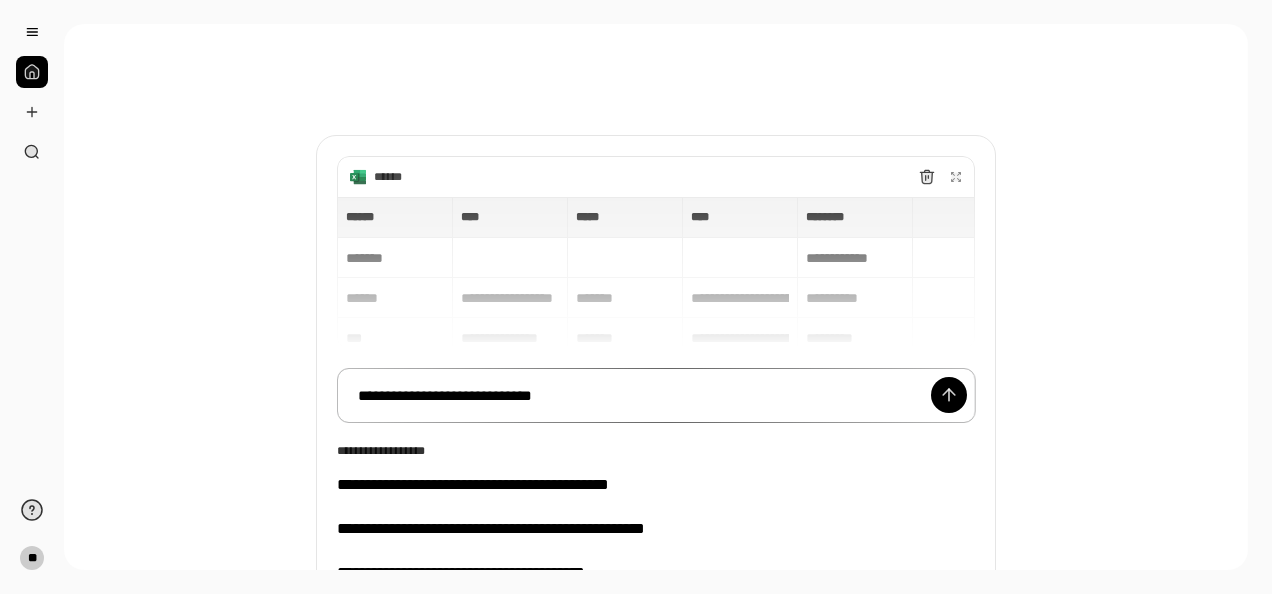 click on "**********" at bounding box center [656, 395] 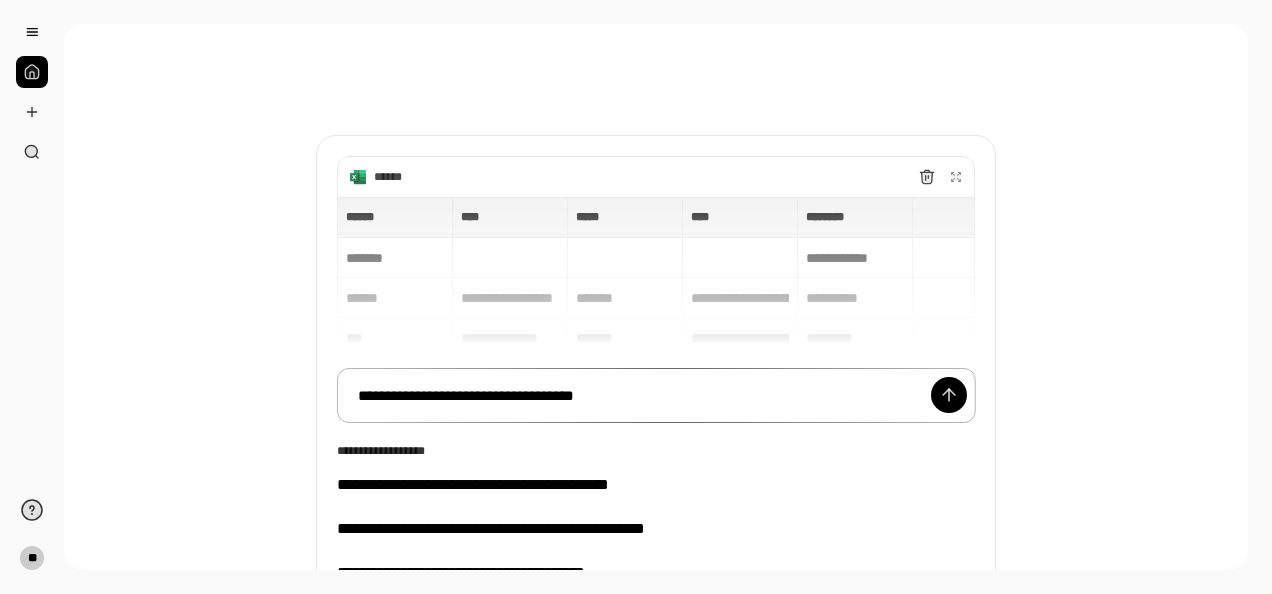 click on "**********" at bounding box center [656, 395] 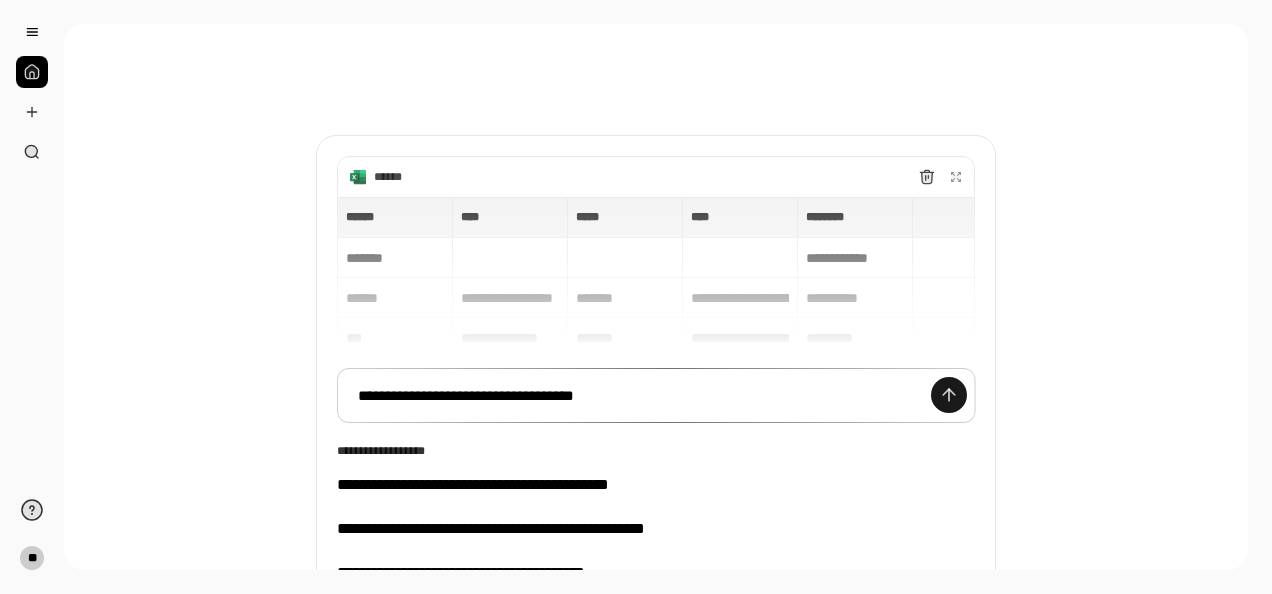 click at bounding box center [949, 395] 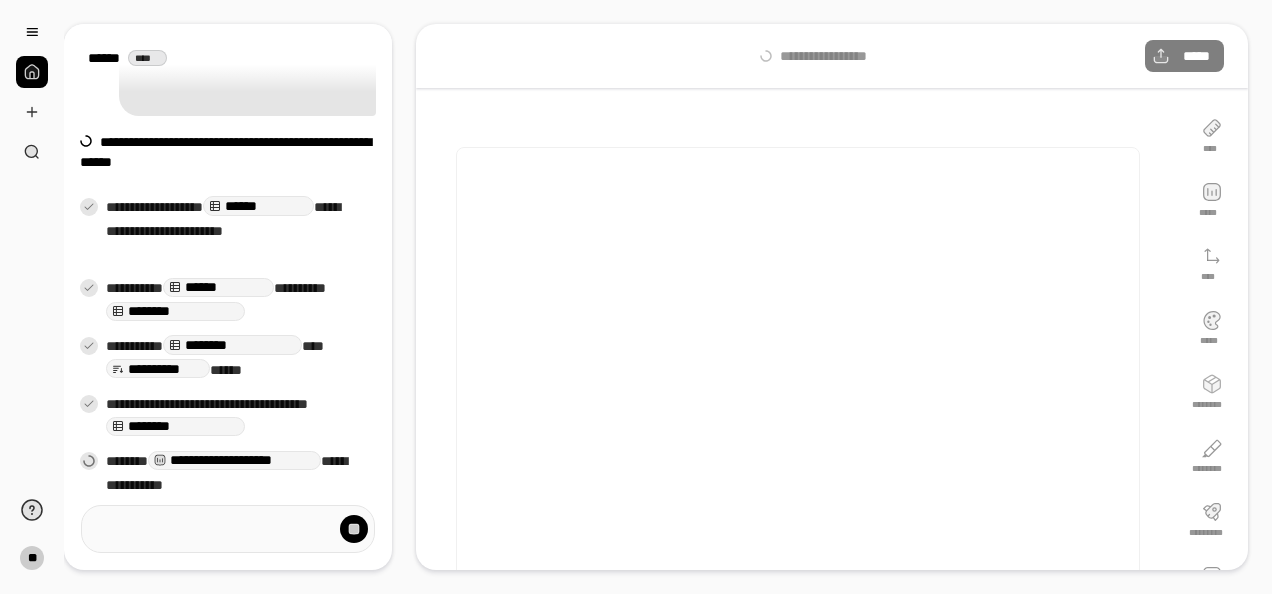 scroll, scrollTop: 53, scrollLeft: 0, axis: vertical 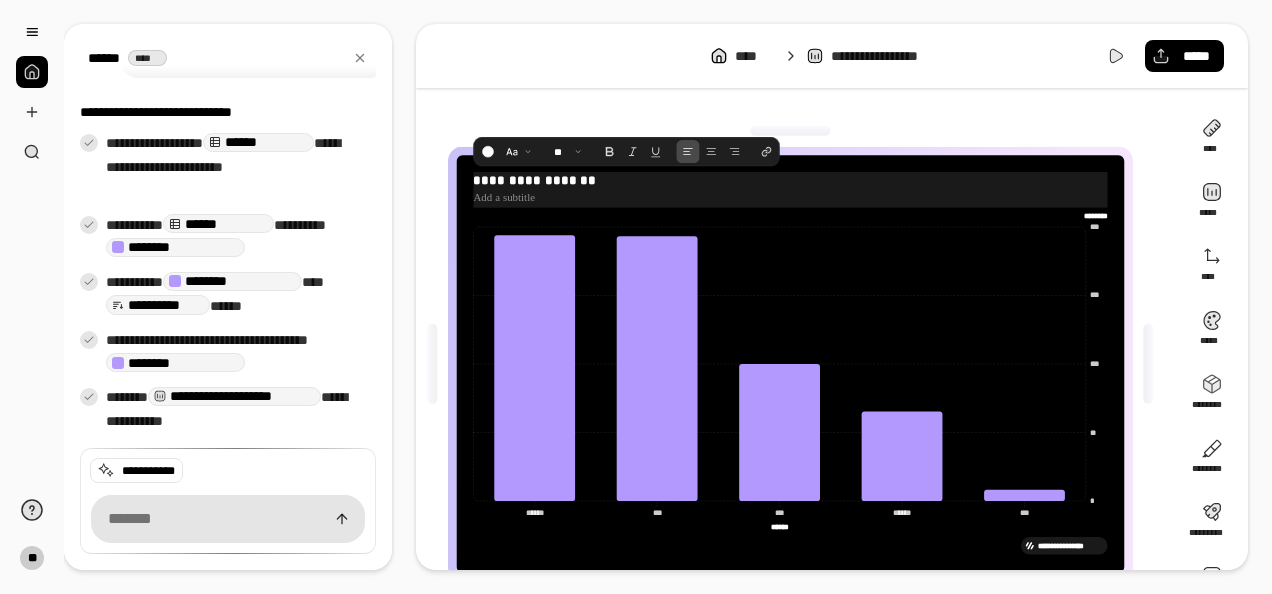 click on "**********" at bounding box center (790, 180) 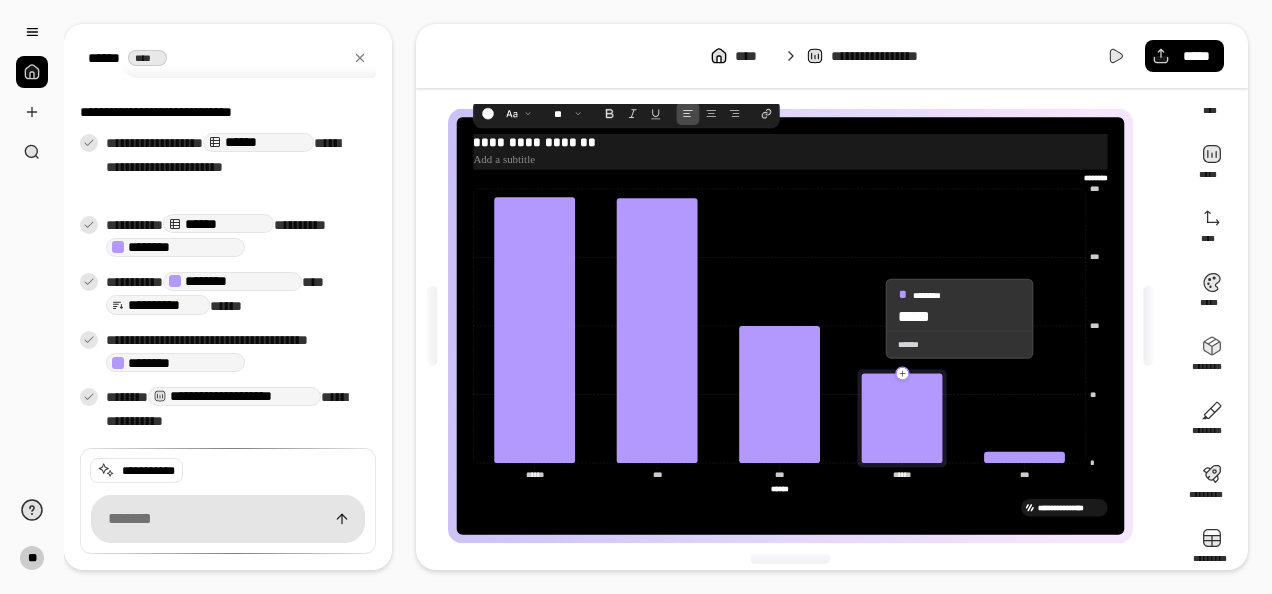 scroll, scrollTop: 54, scrollLeft: 0, axis: vertical 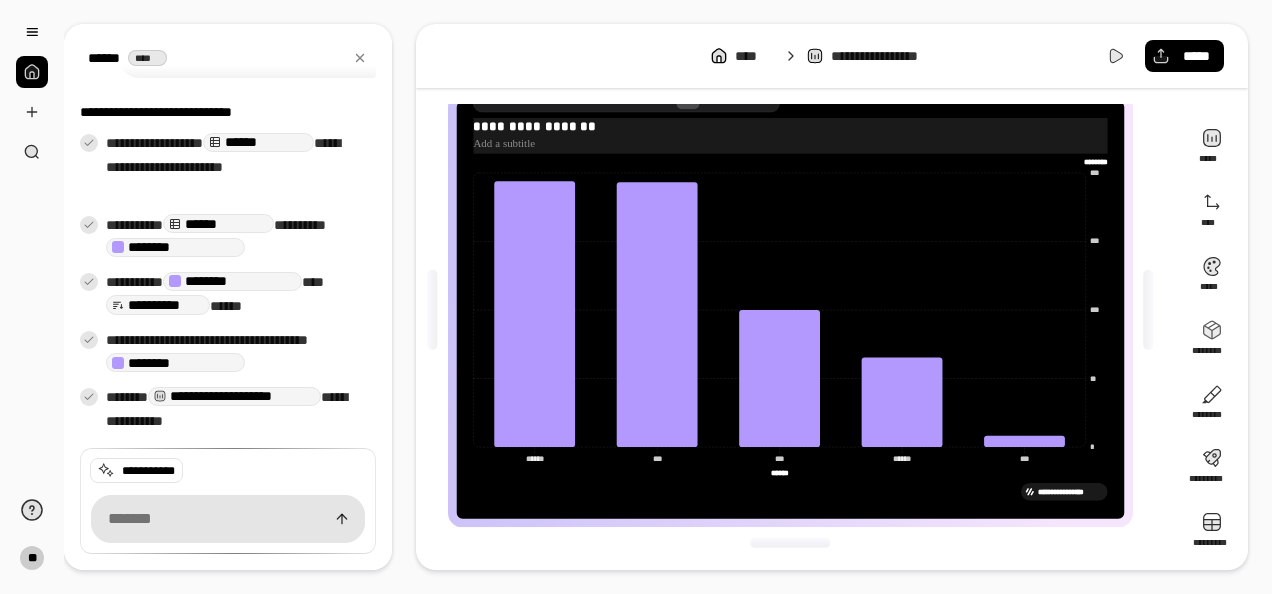 click at bounding box center (790, 543) 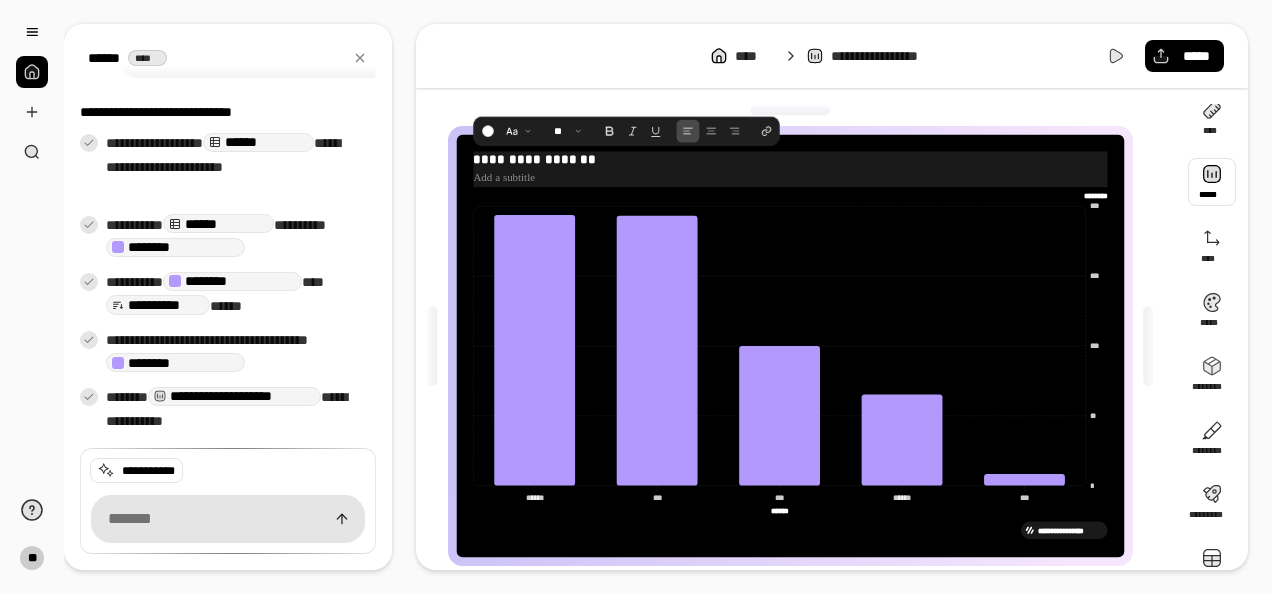 scroll, scrollTop: 0, scrollLeft: 0, axis: both 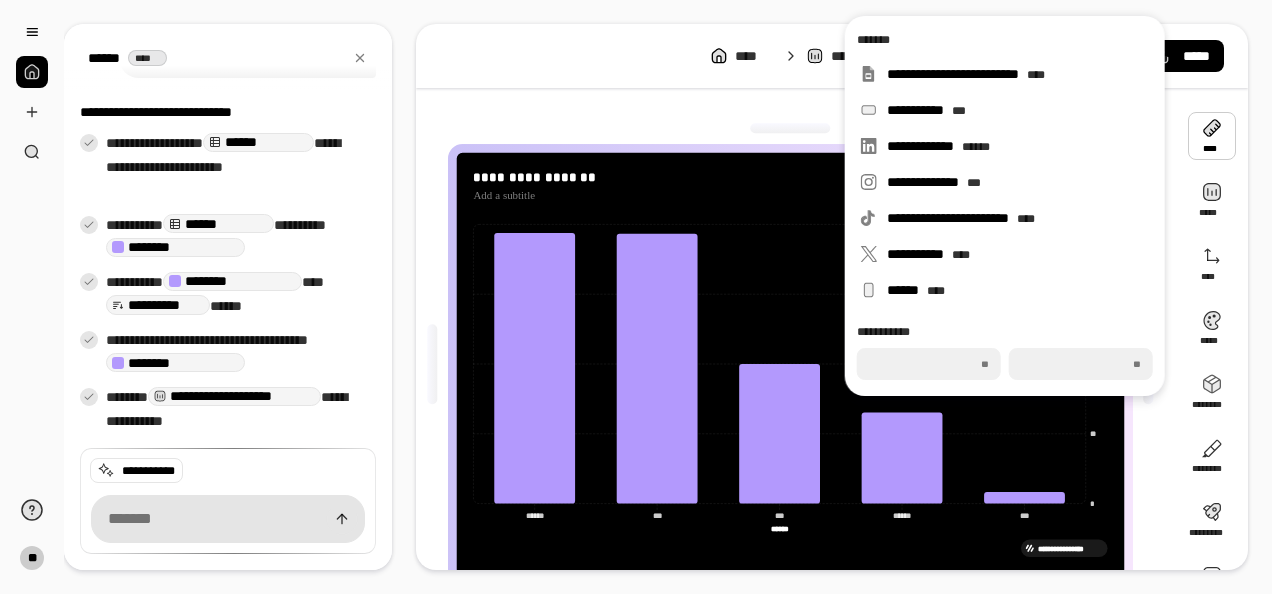click on "**********" at bounding box center (832, 297) 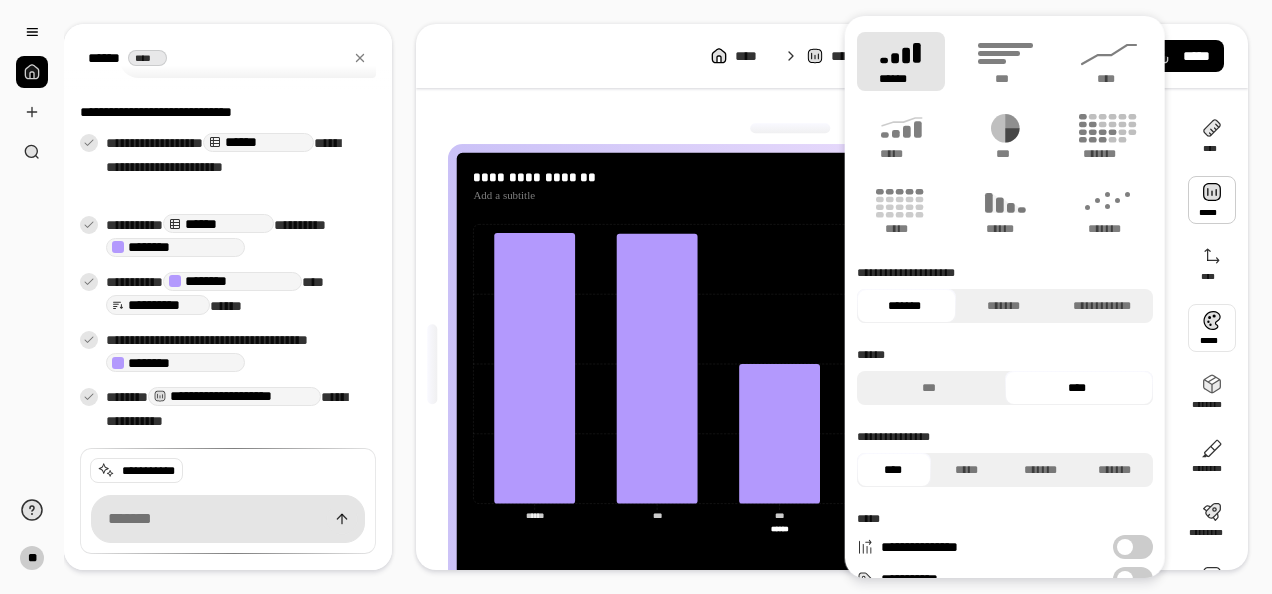 click at bounding box center [790, 128] 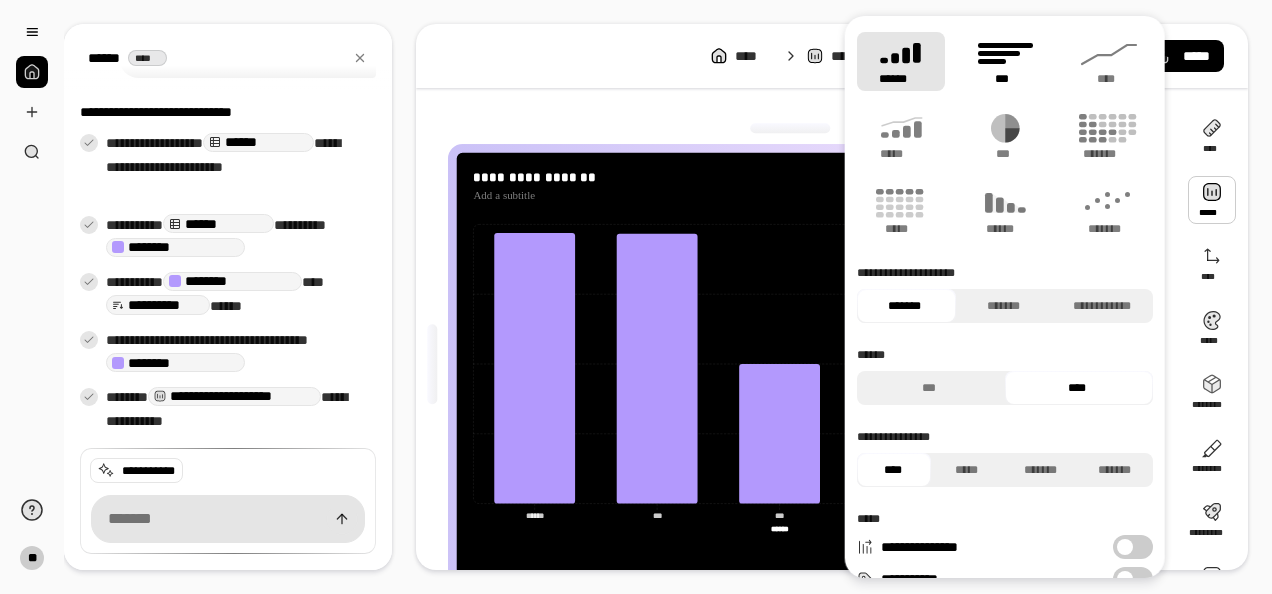 click 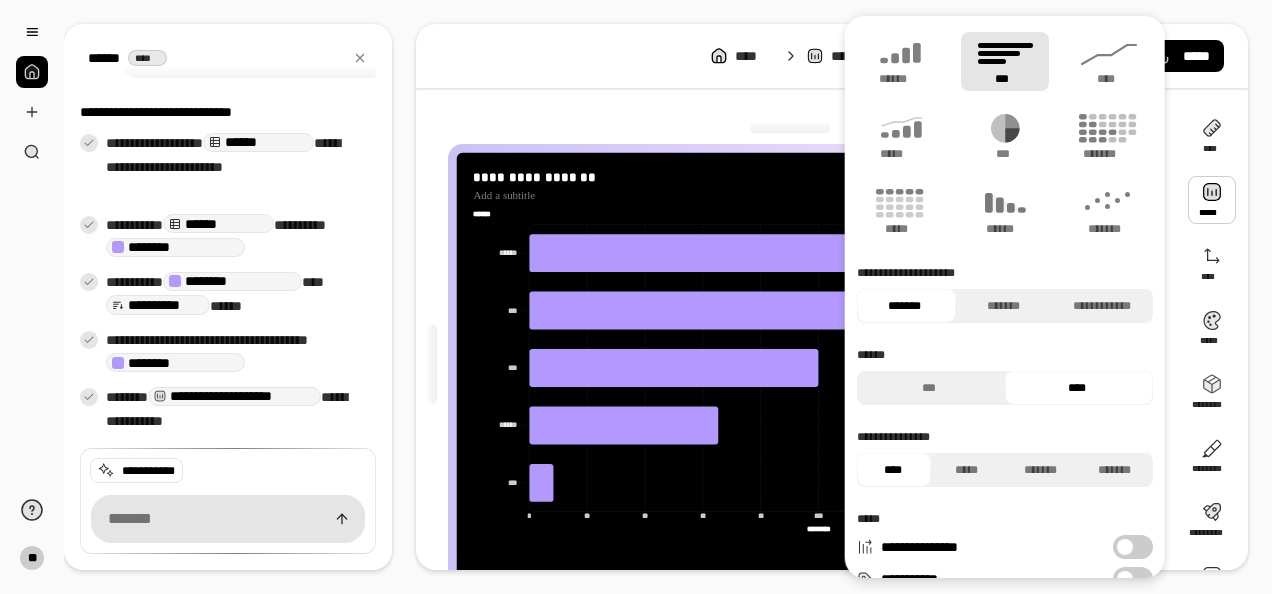click at bounding box center (790, 128) 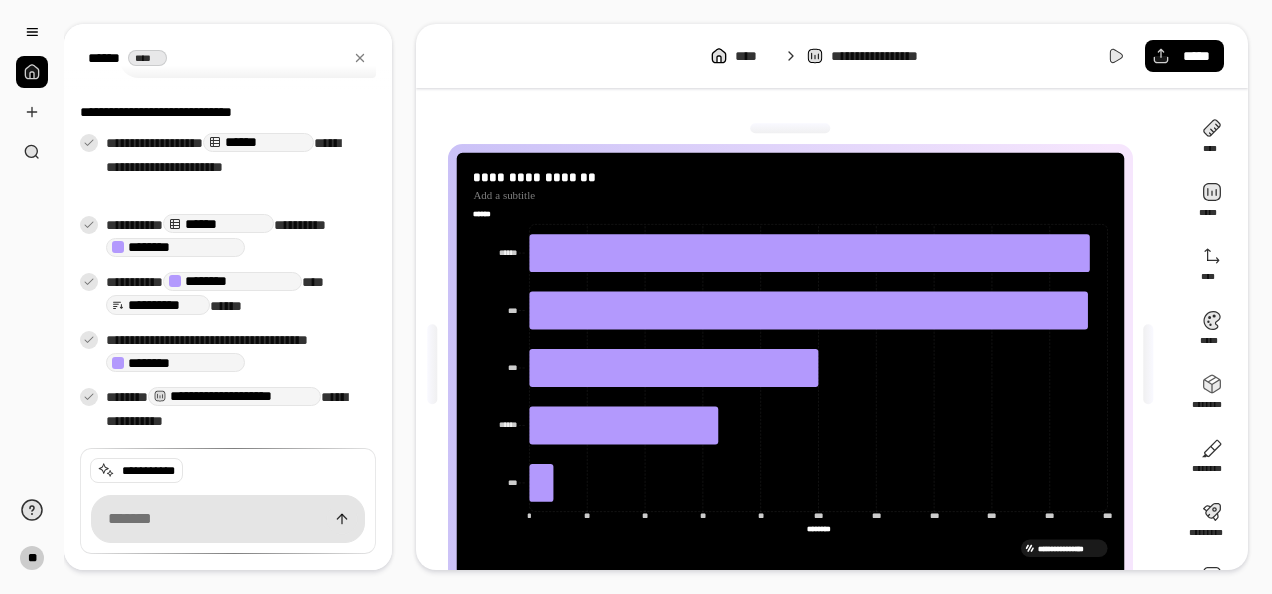 click on "**********" at bounding box center [1070, 548] 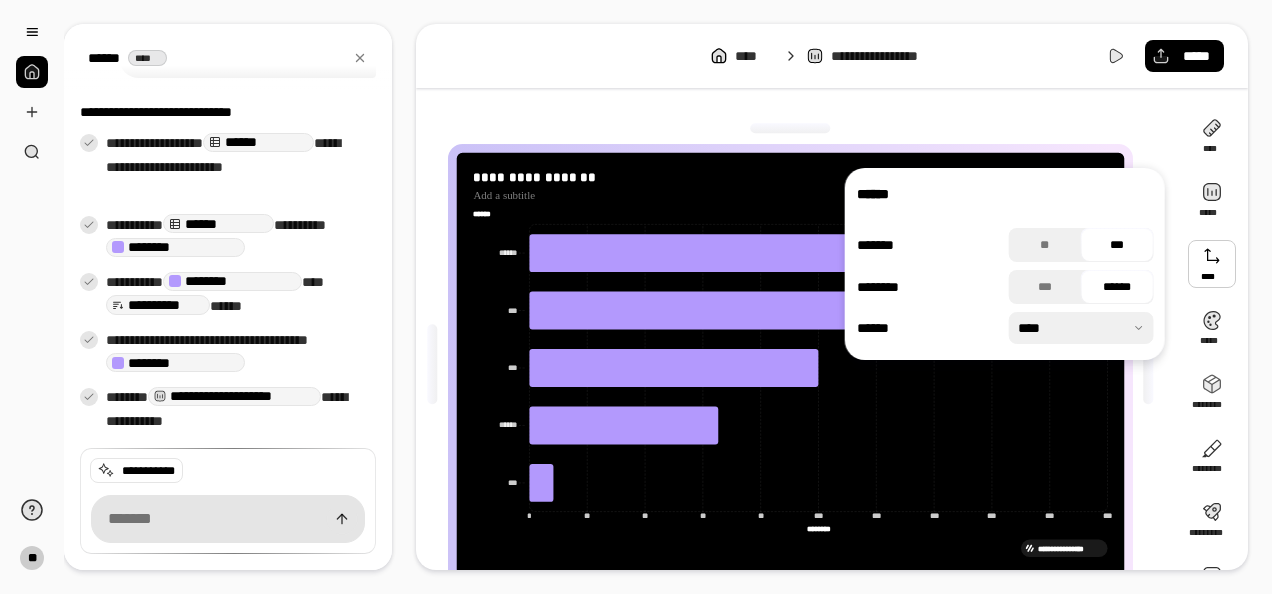 click at bounding box center (790, 128) 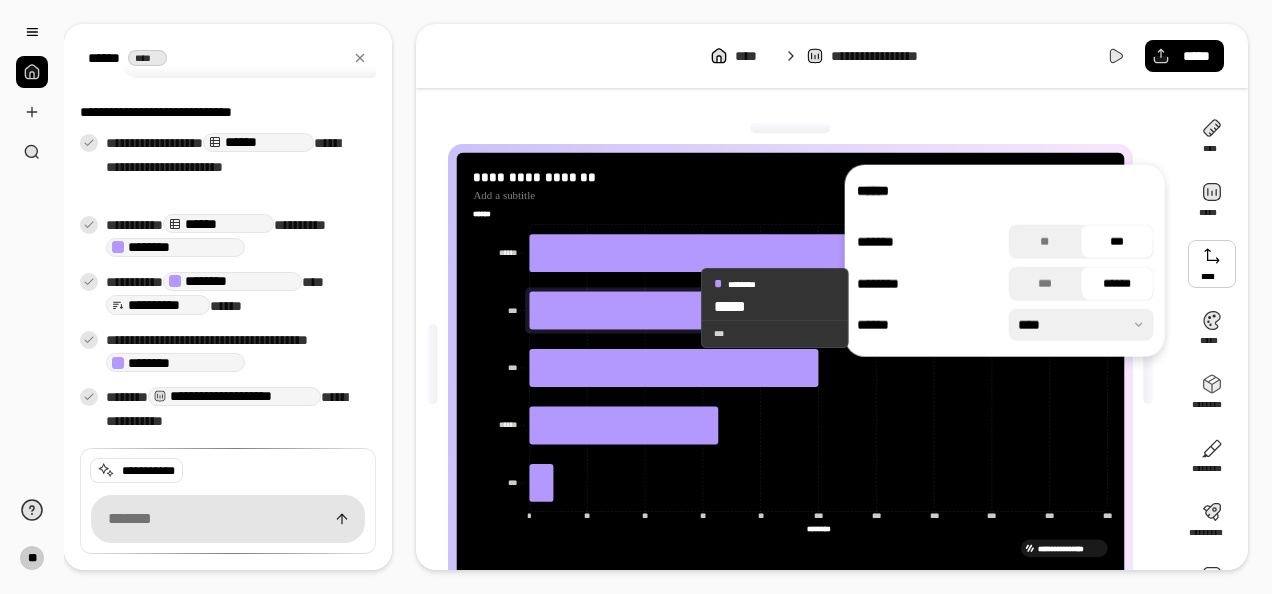 scroll, scrollTop: 54, scrollLeft: 0, axis: vertical 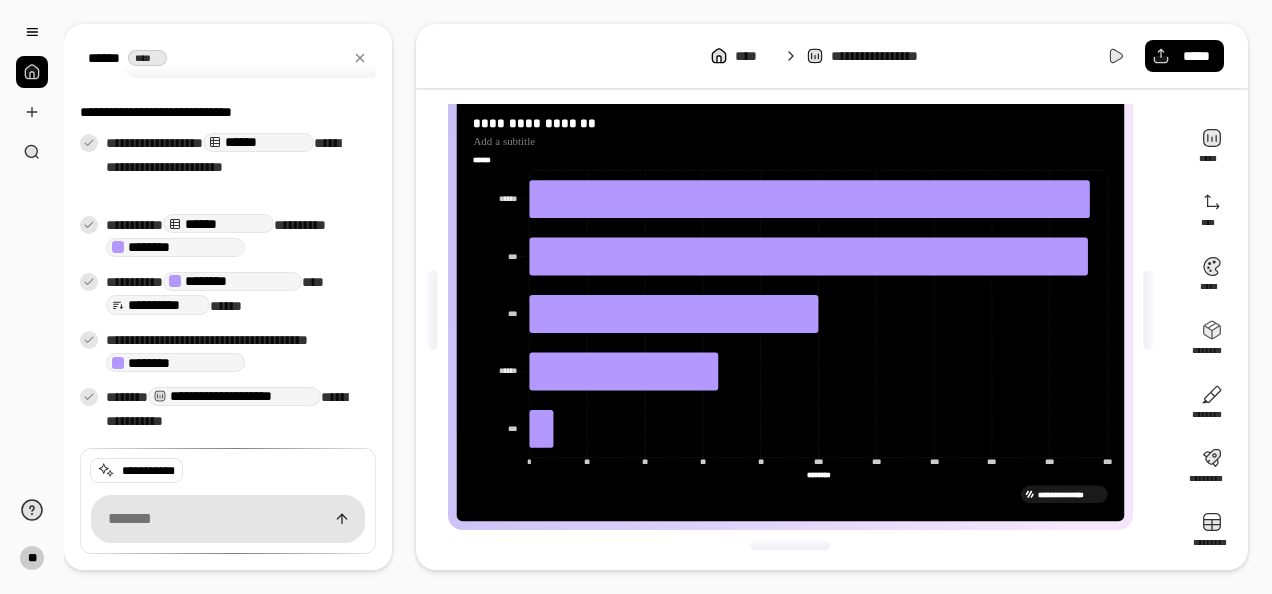click on "**********" at bounding box center [656, 297] 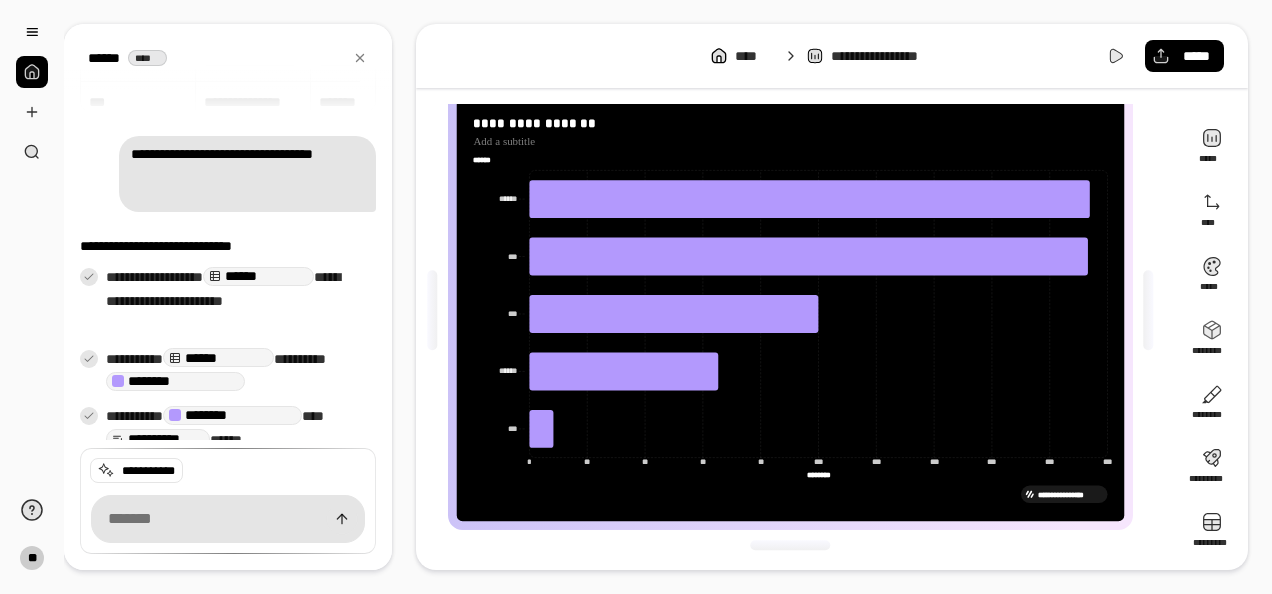 scroll, scrollTop: 288, scrollLeft: 0, axis: vertical 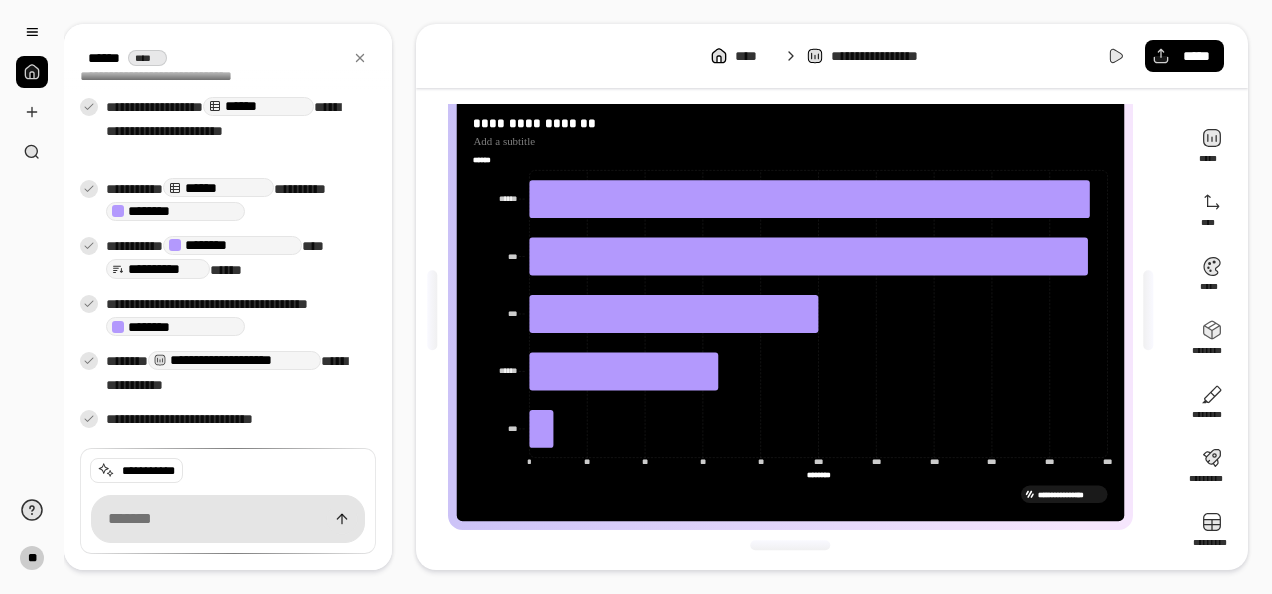 click at bounding box center [790, 546] 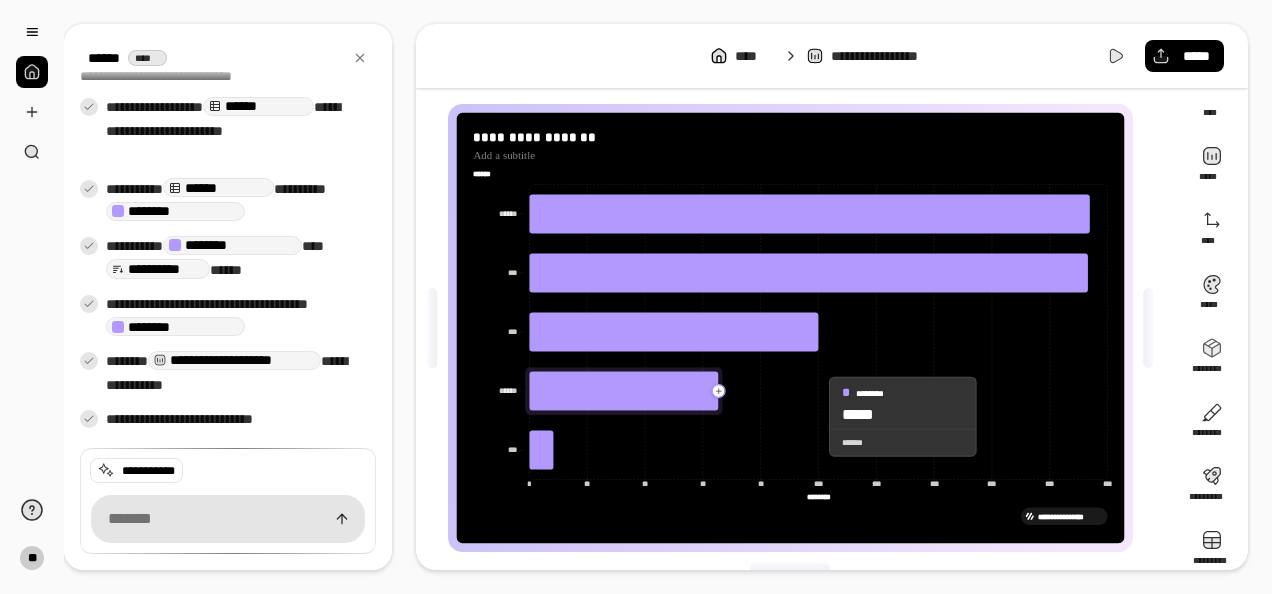 scroll, scrollTop: 54, scrollLeft: 0, axis: vertical 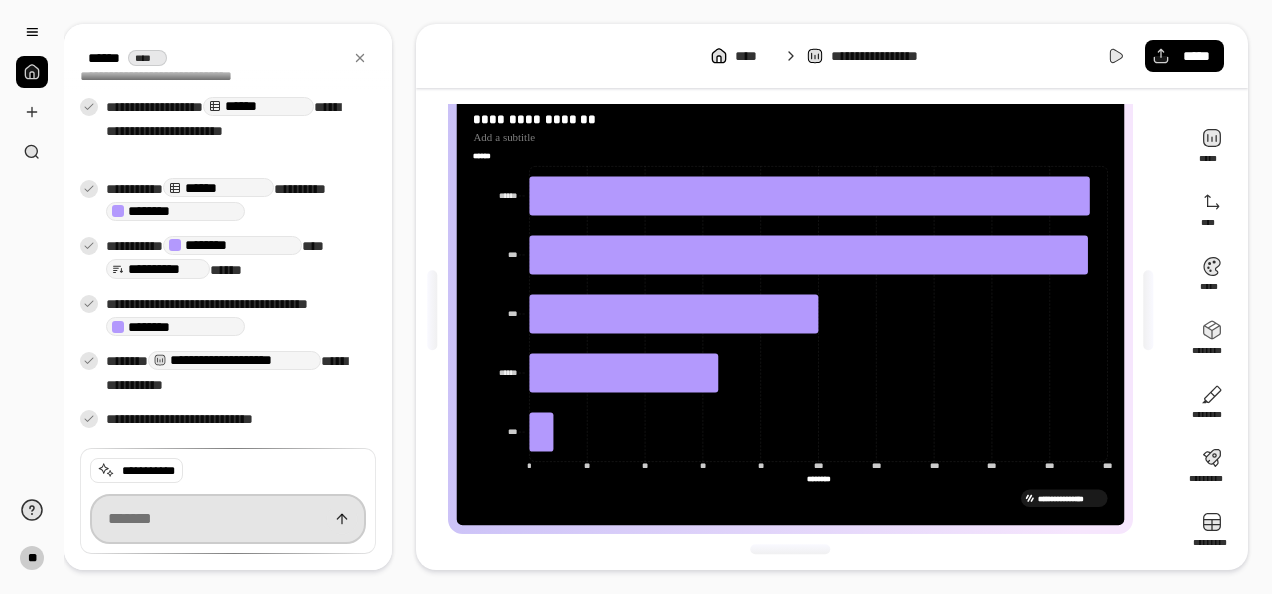 click at bounding box center (228, 519) 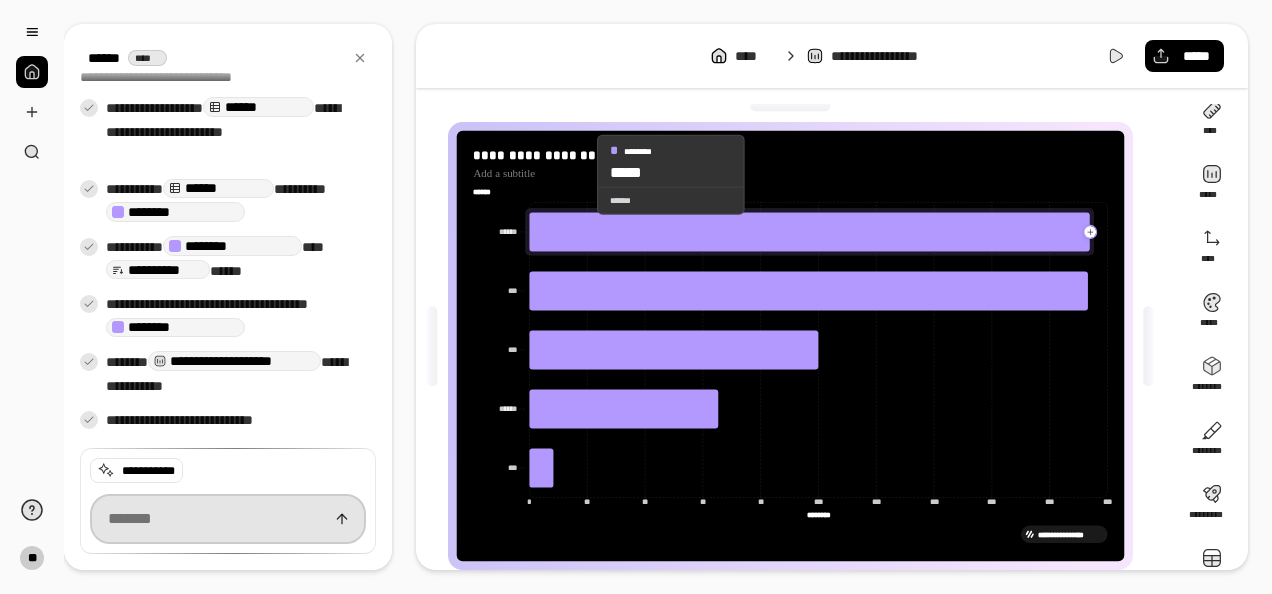 scroll, scrollTop: 0, scrollLeft: 0, axis: both 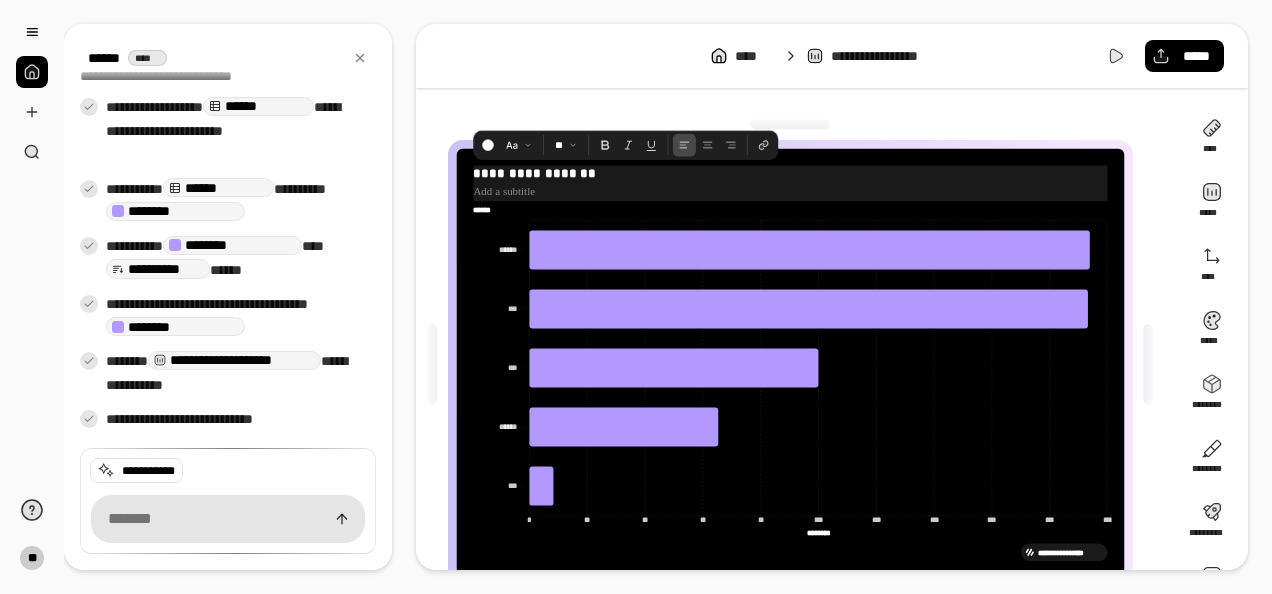 click on "**********" at bounding box center [790, 173] 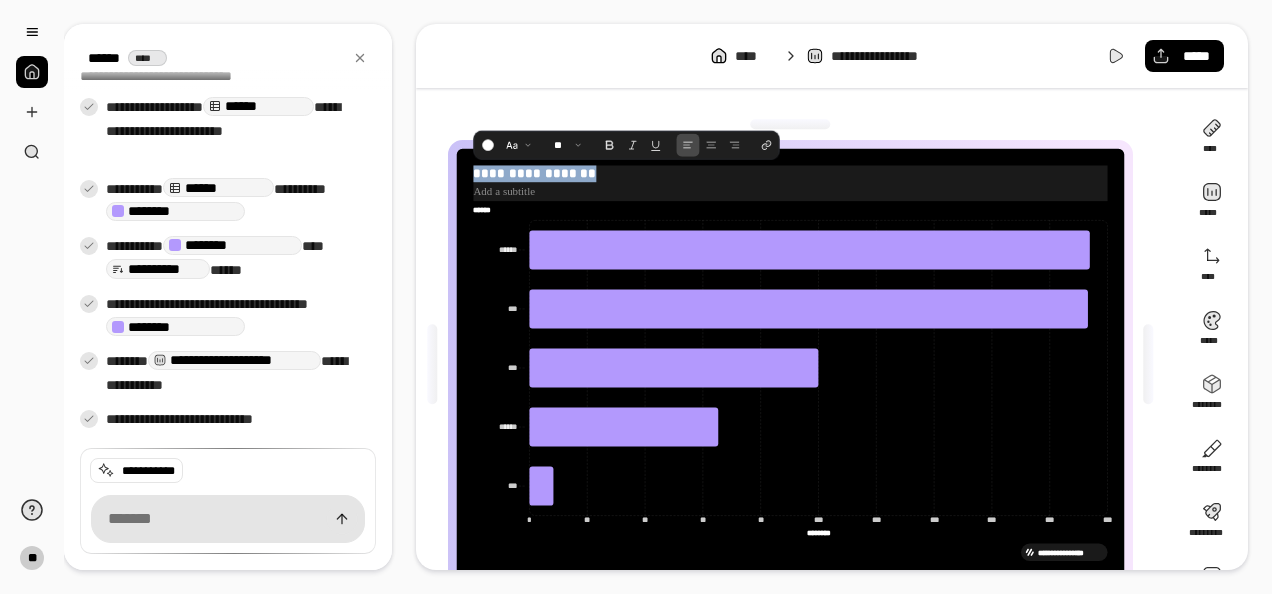 drag, startPoint x: 608, startPoint y: 175, endPoint x: 448, endPoint y: 165, distance: 160.3122 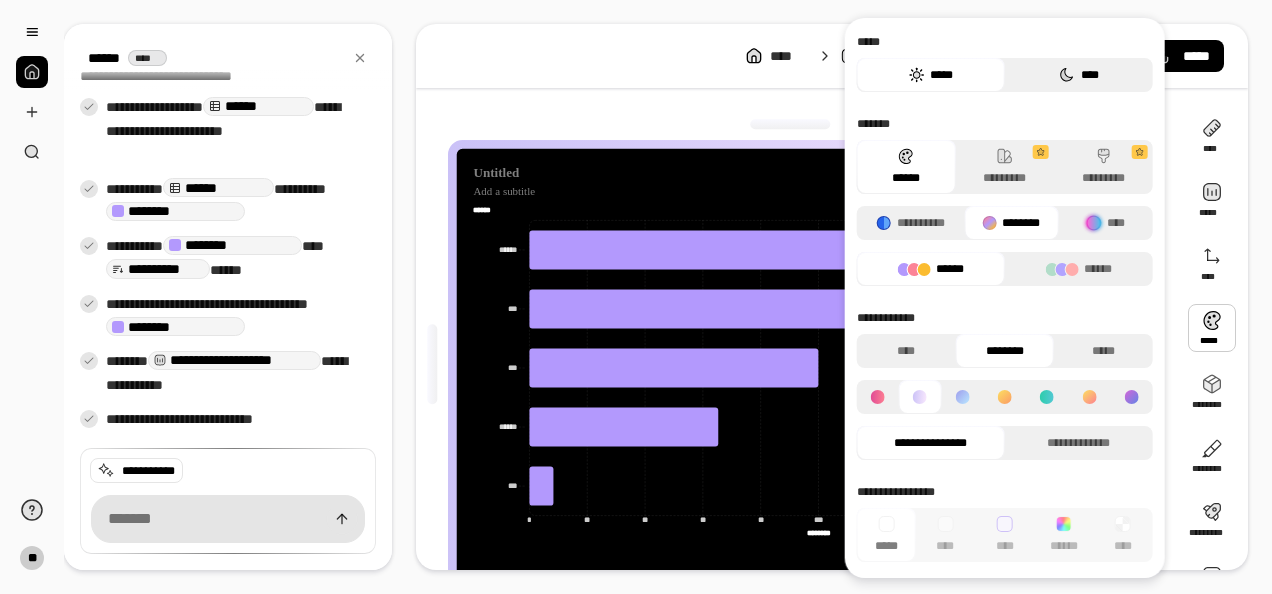 click on "****" at bounding box center (1079, 75) 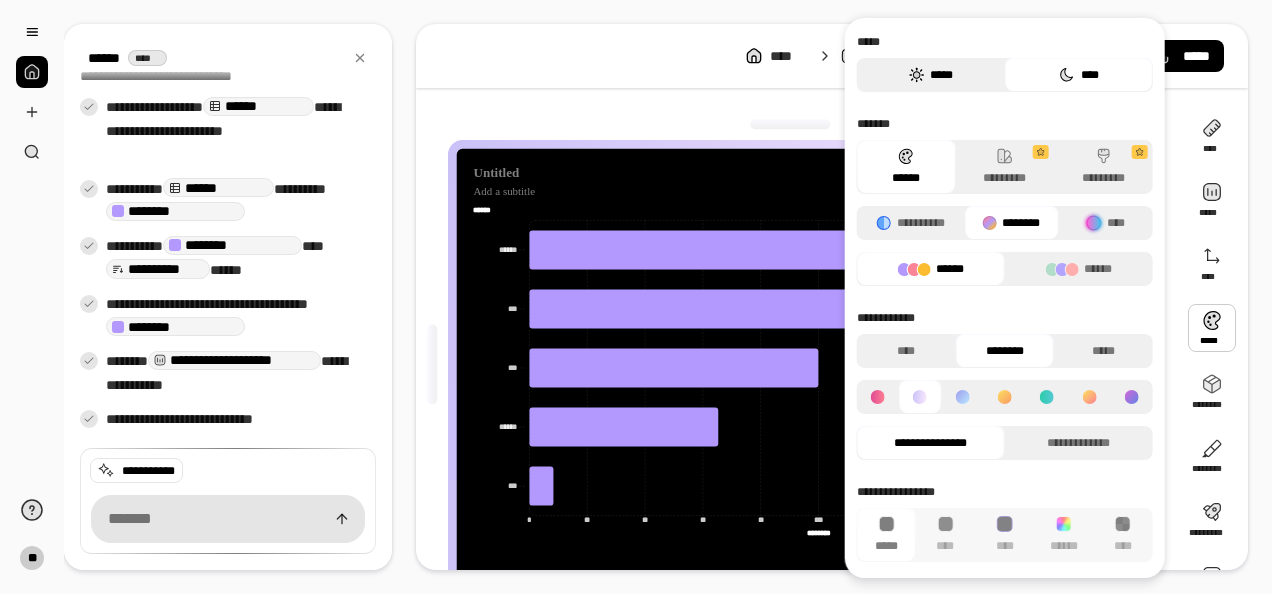 click on "*****" at bounding box center (931, 75) 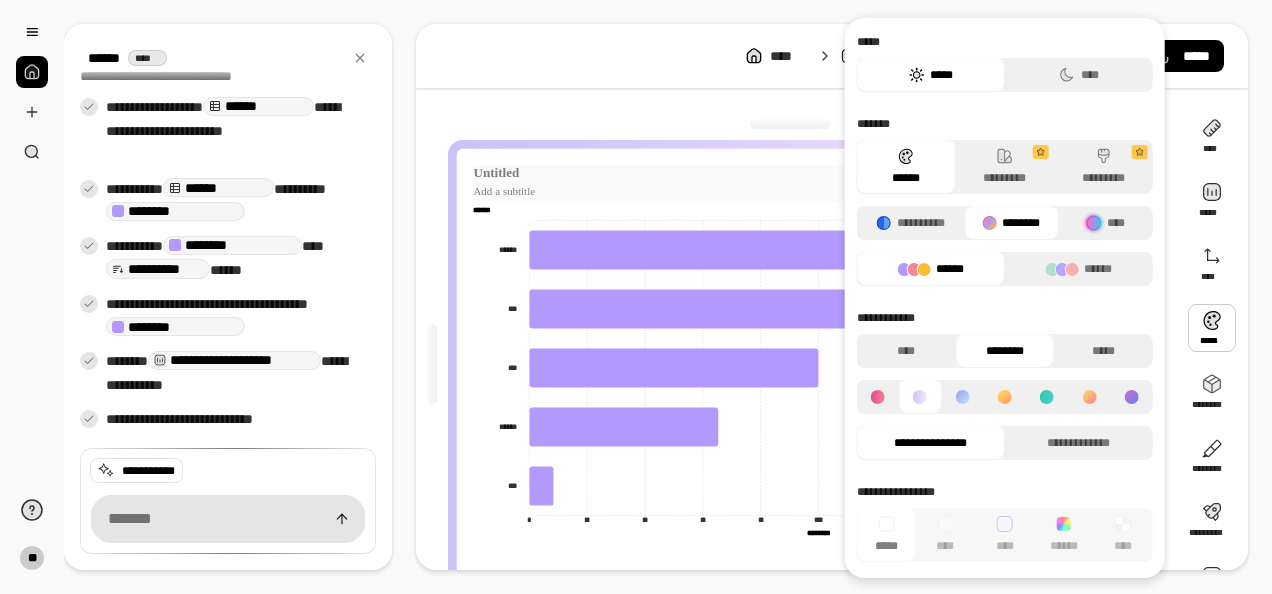 click at bounding box center [790, 173] 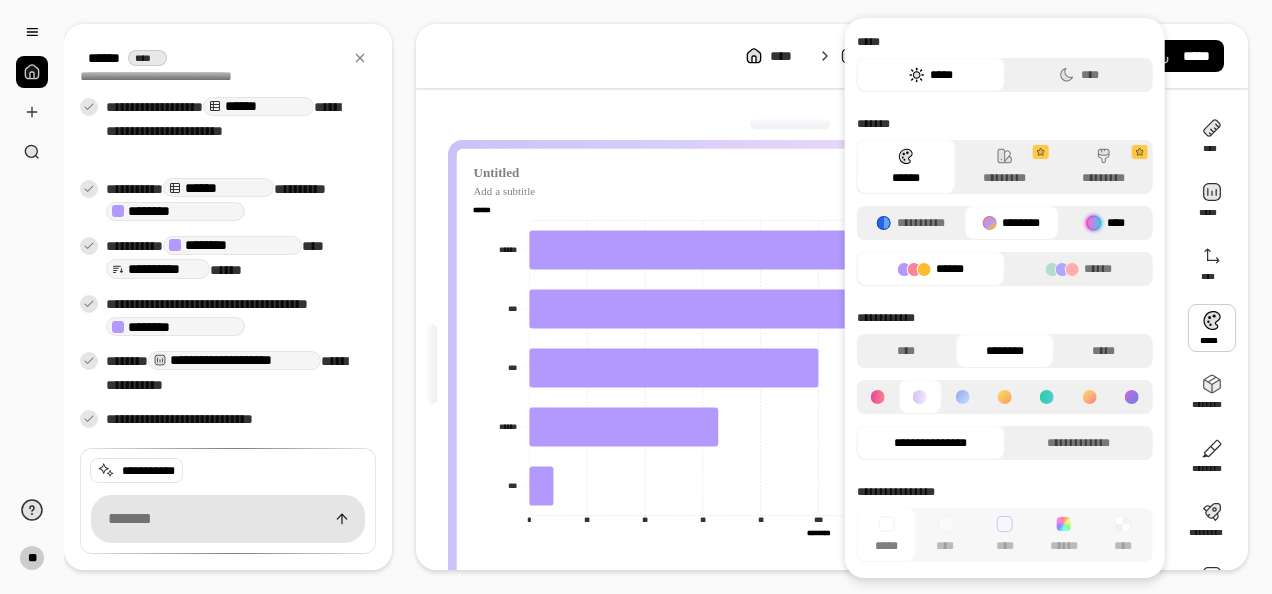click on "****" at bounding box center [1106, 223] 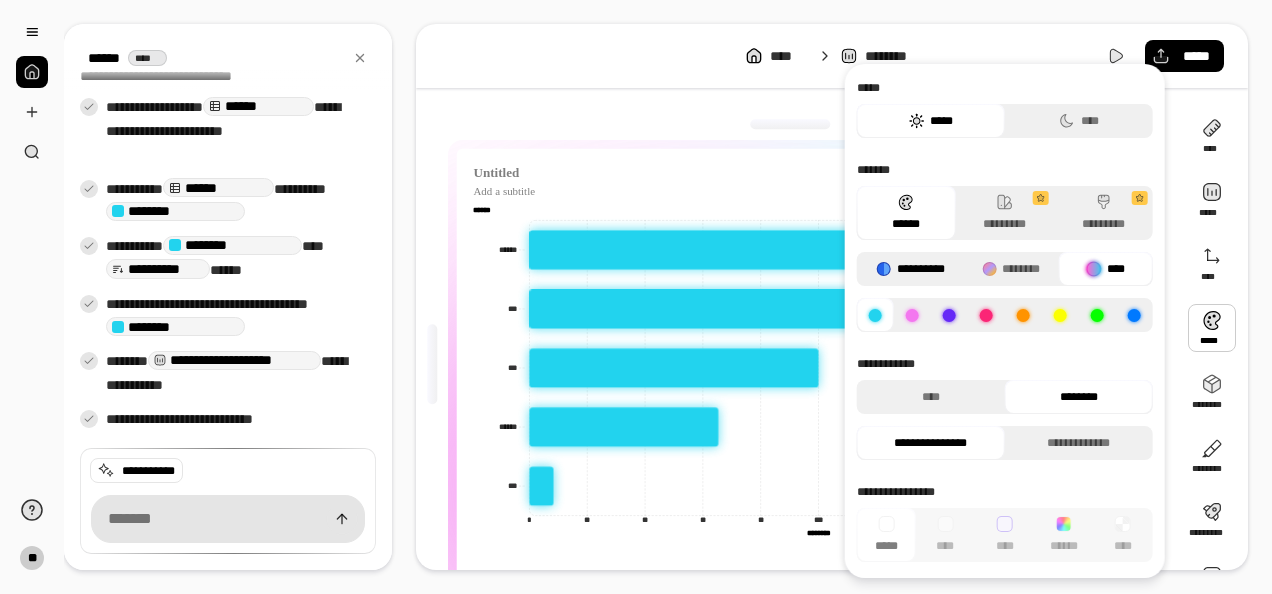 click on "**********" at bounding box center [911, 269] 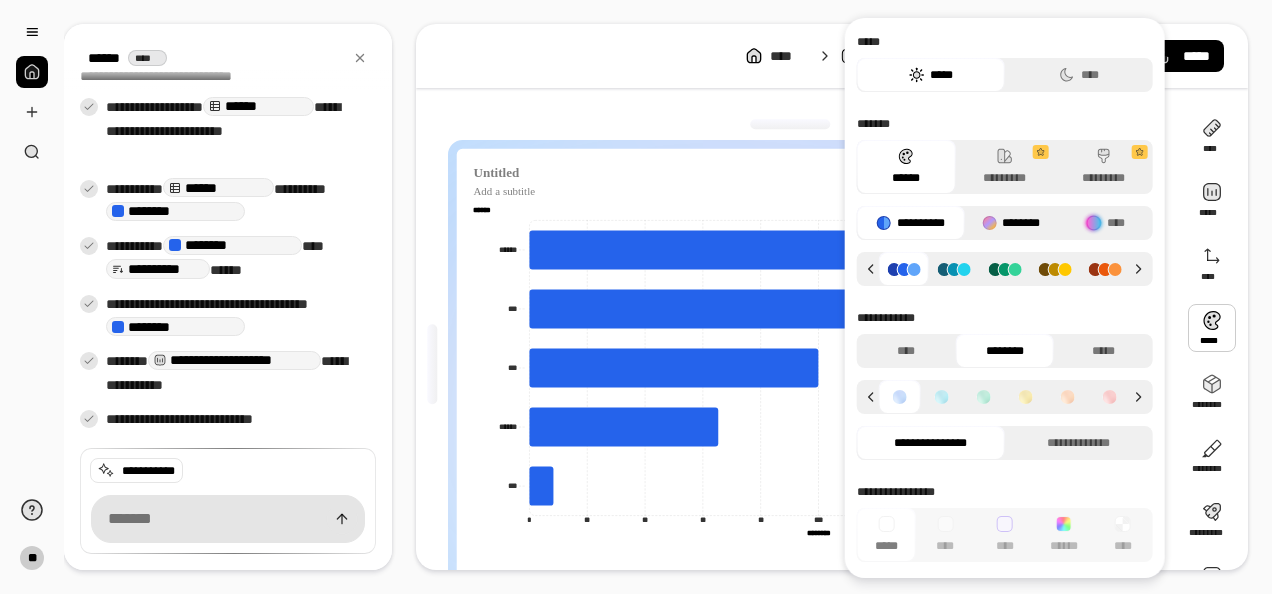 click on "********" at bounding box center (1011, 223) 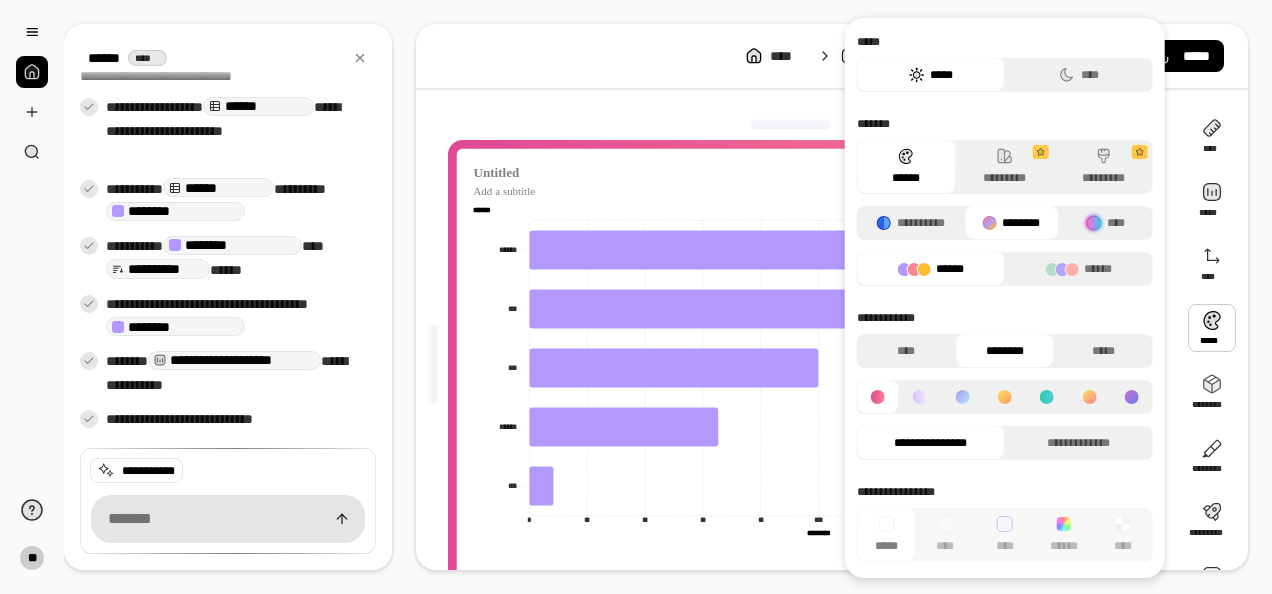 click at bounding box center (920, 397) 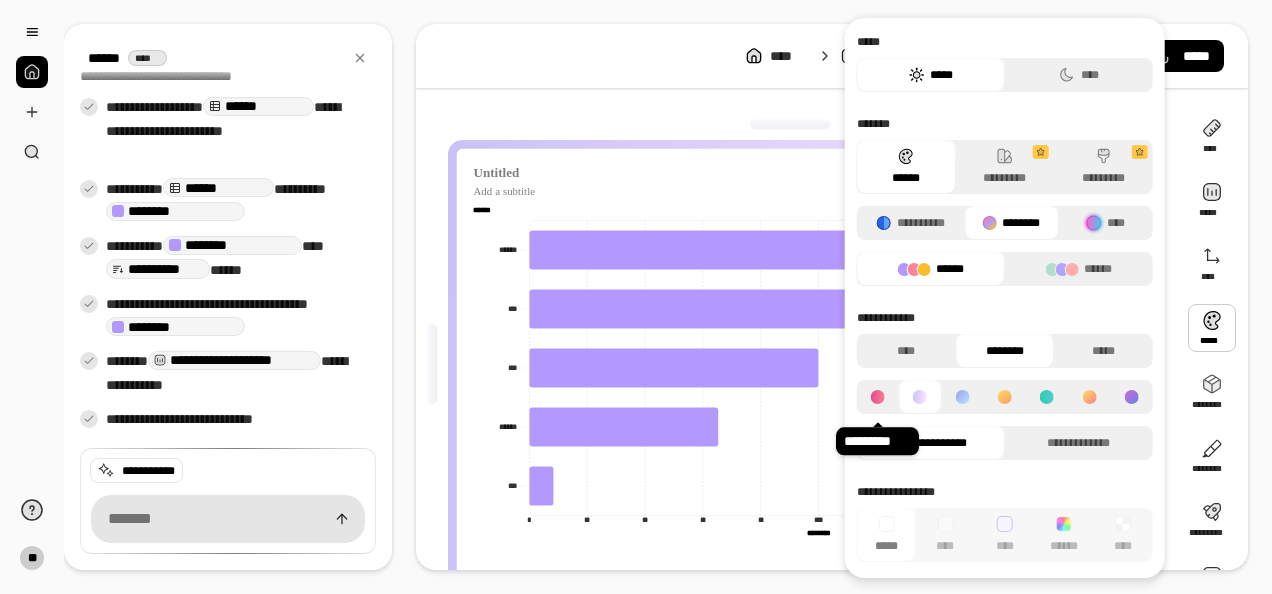click at bounding box center (878, 397) 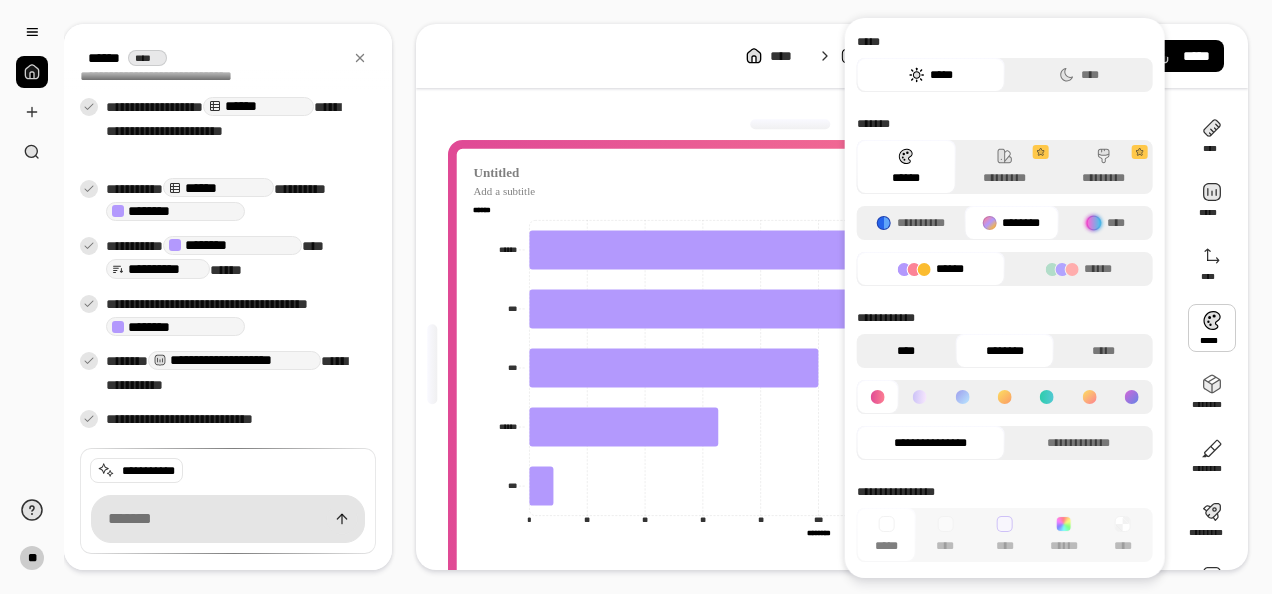 click on "****" at bounding box center (906, 351) 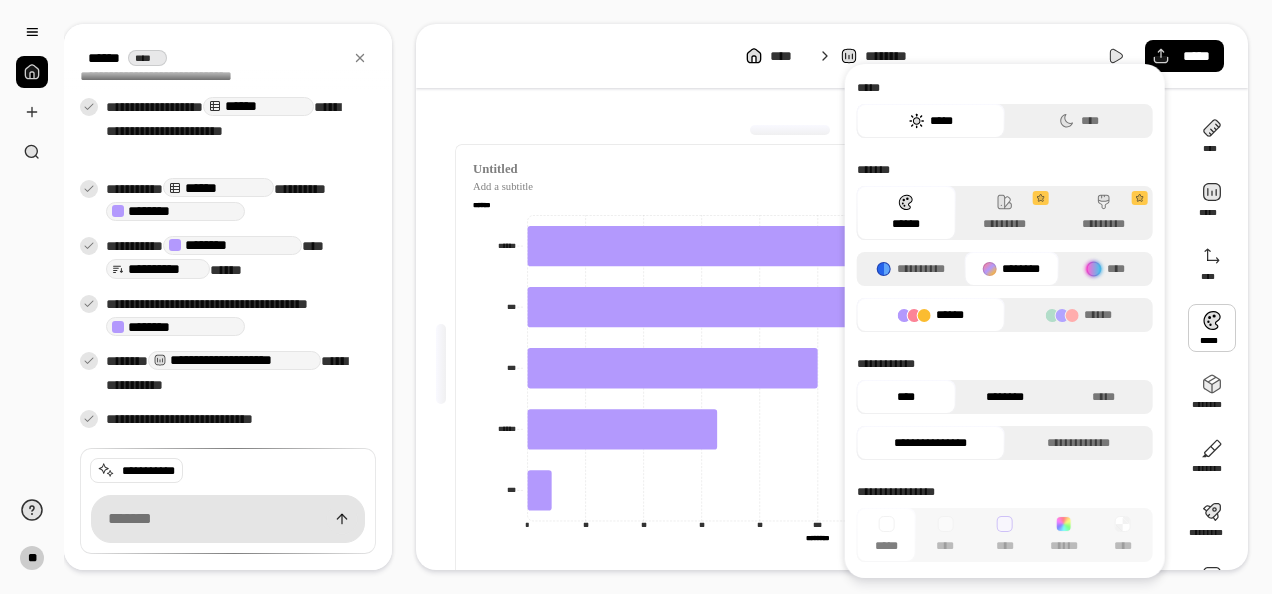 click on "********" at bounding box center (1004, 397) 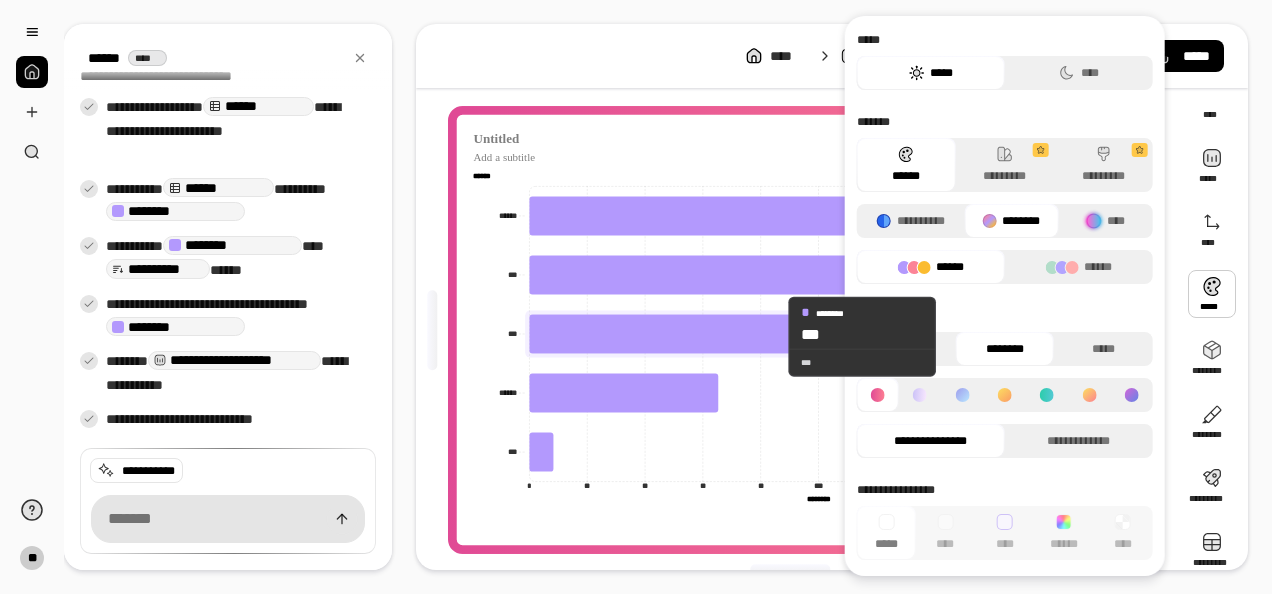 scroll, scrollTop: 54, scrollLeft: 0, axis: vertical 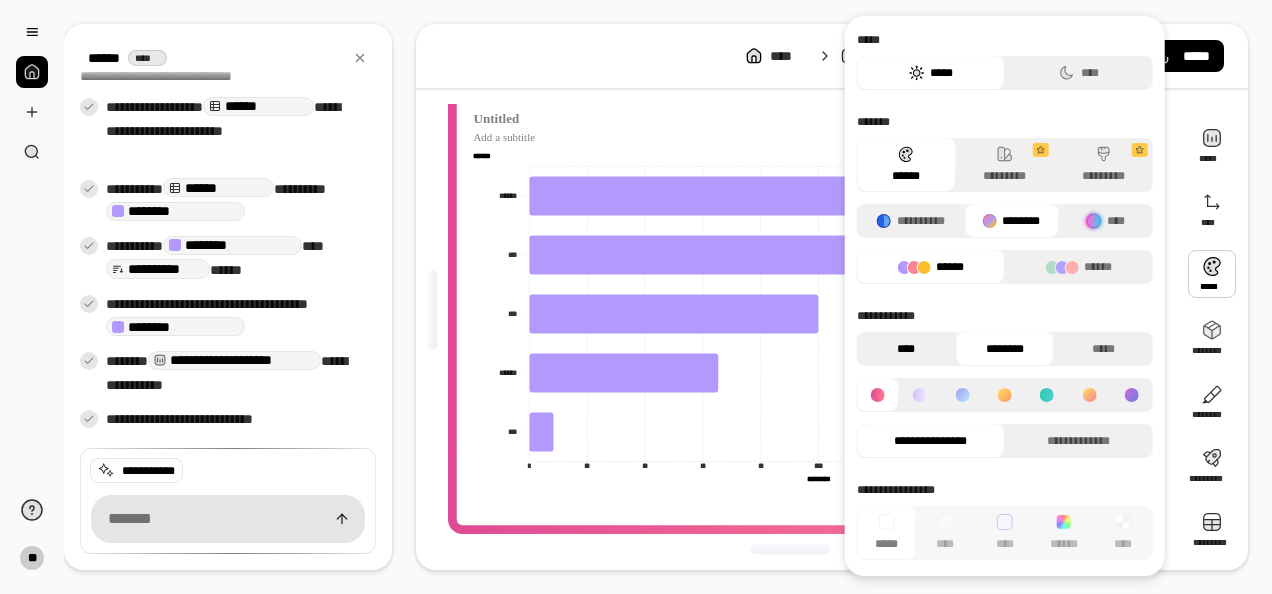 click on "****" at bounding box center (906, 349) 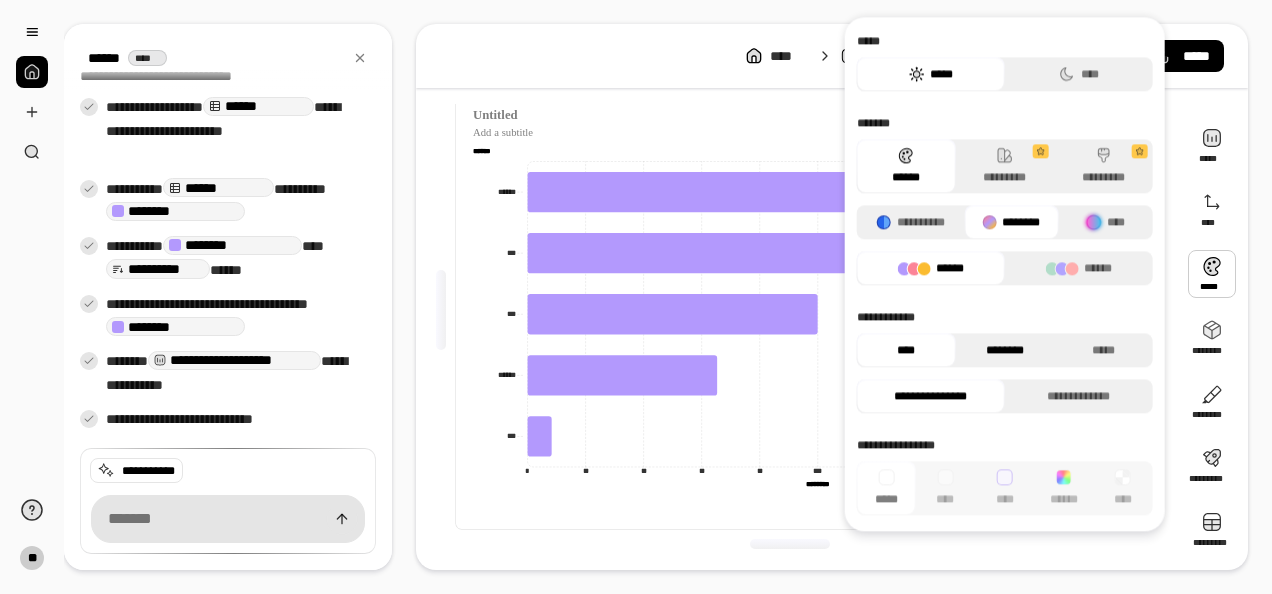 click on "********" at bounding box center [1004, 350] 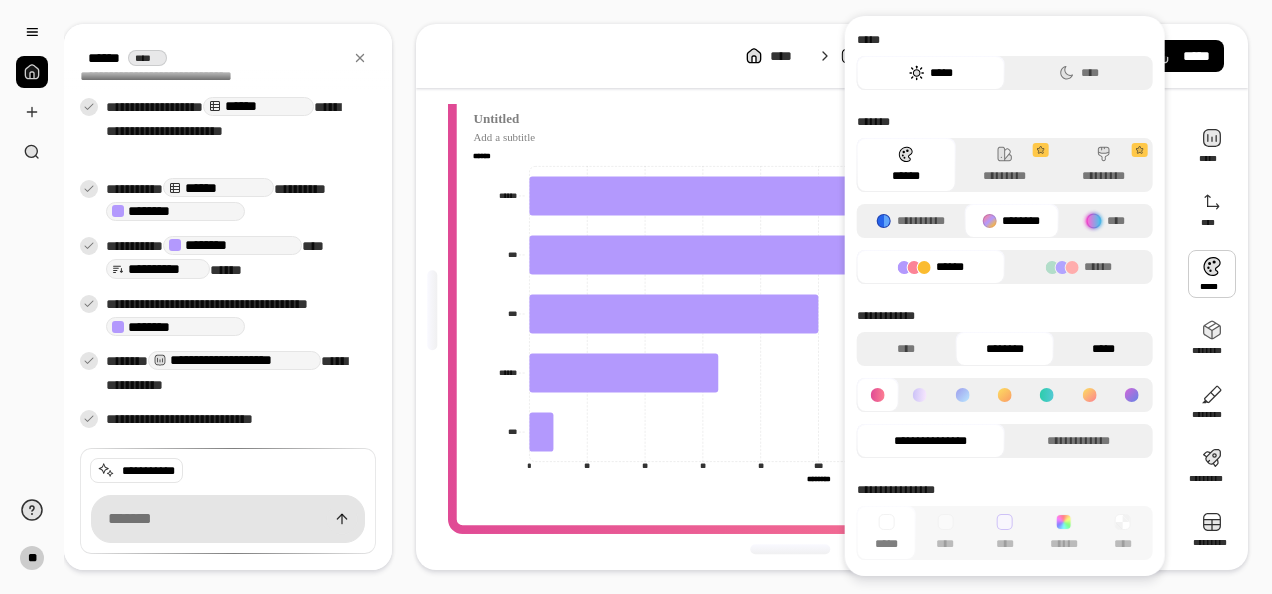 click on "*****" at bounding box center (1103, 349) 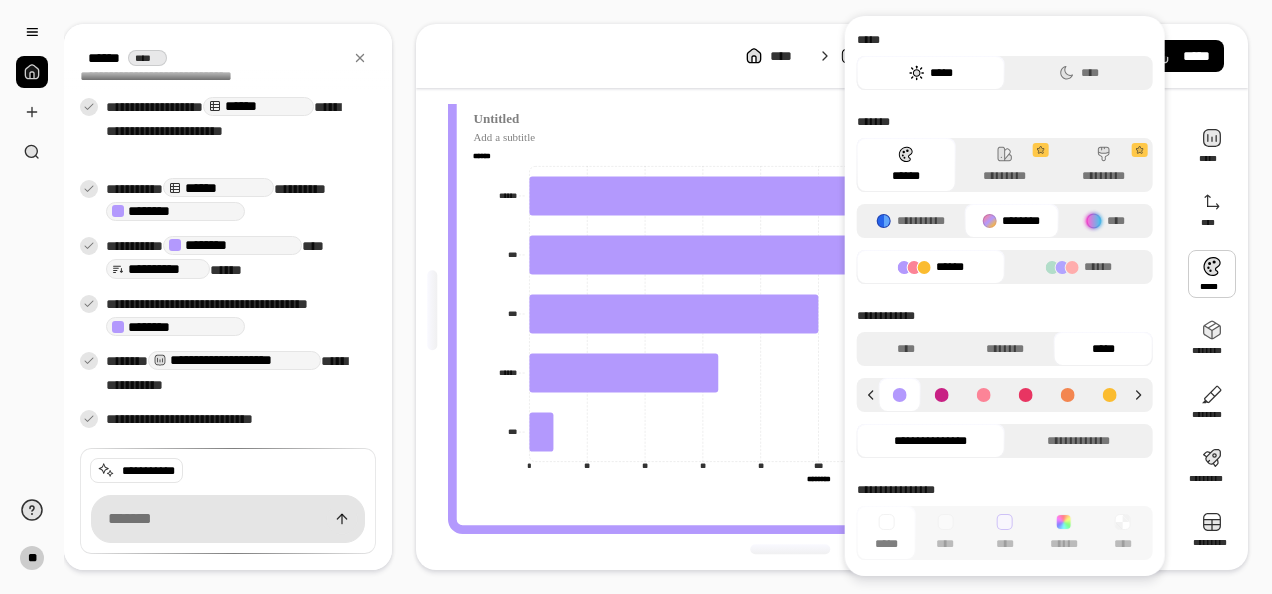 click at bounding box center (942, 395) 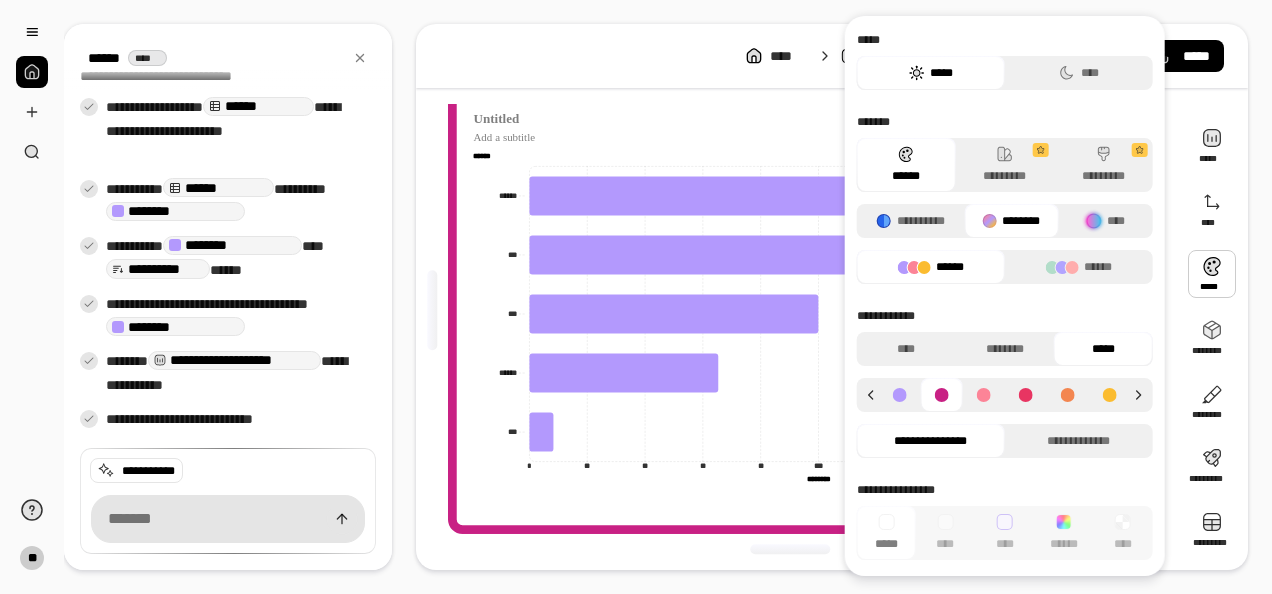 click at bounding box center (900, 395) 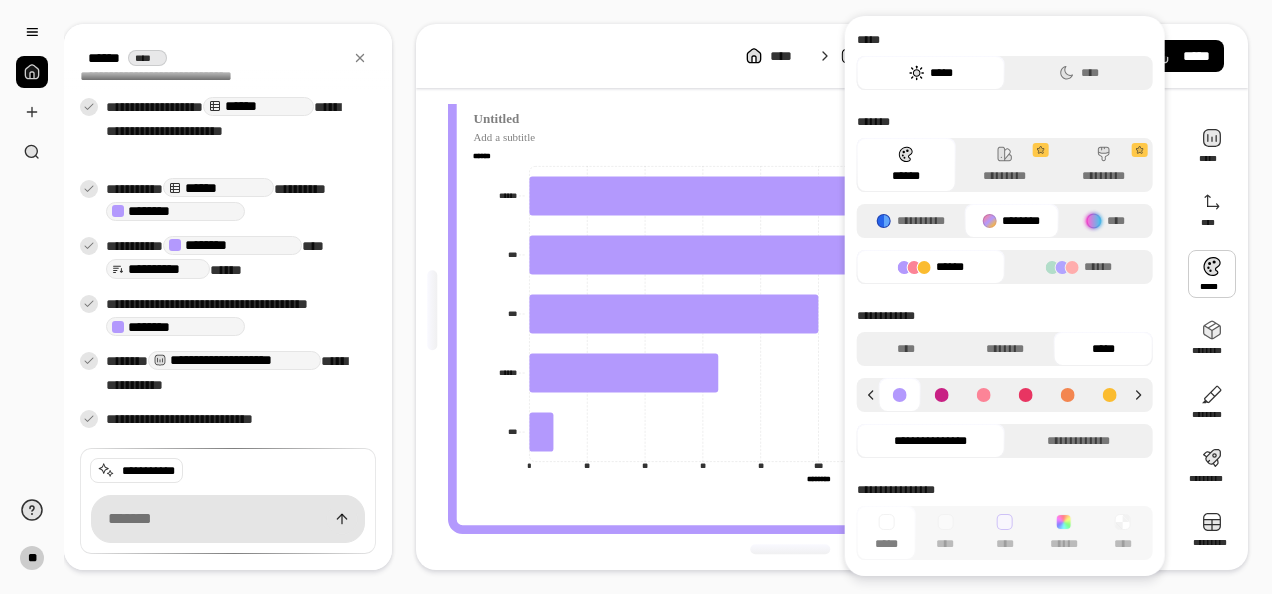 click on "**********" at bounding box center [1005, 316] 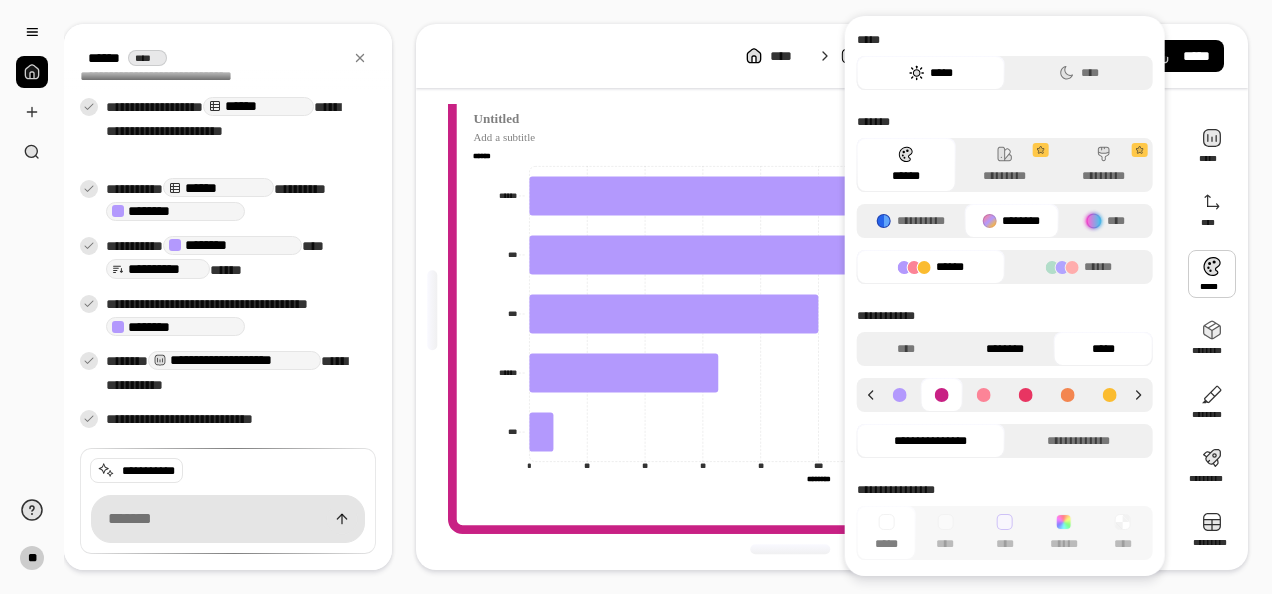 click on "********" at bounding box center (1004, 349) 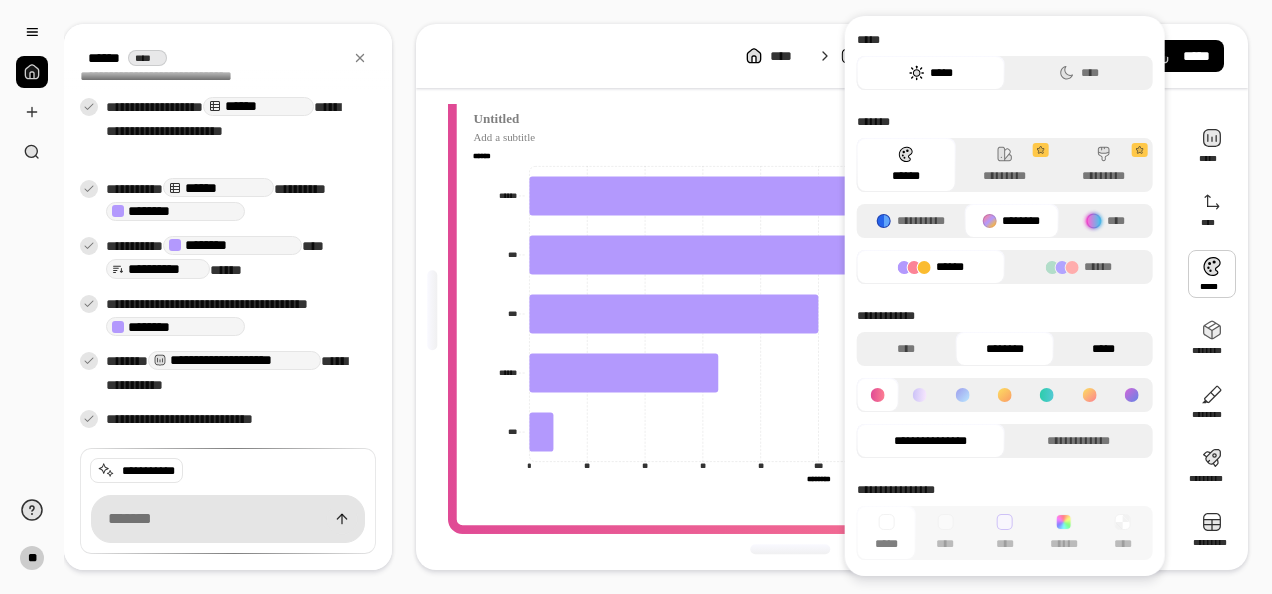 click on "*****" at bounding box center (1103, 349) 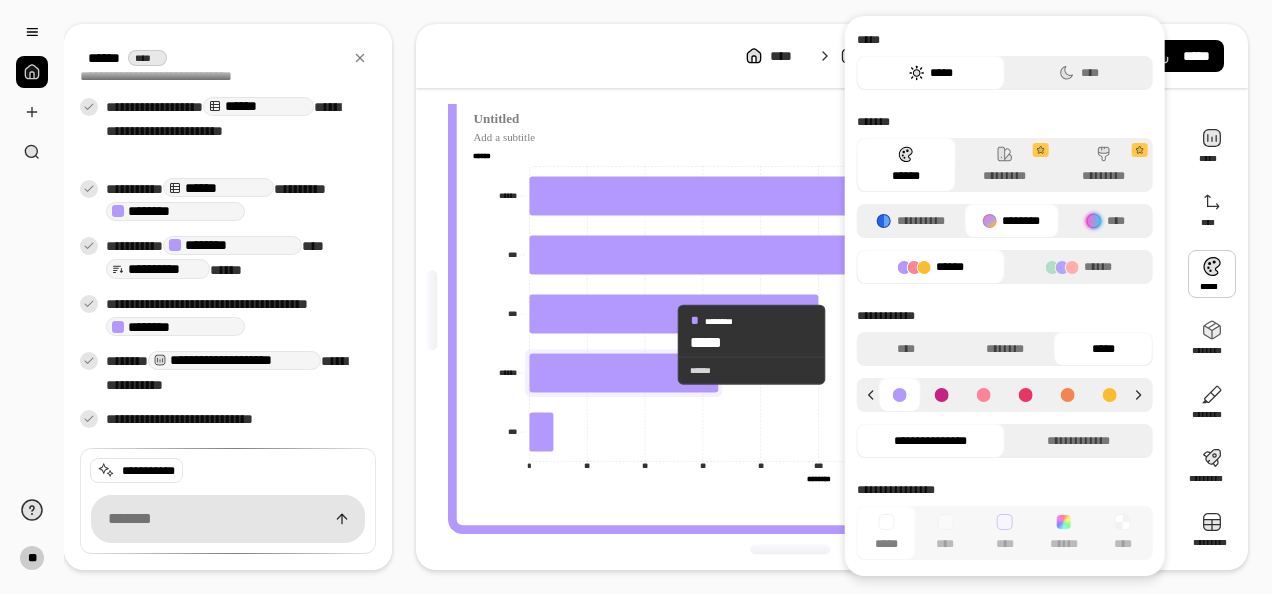 click 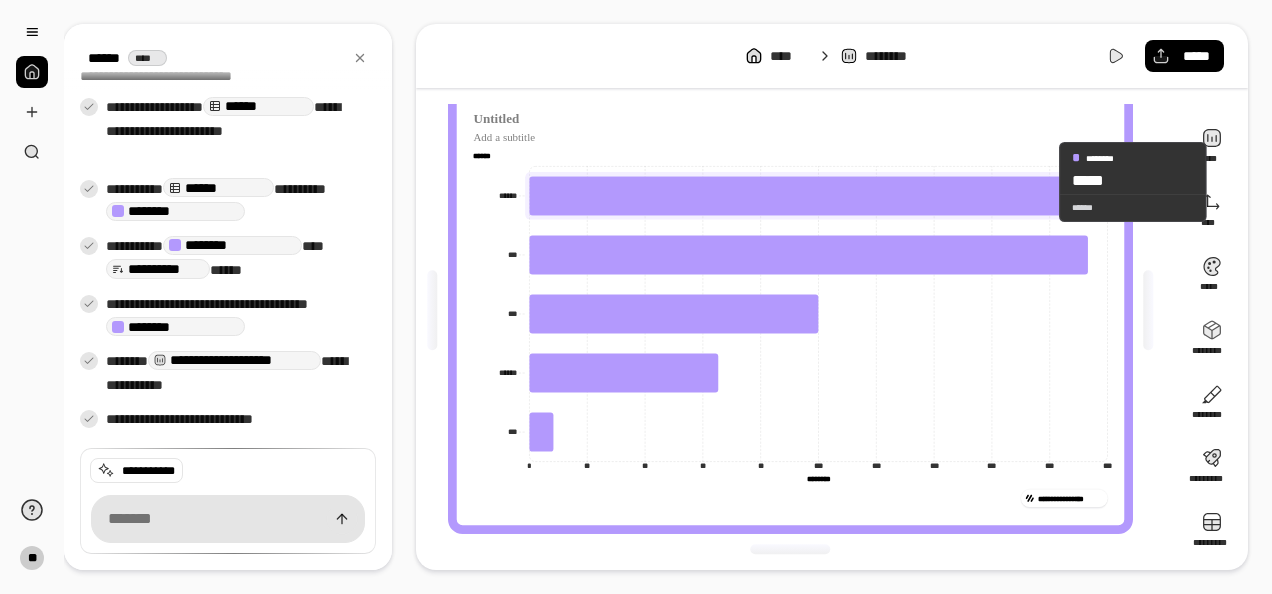 click 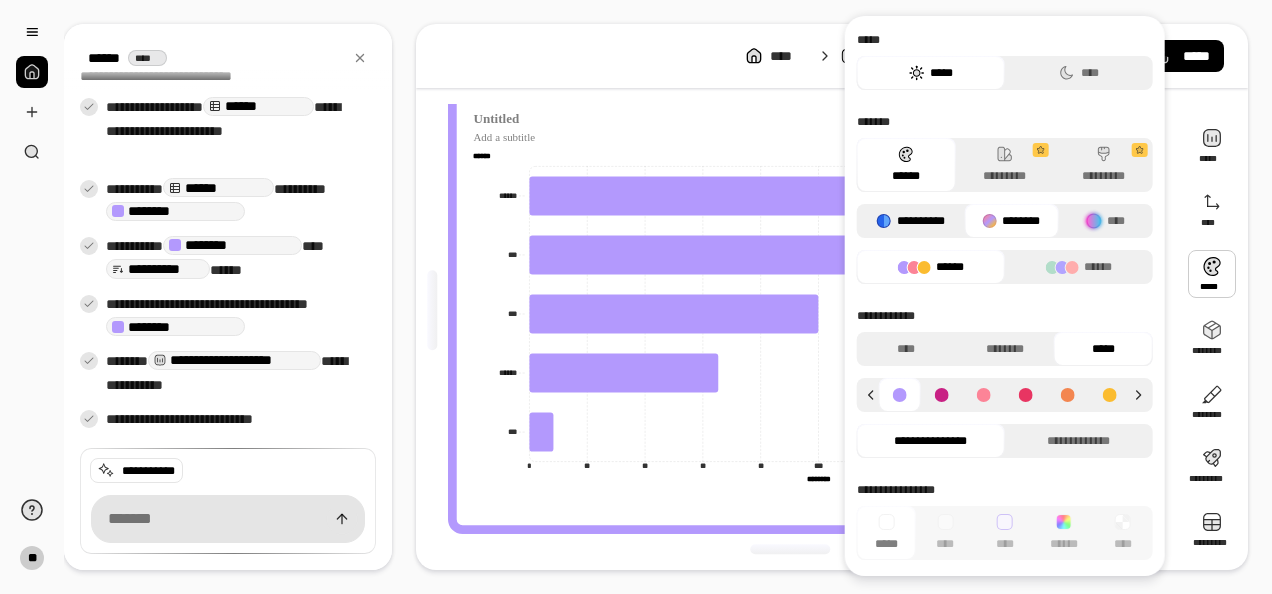 click on "**********" at bounding box center [911, 221] 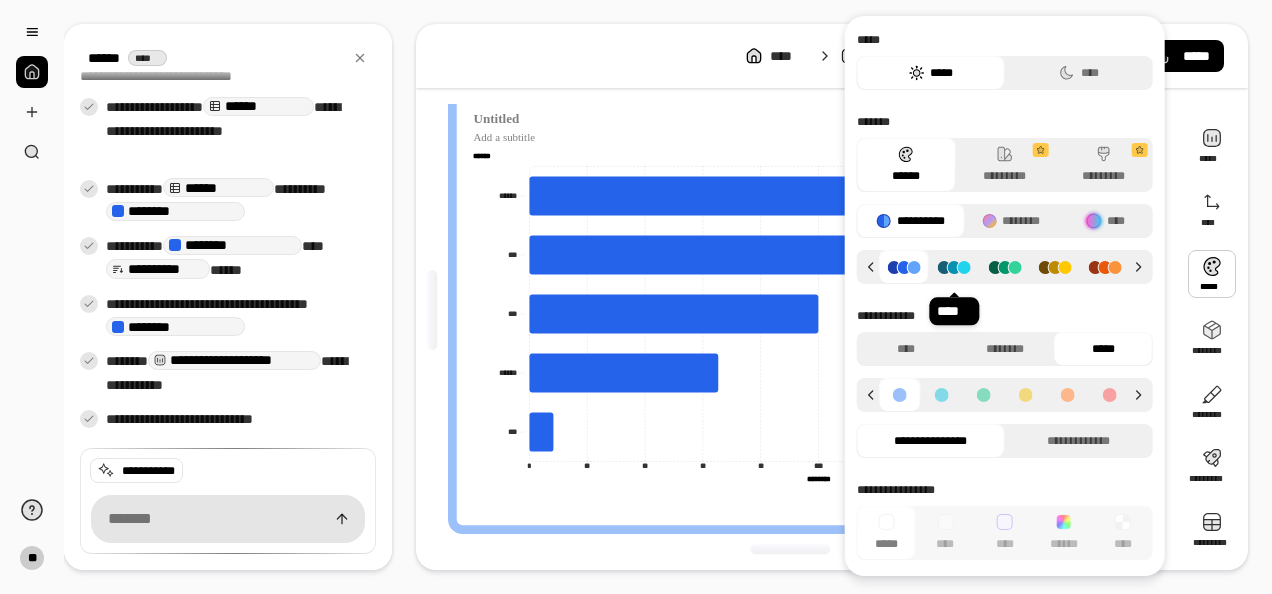 click 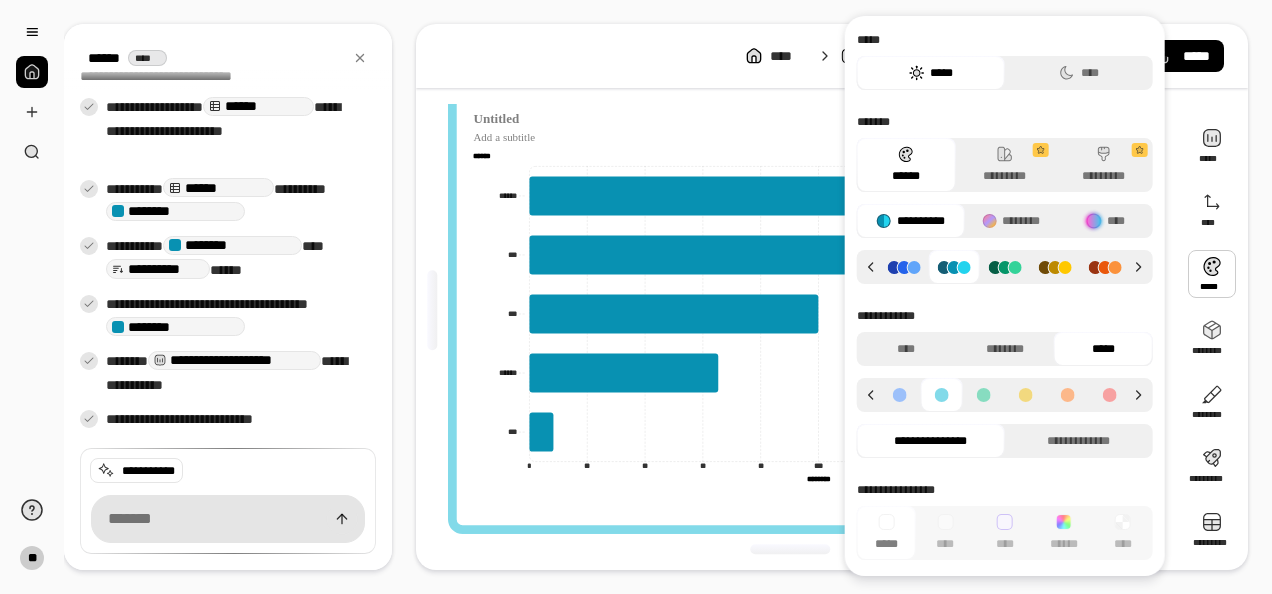 click 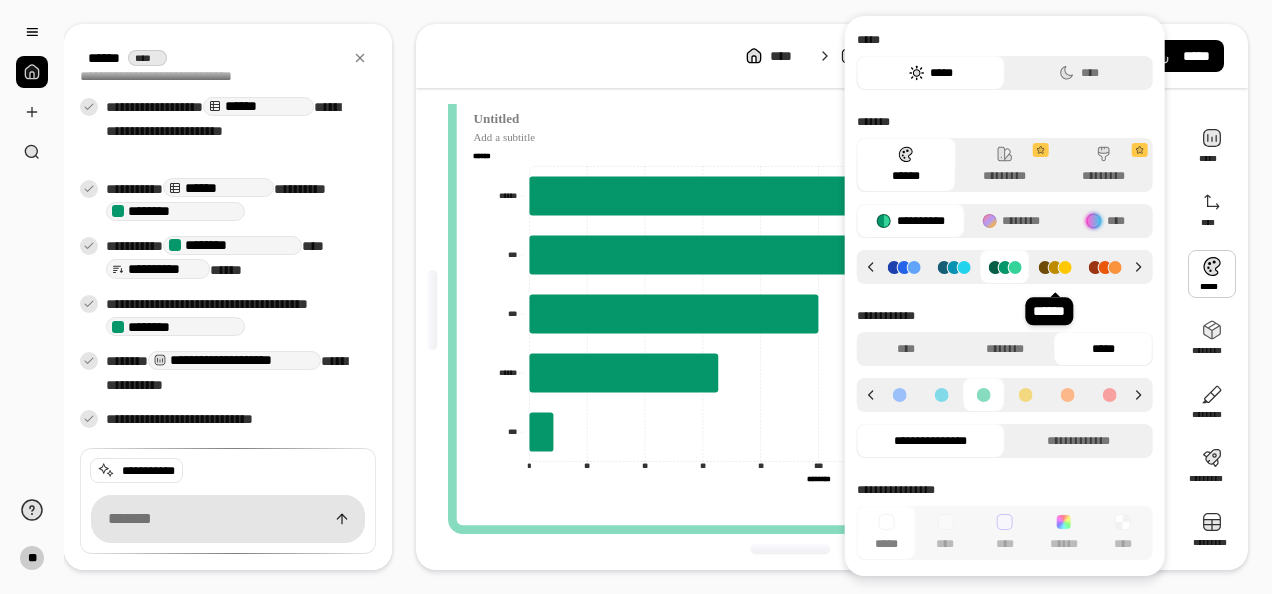 click 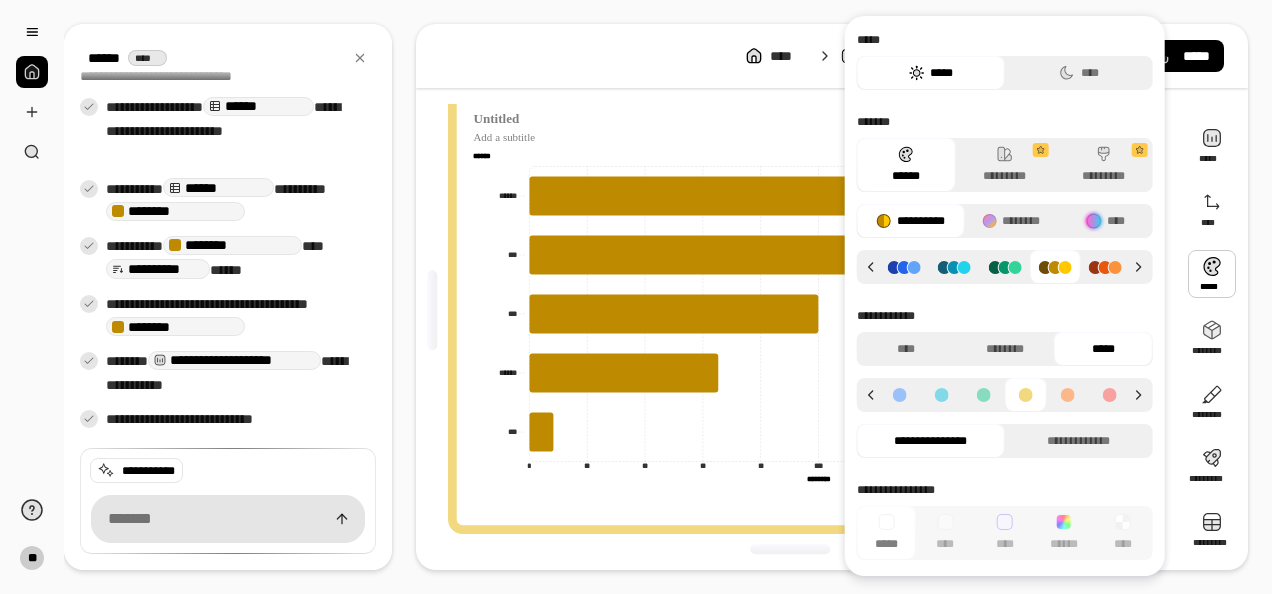 click 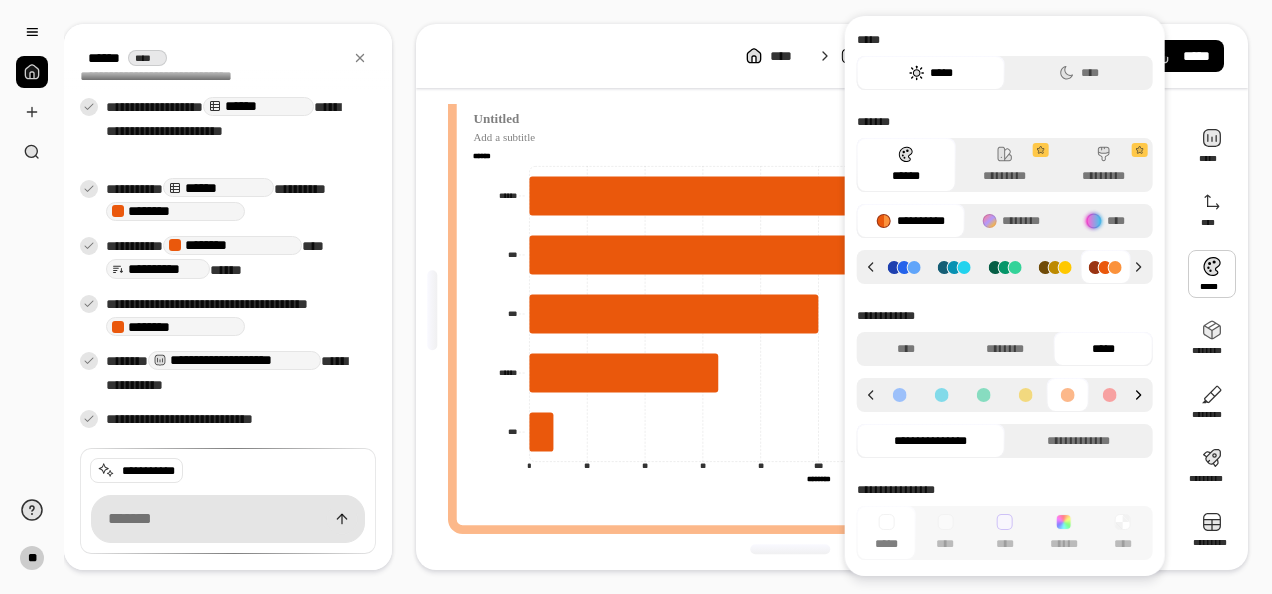 click 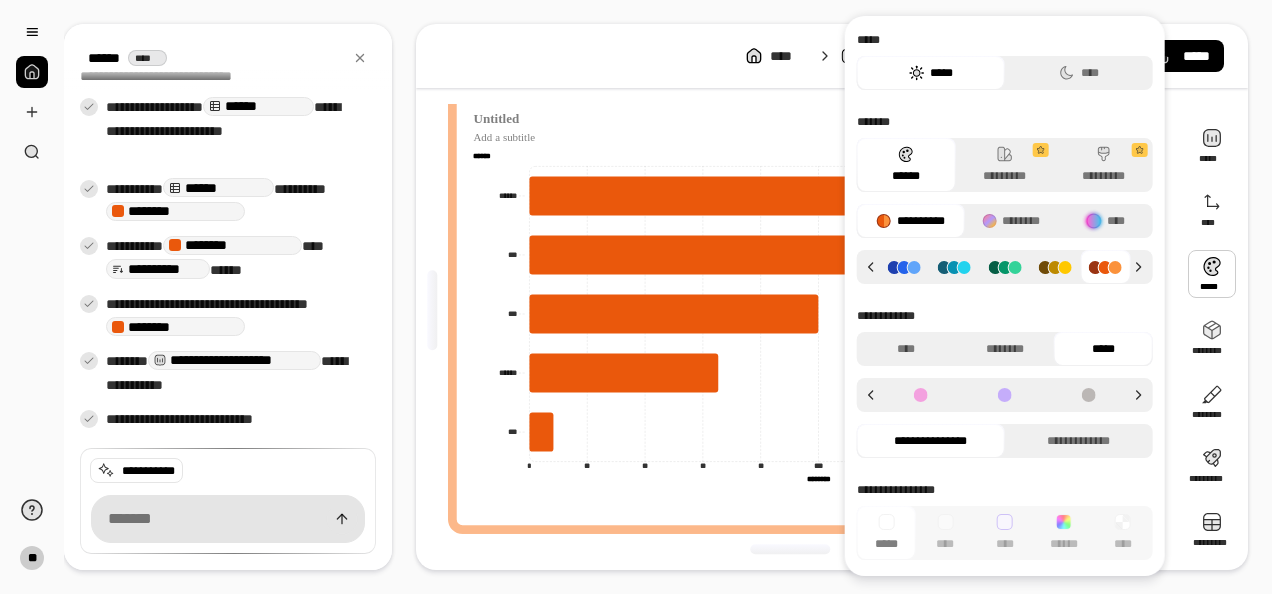 click at bounding box center (921, 395) 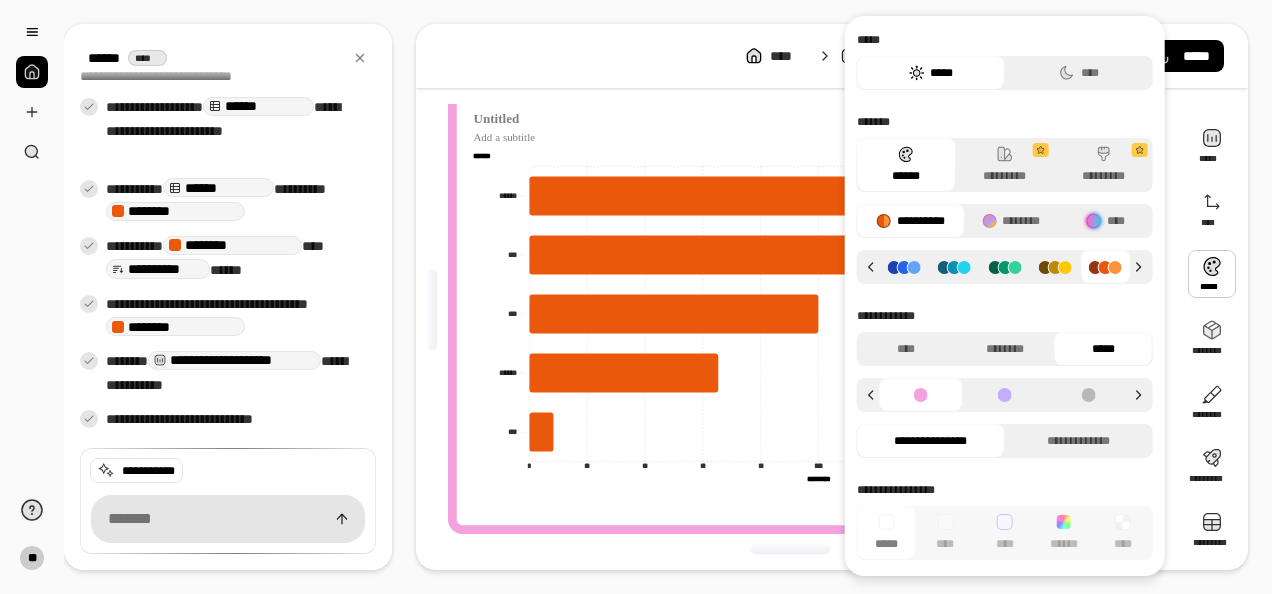 click at bounding box center (1105, 267) 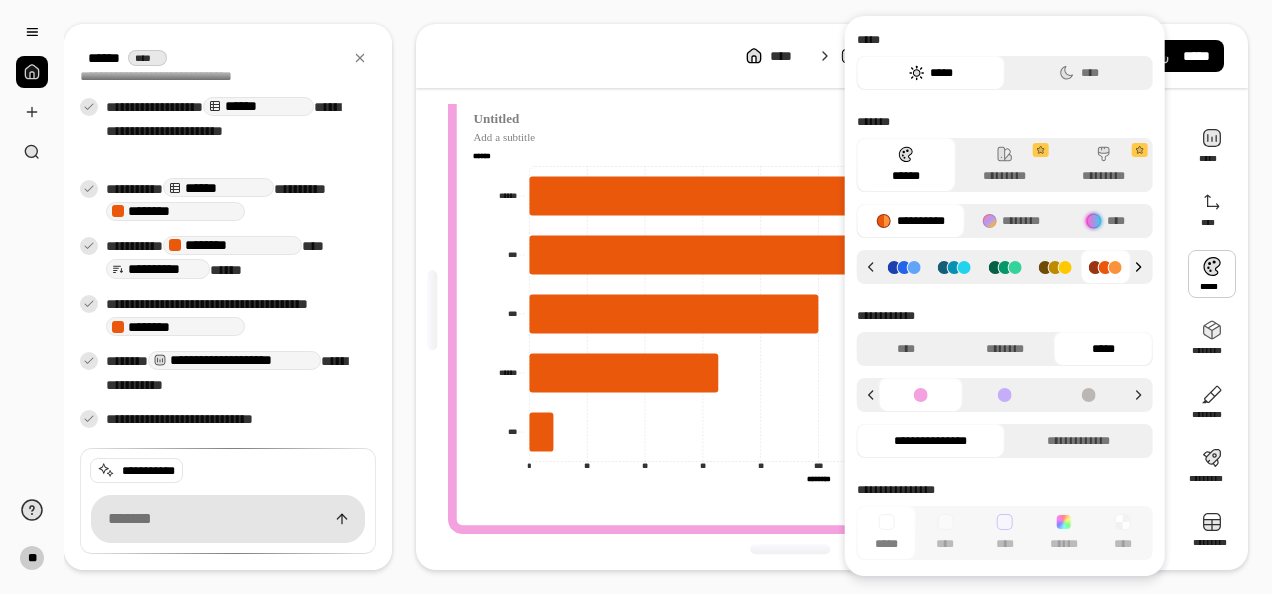 click 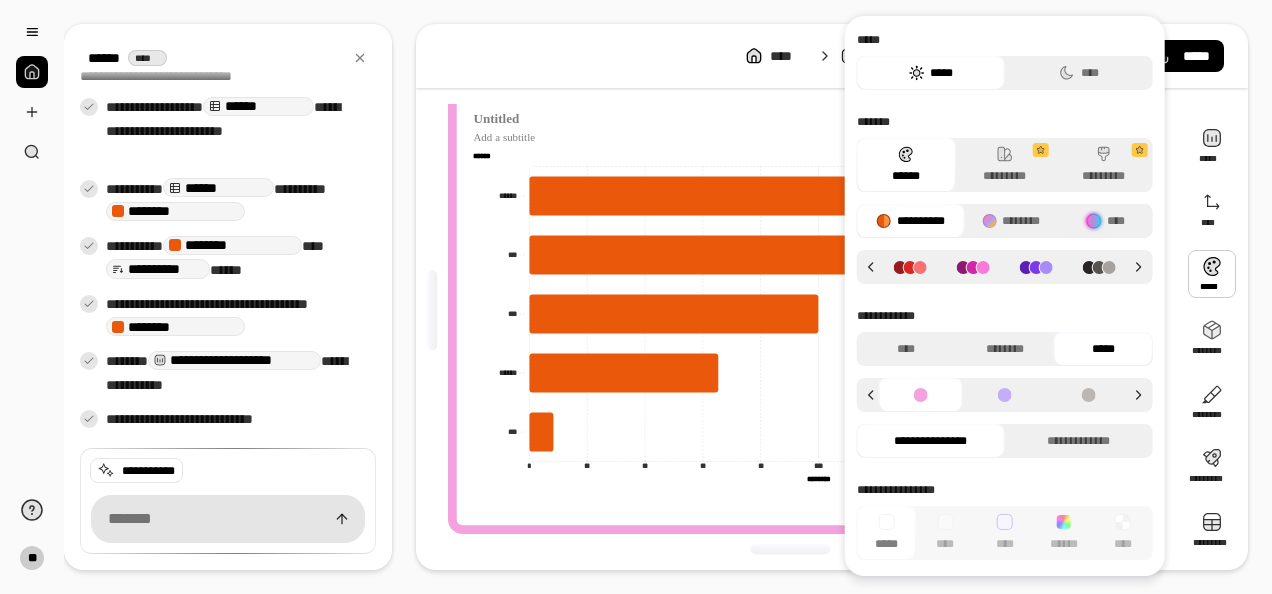 click 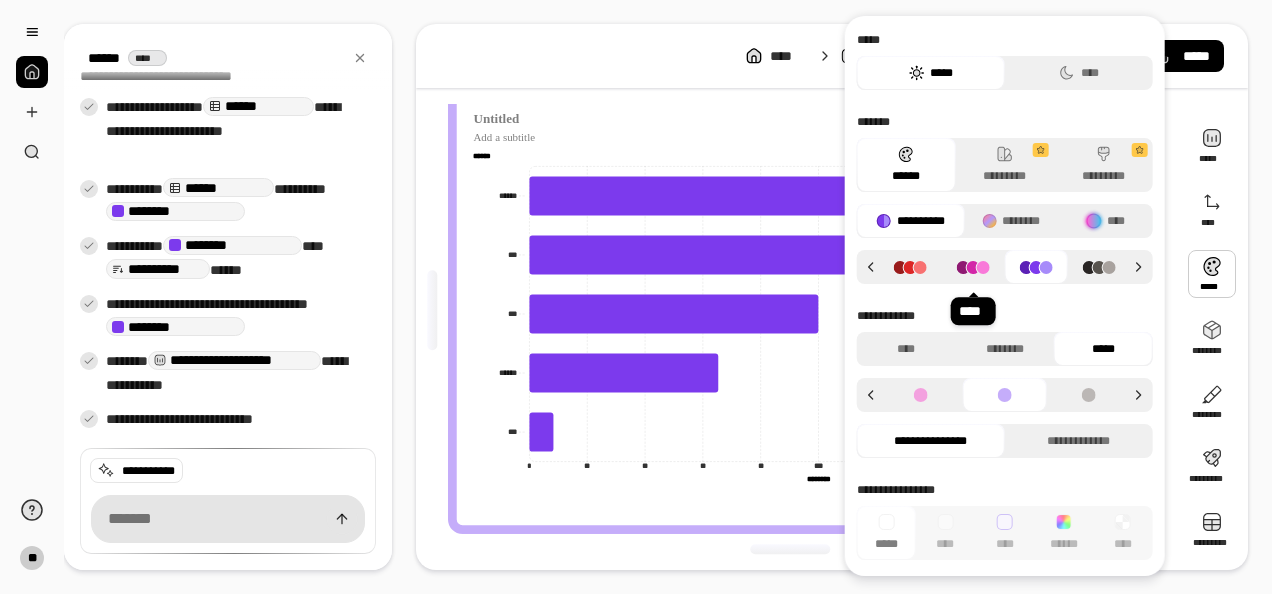 click 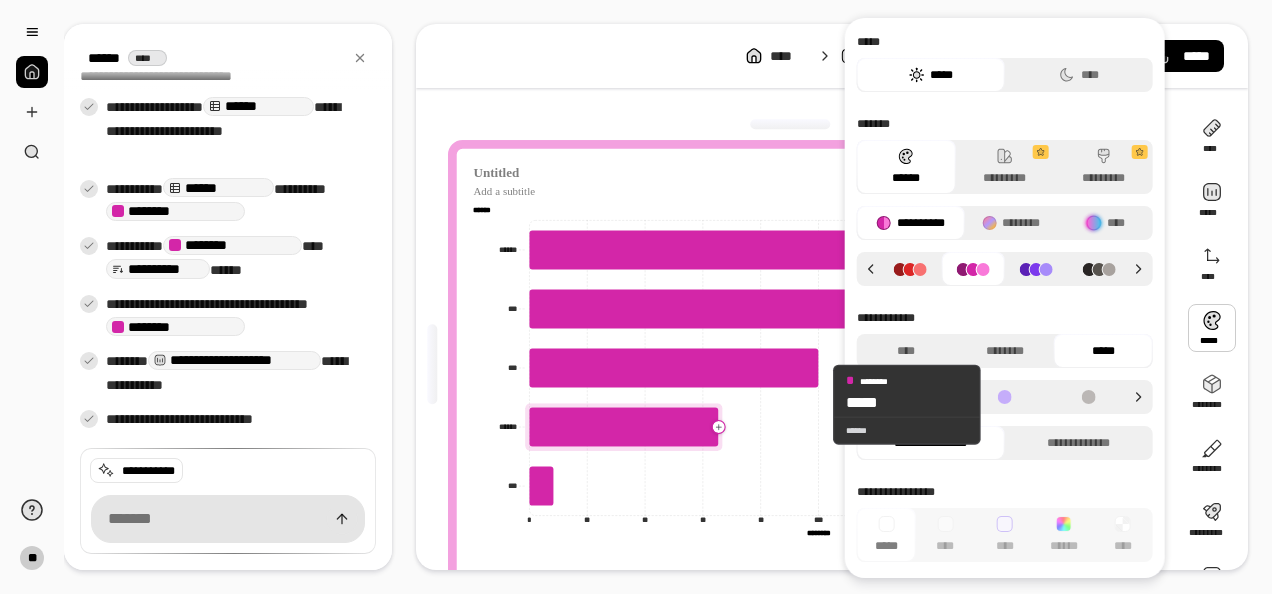 scroll, scrollTop: 54, scrollLeft: 0, axis: vertical 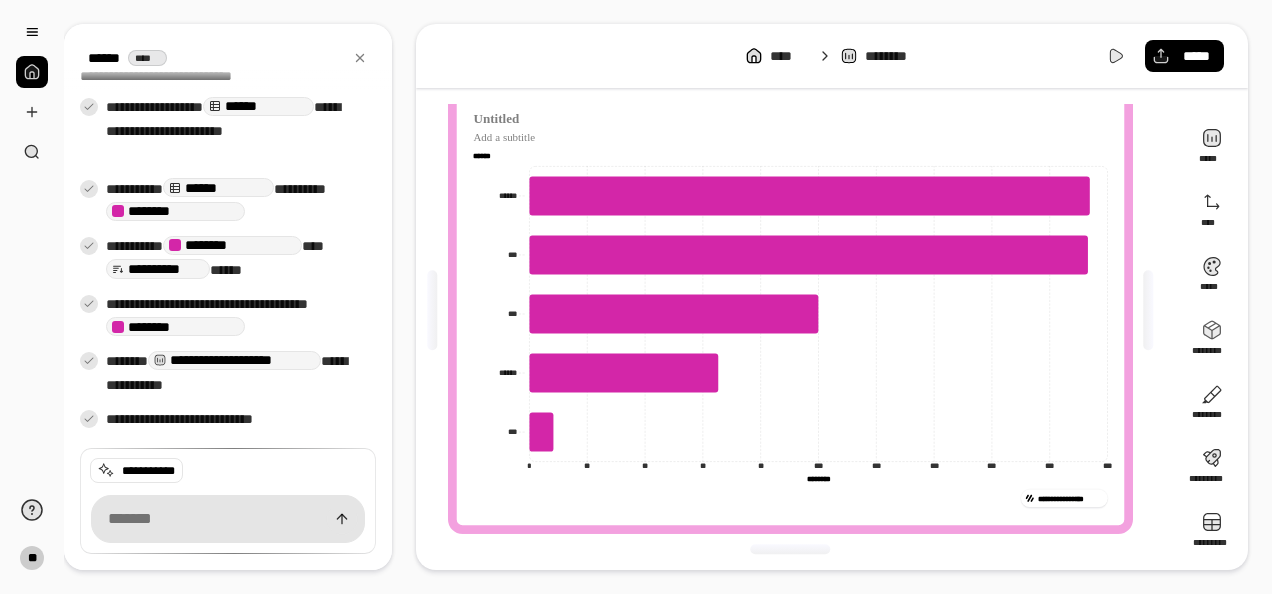 click on "**********" at bounding box center (668, 297) 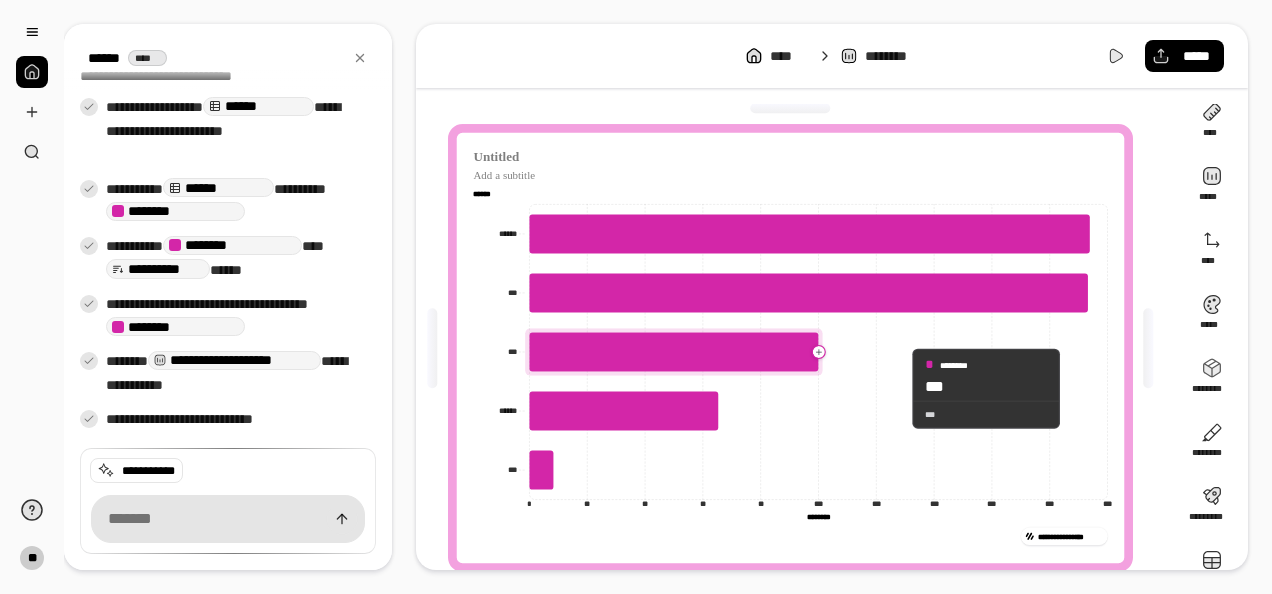 scroll, scrollTop: 0, scrollLeft: 0, axis: both 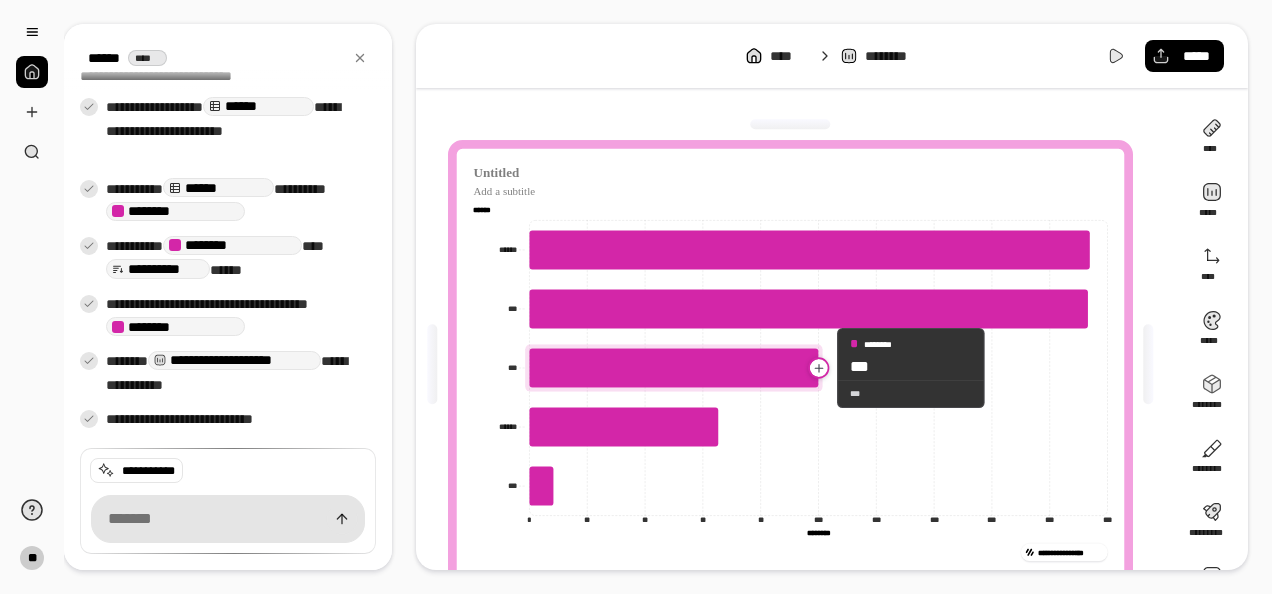 click 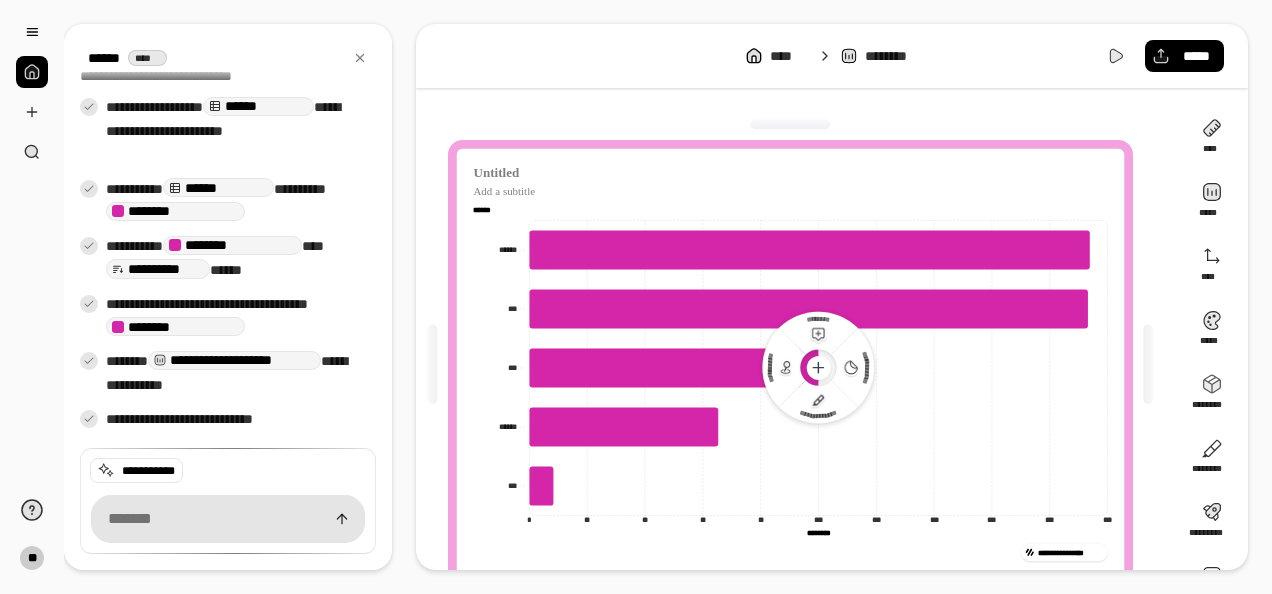 click on "**********" at bounding box center (790, 549) 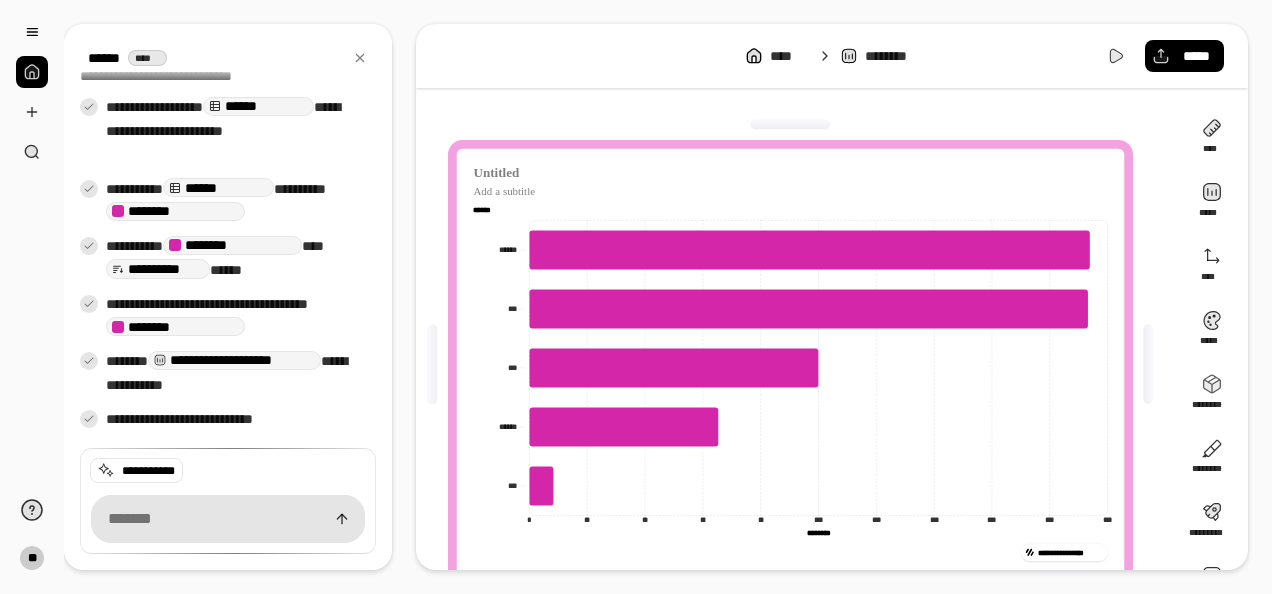 click on "***" 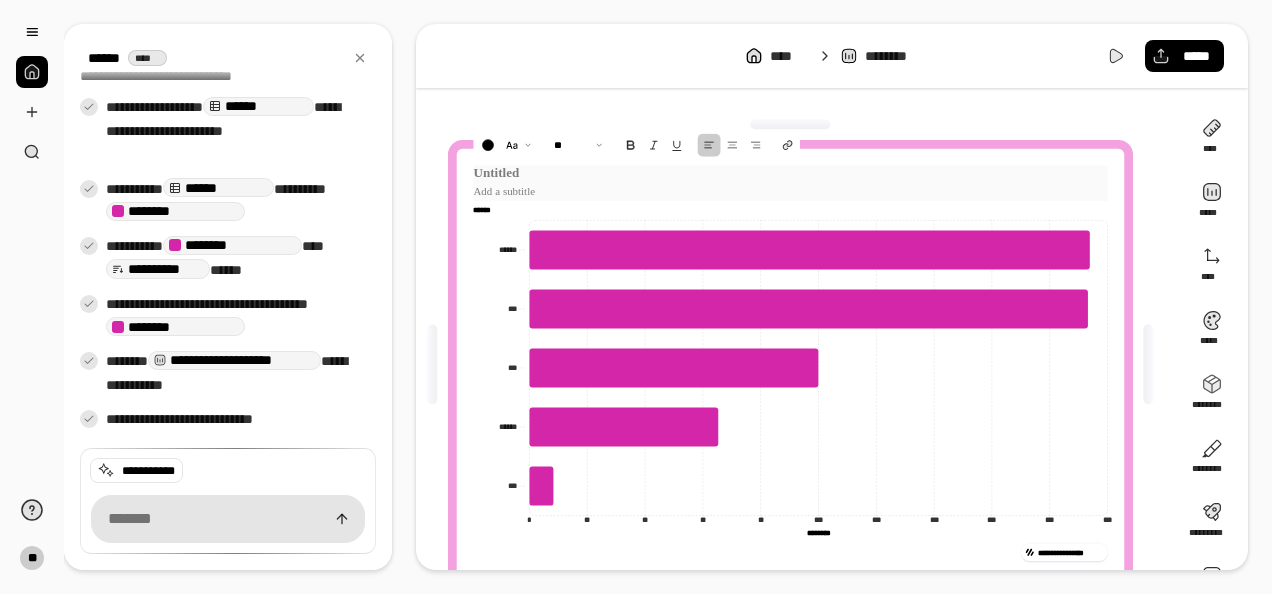 click at bounding box center (790, 181) 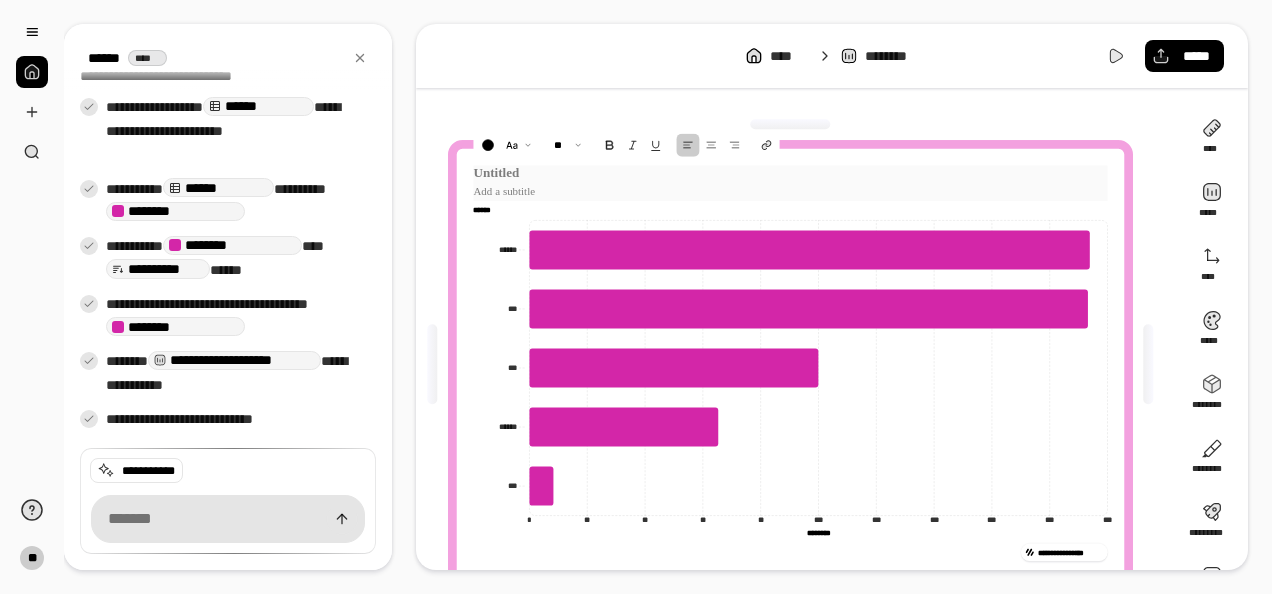 type 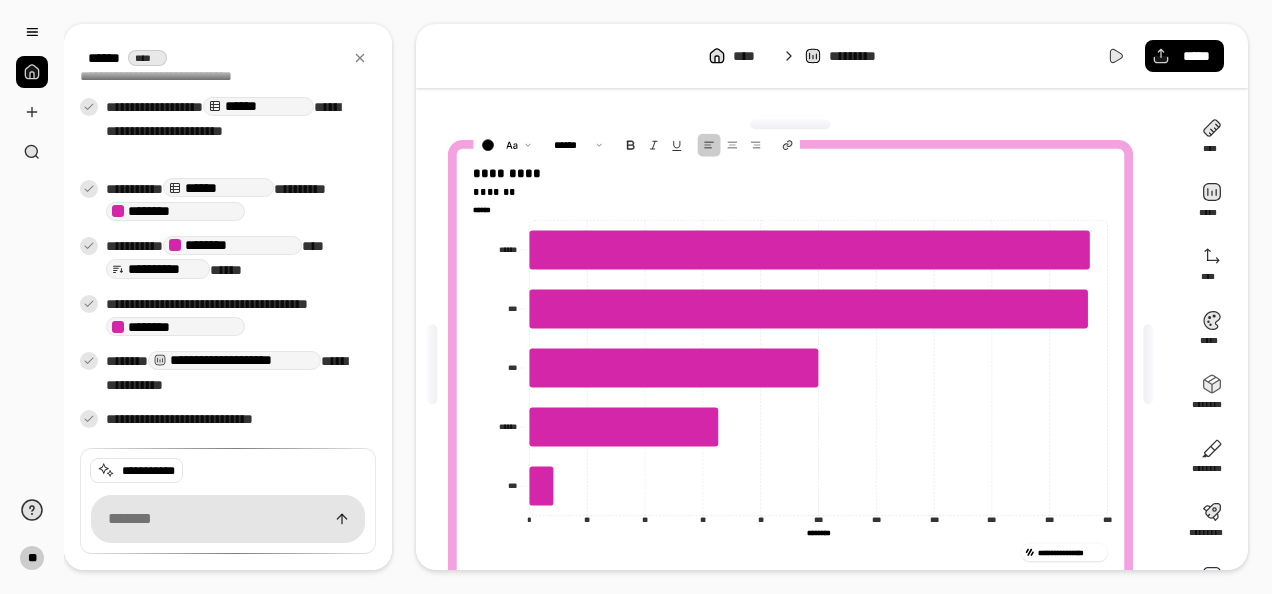 click on "**********" at bounding box center [832, 297] 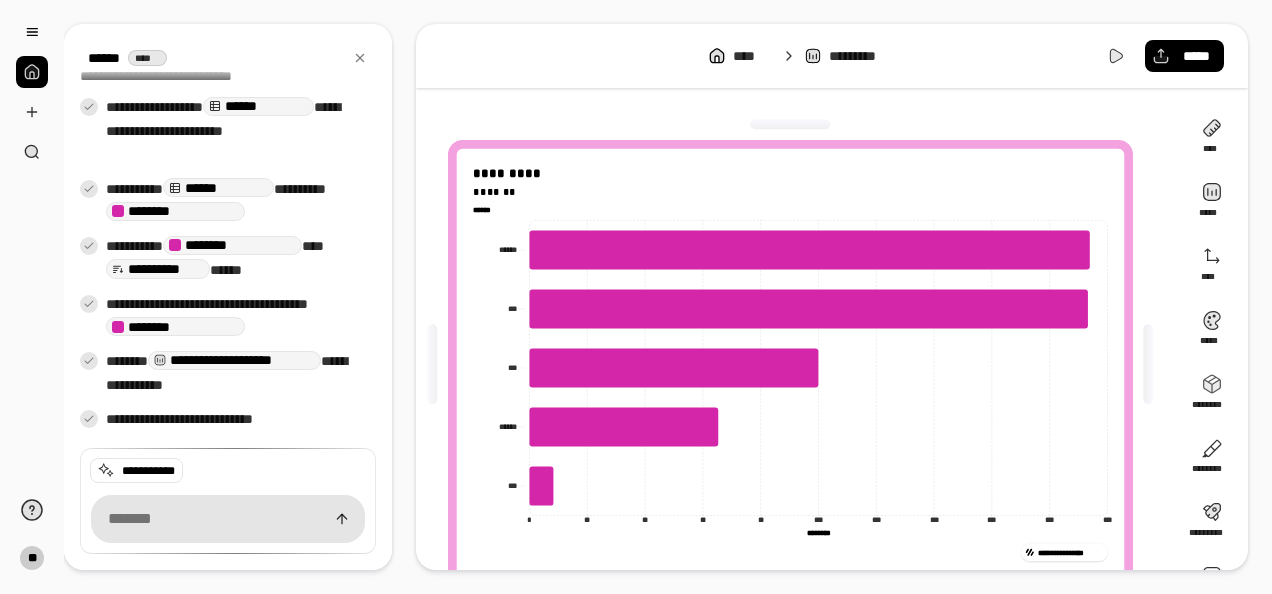 click on "***" 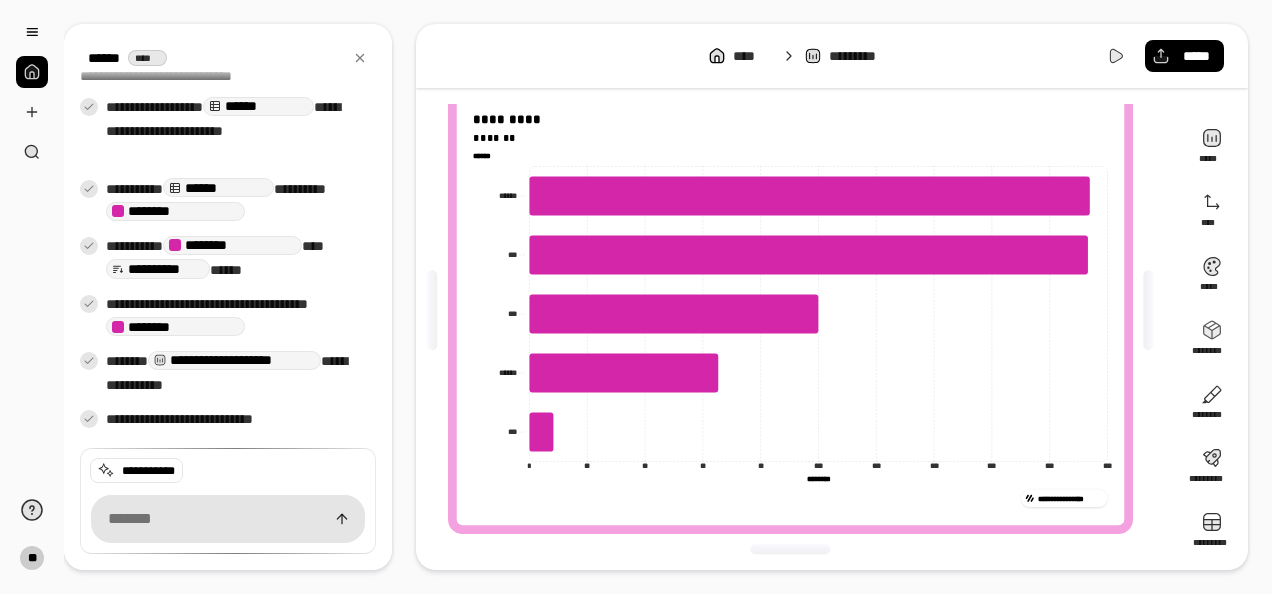 click on "**" 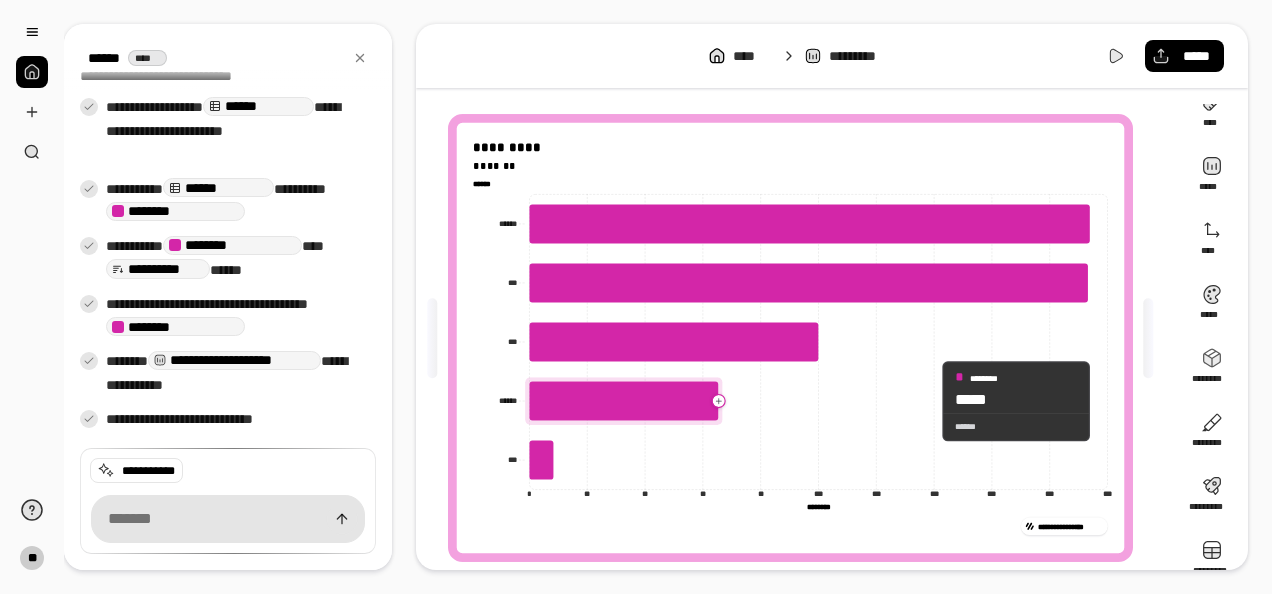 scroll, scrollTop: 0, scrollLeft: 0, axis: both 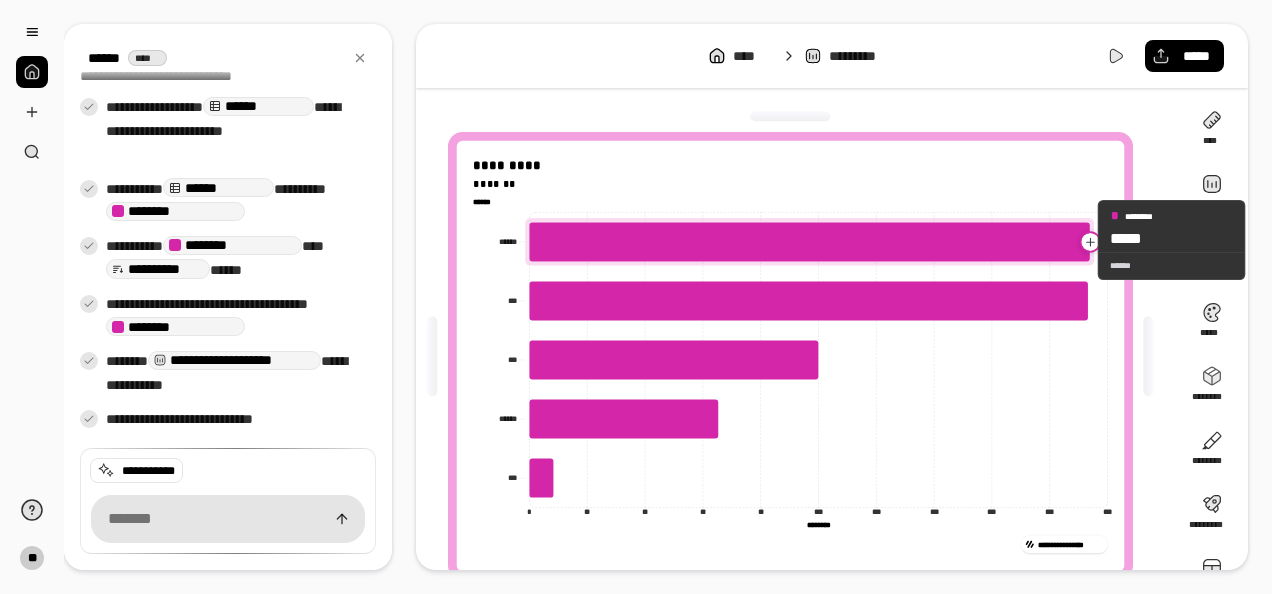 click 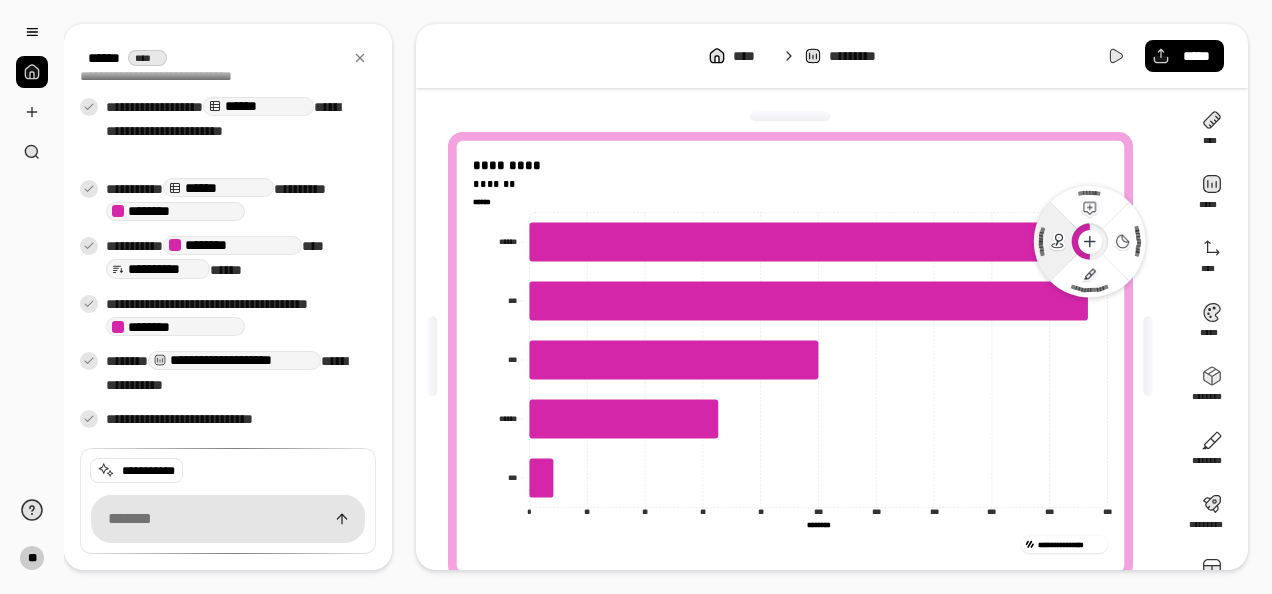 click 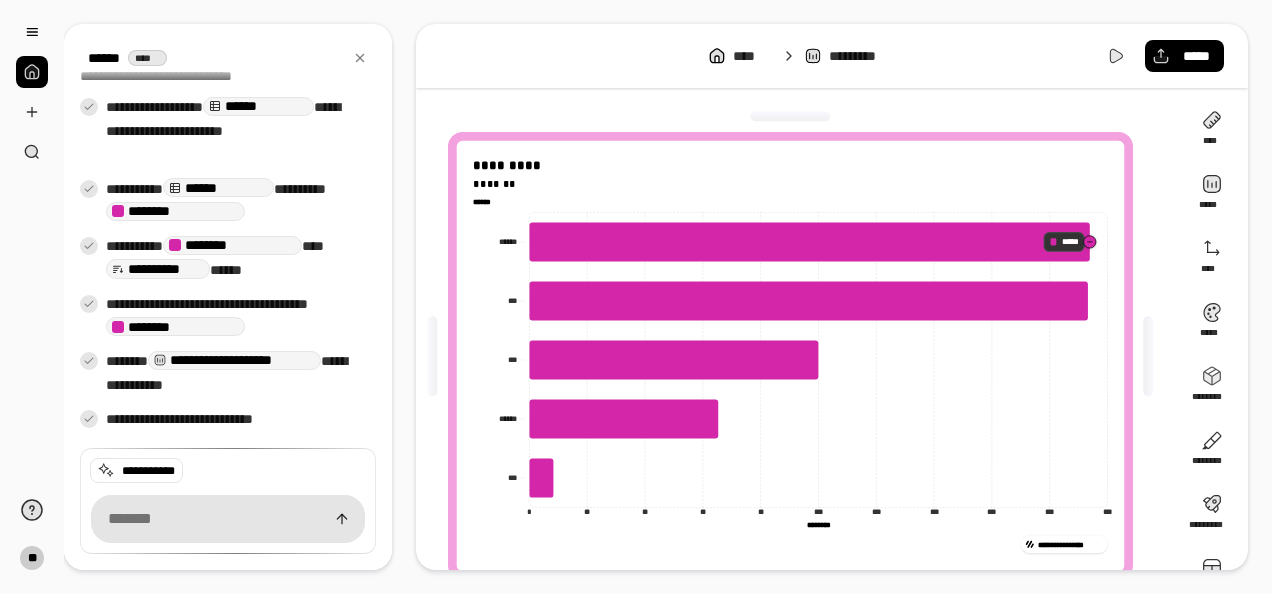 click 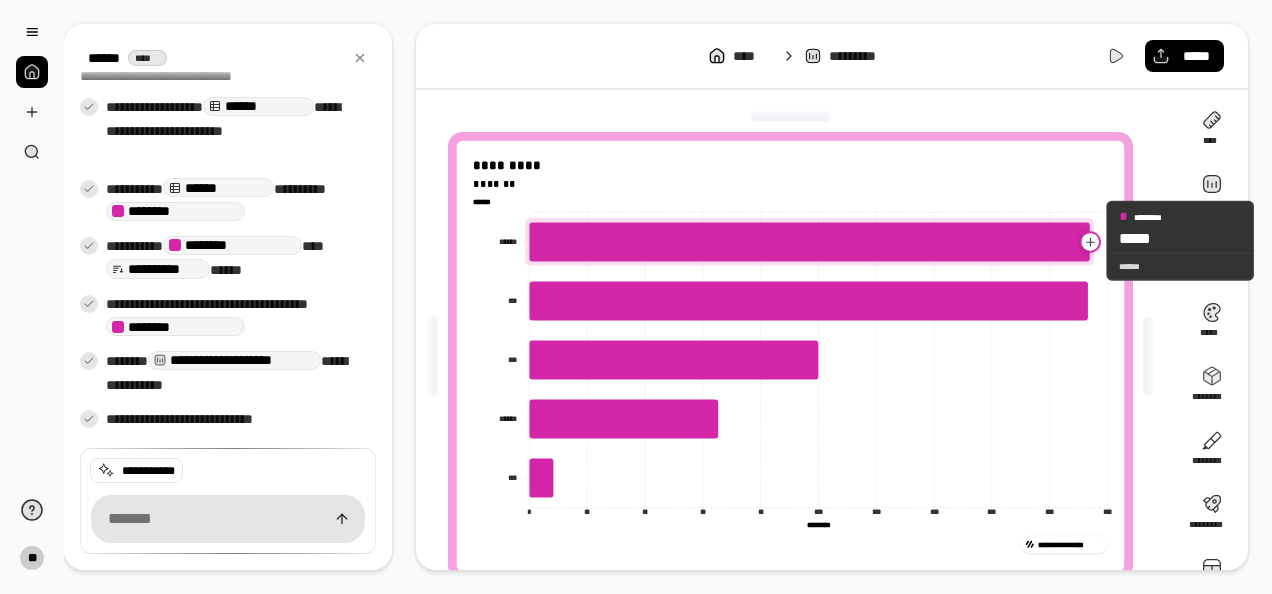 click 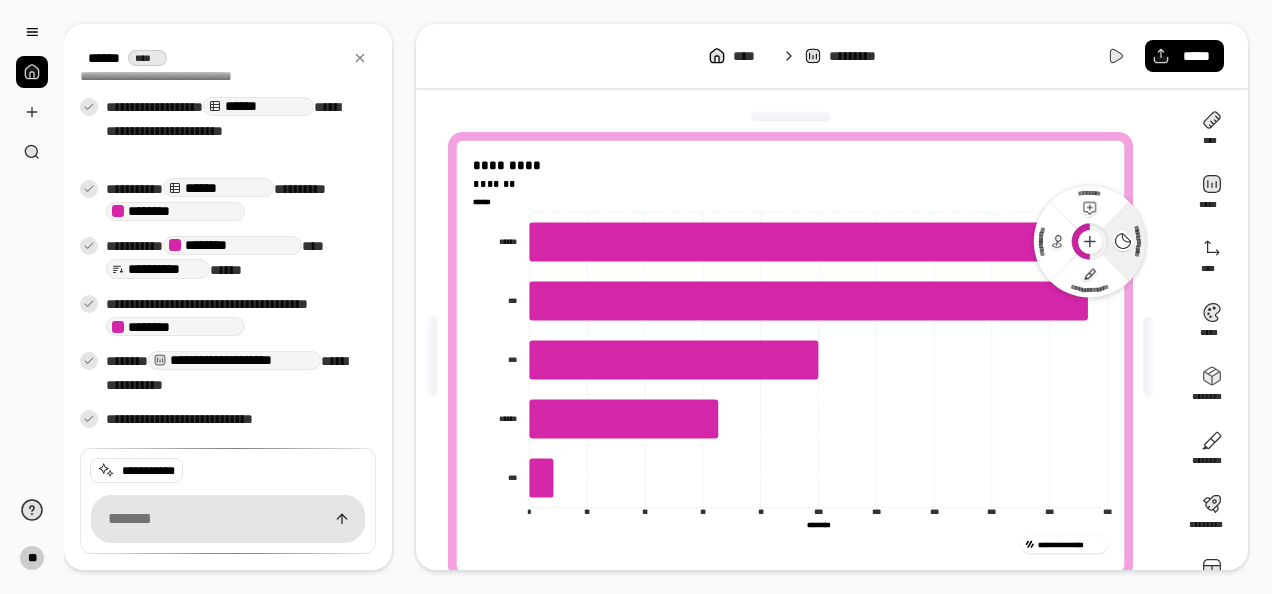 click 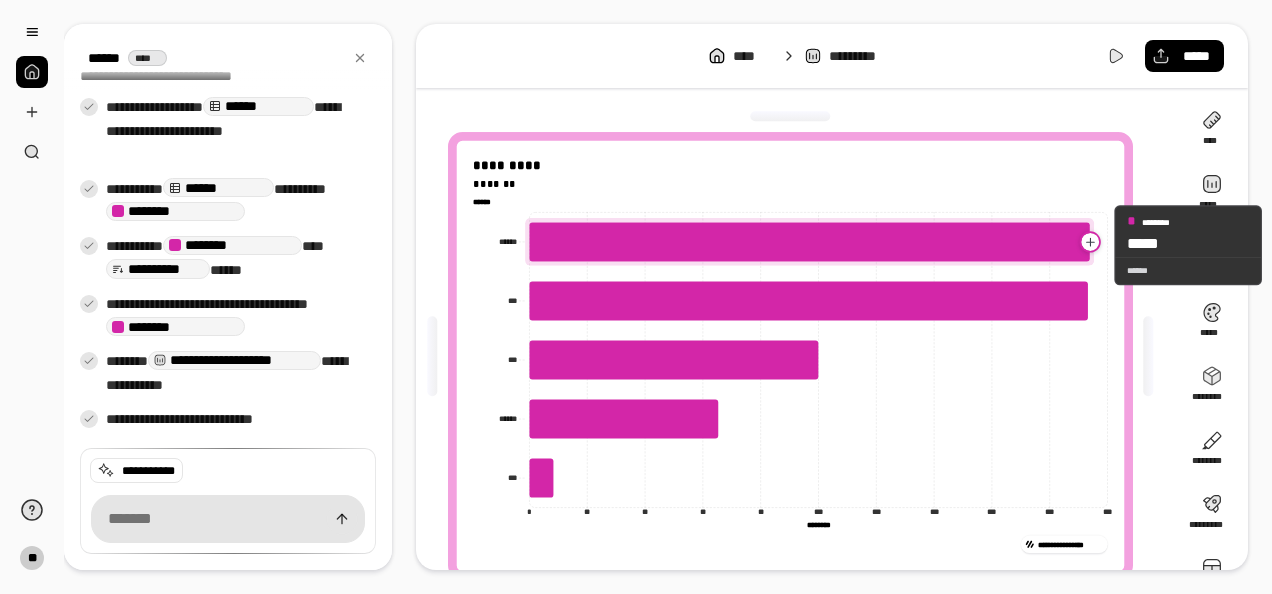 click 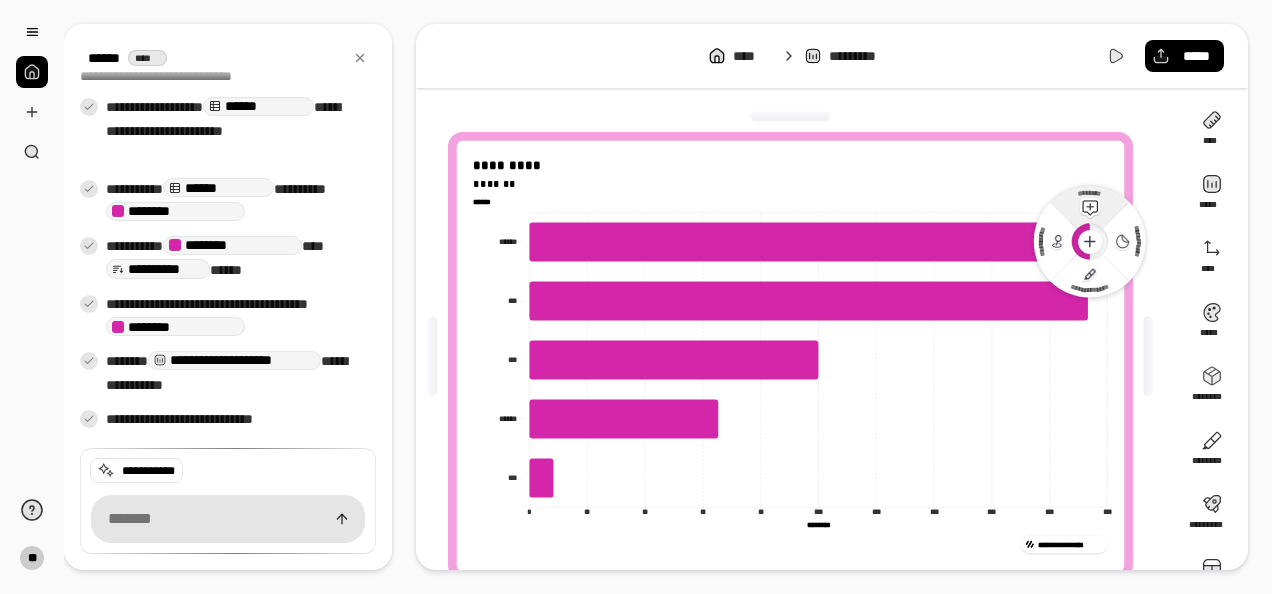 click 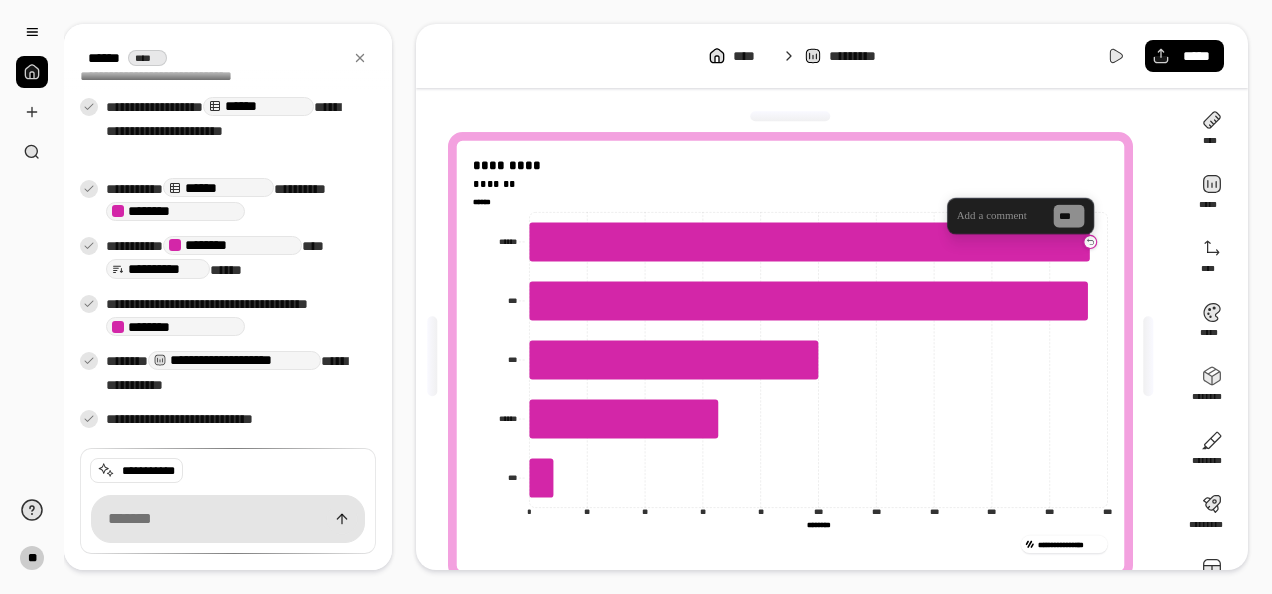 click at bounding box center [1001, 216] 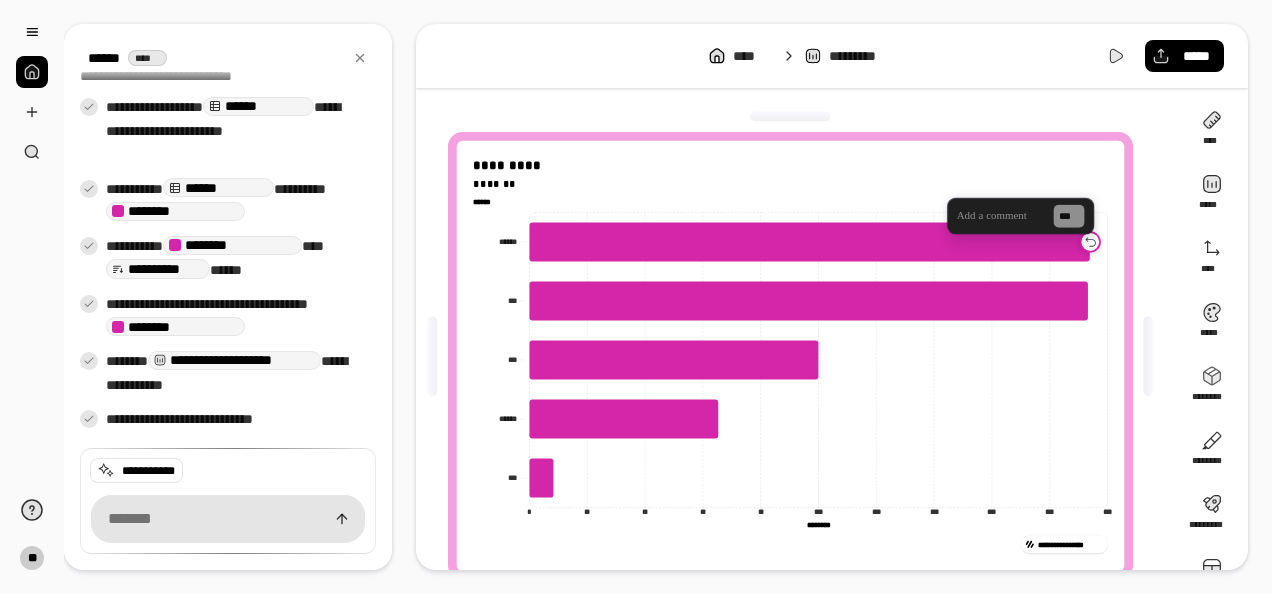 click 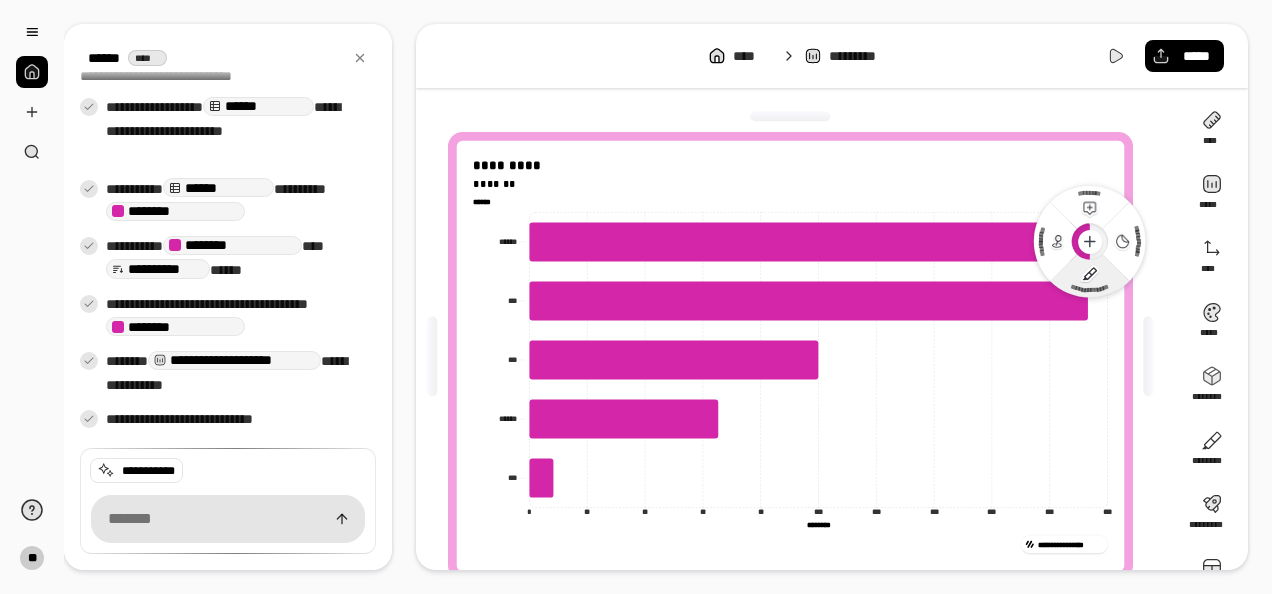 click 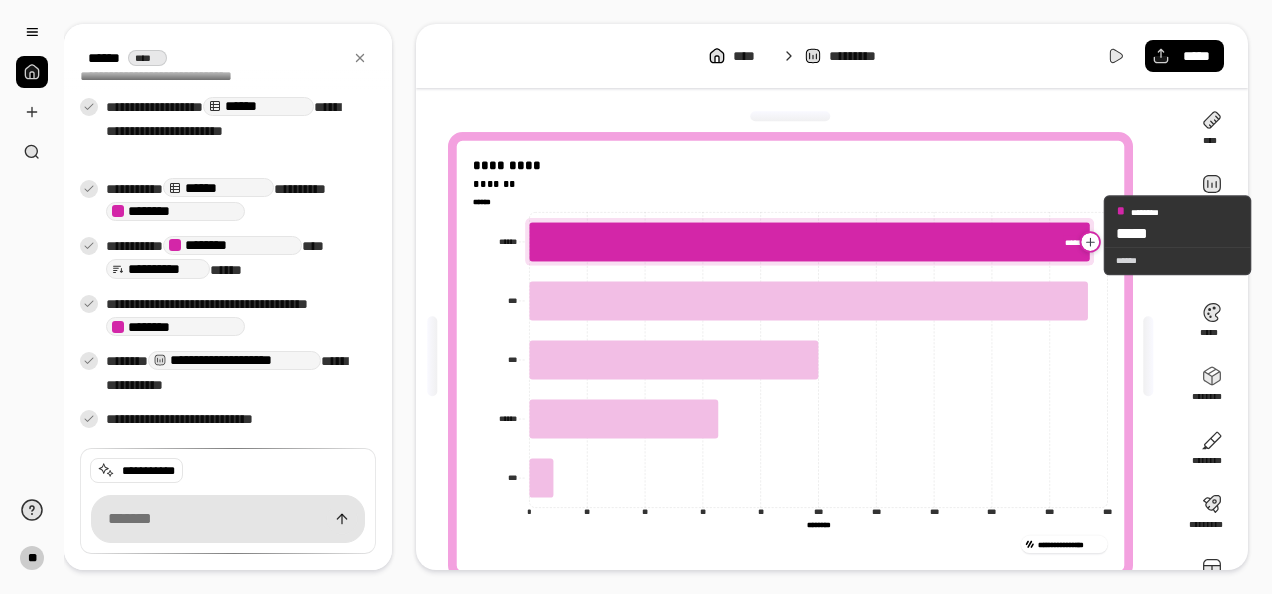 click 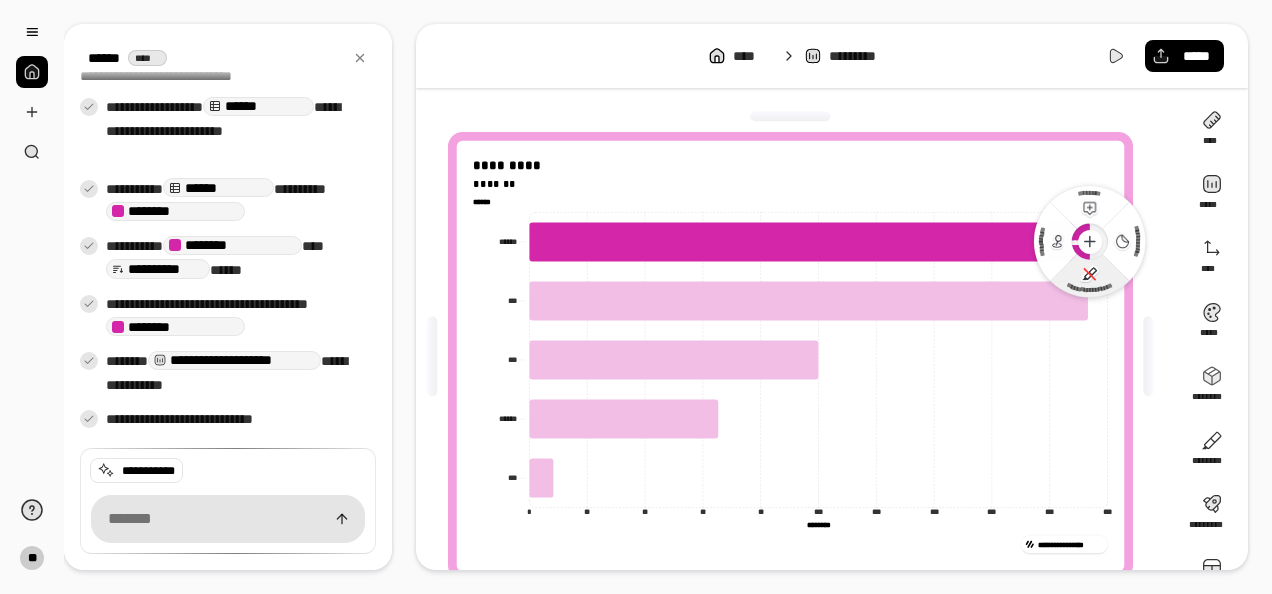 click 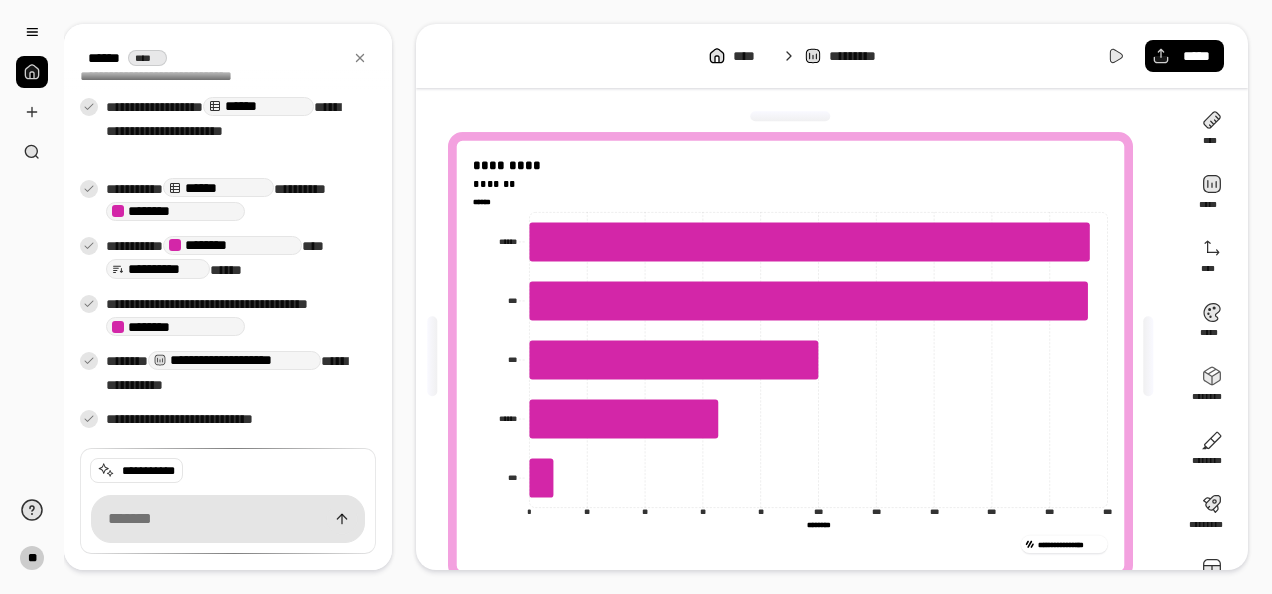 click on "**********" at bounding box center (1070, 544) 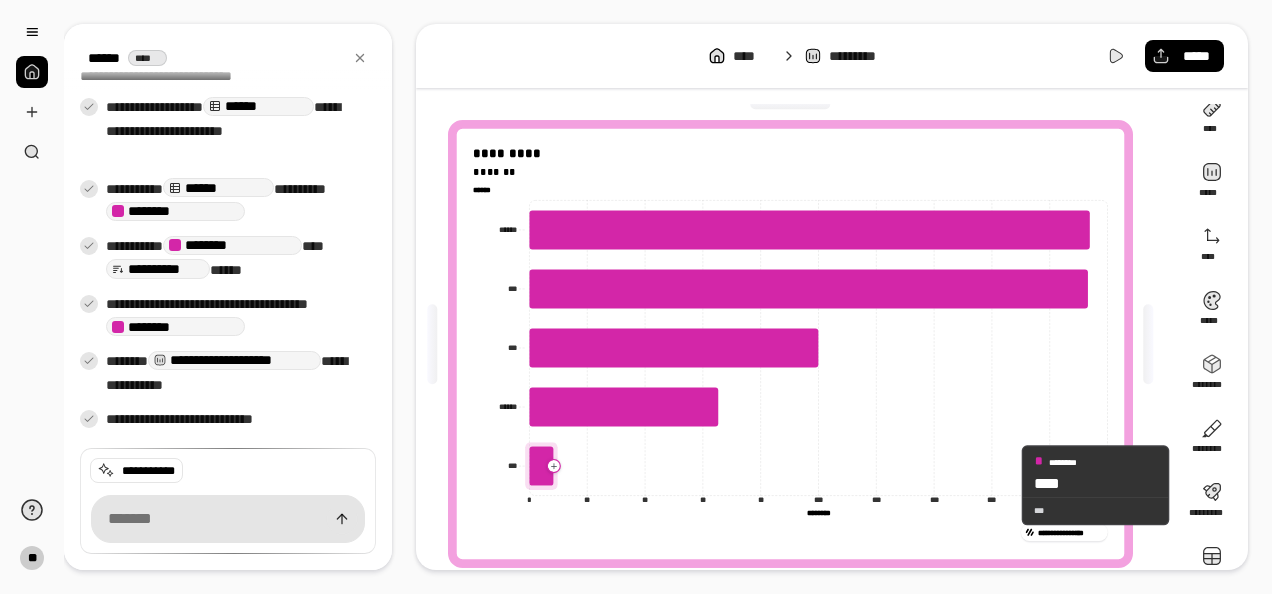 scroll, scrollTop: 54, scrollLeft: 0, axis: vertical 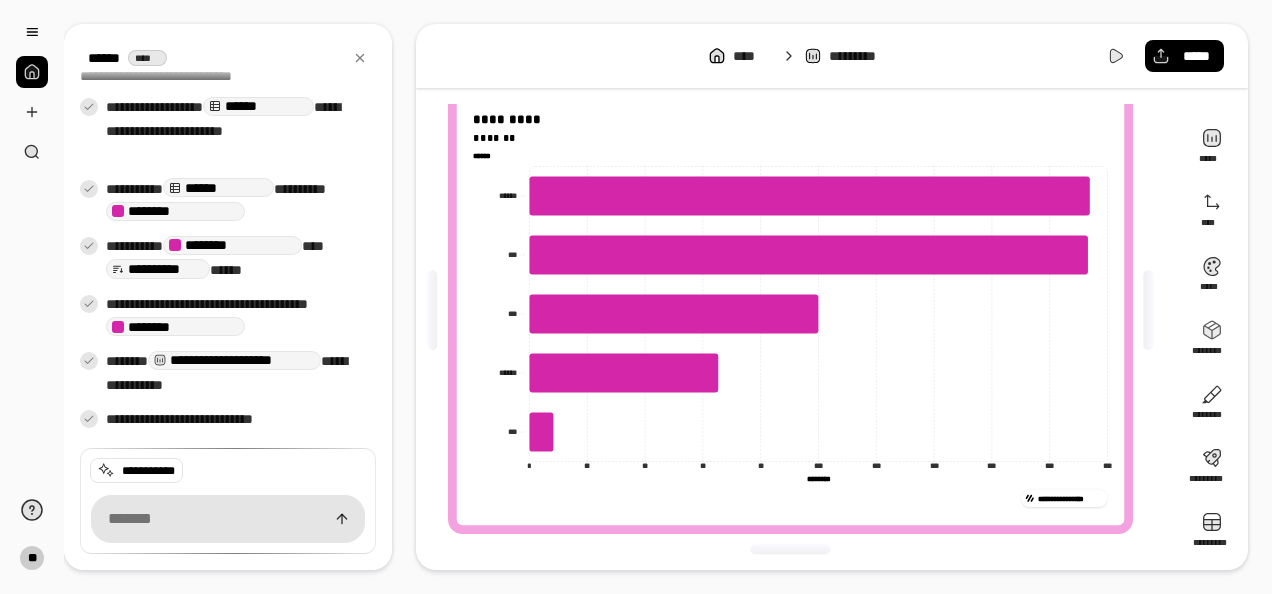 click on "**********" at bounding box center [1070, 498] 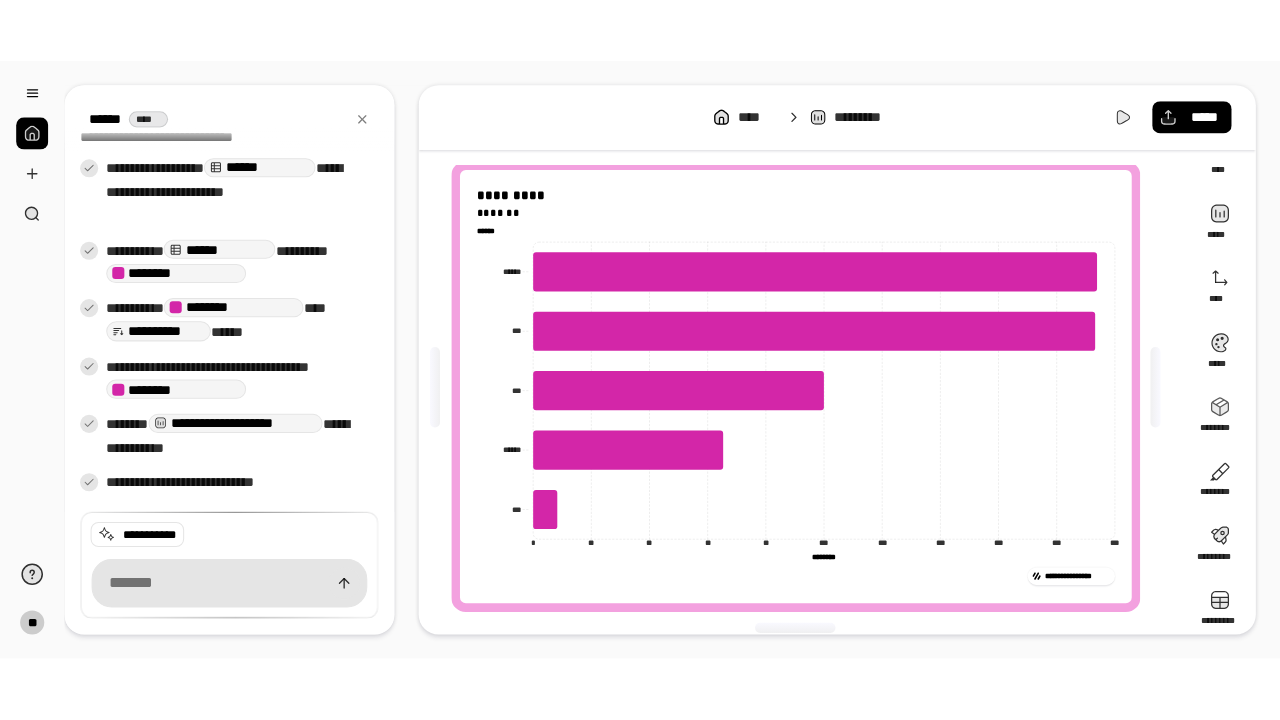 scroll, scrollTop: 31, scrollLeft: 0, axis: vertical 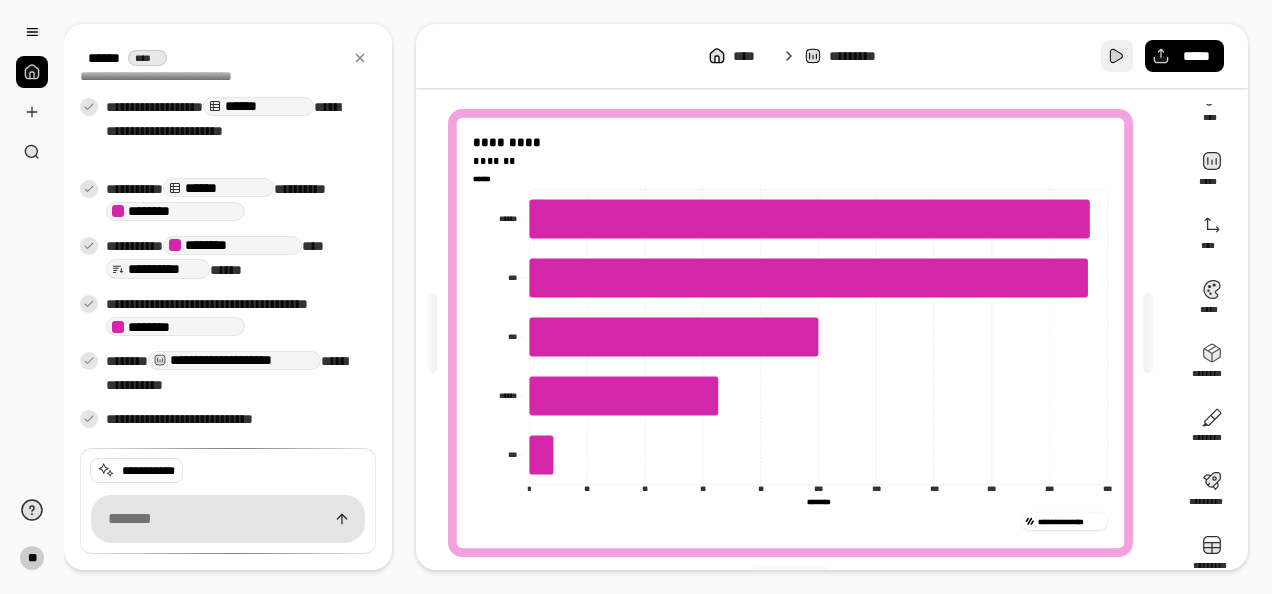 click at bounding box center (1117, 56) 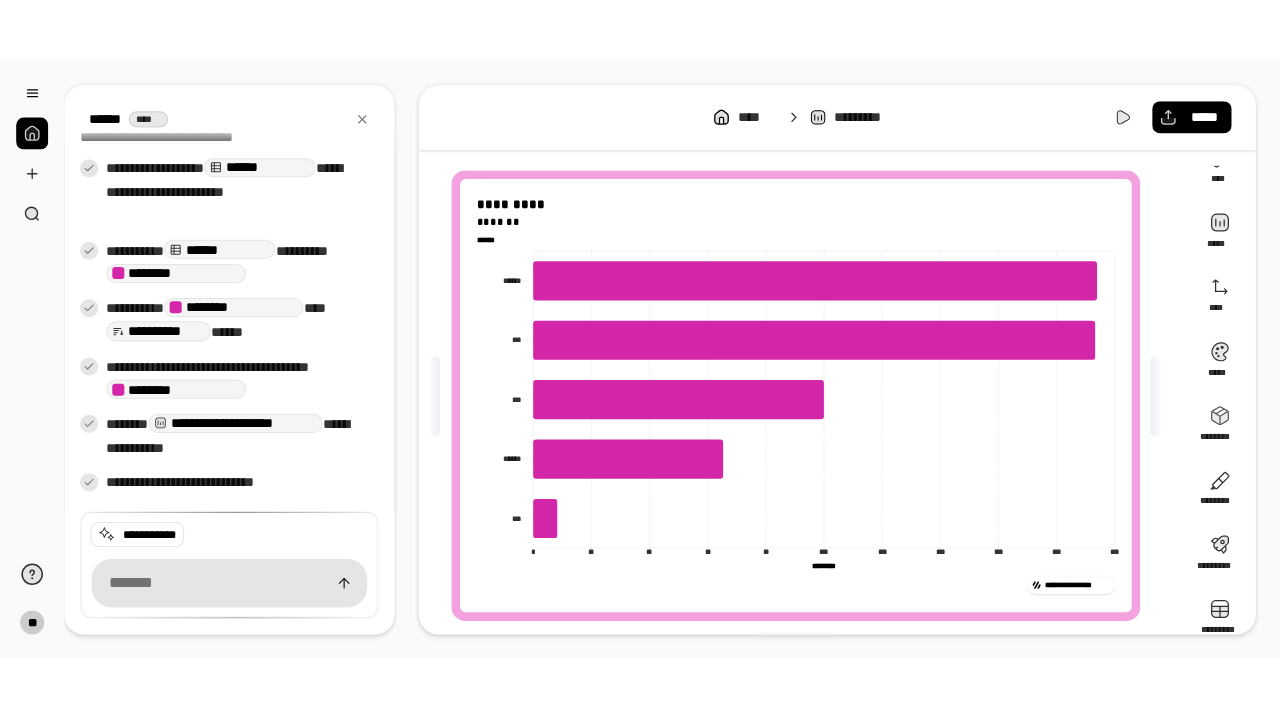scroll, scrollTop: 162, scrollLeft: 0, axis: vertical 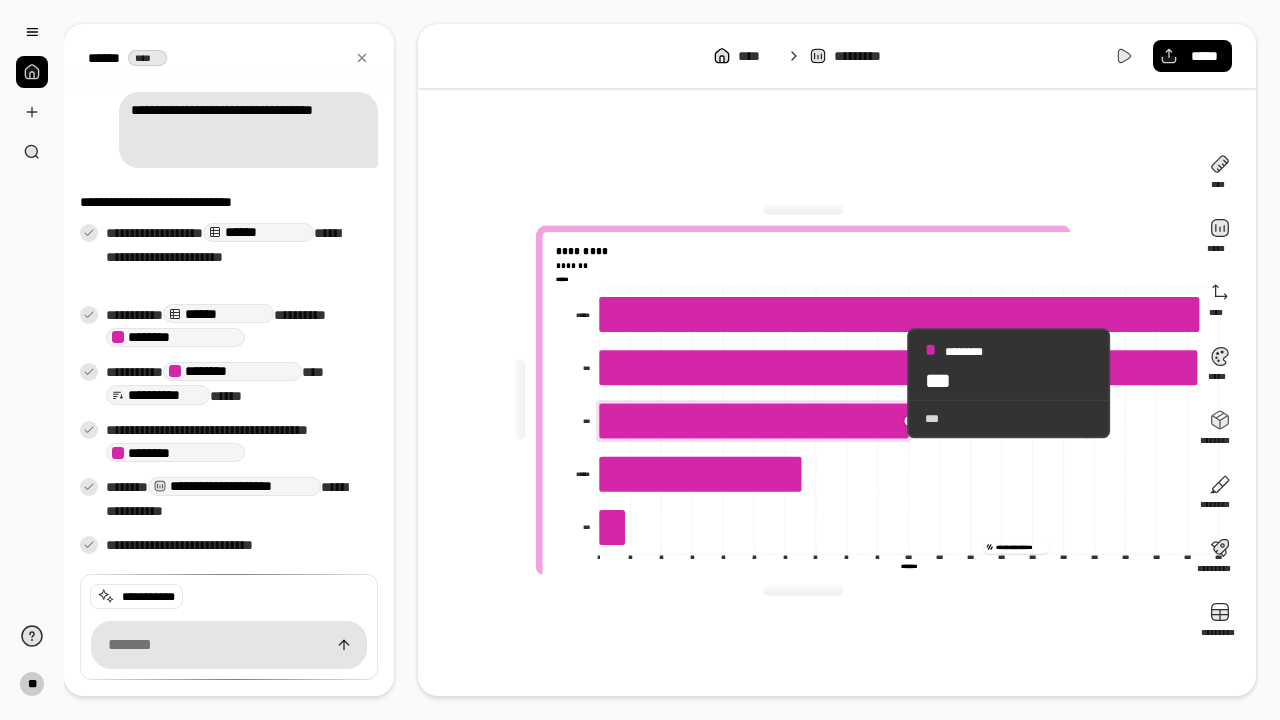 click 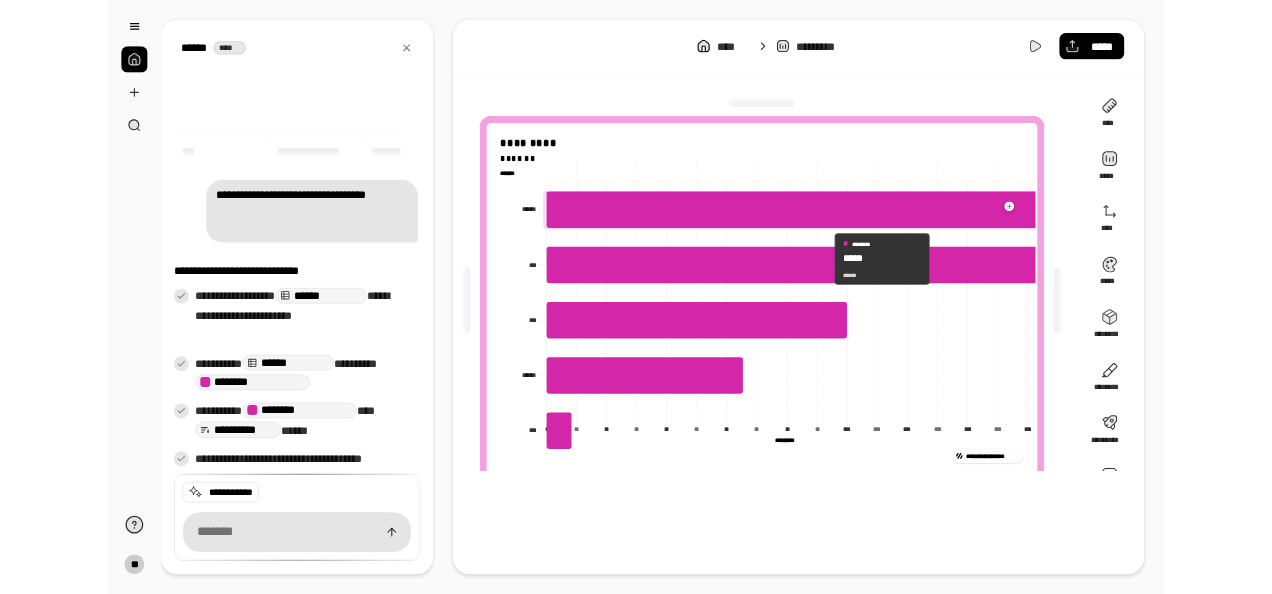 scroll, scrollTop: 288, scrollLeft: 0, axis: vertical 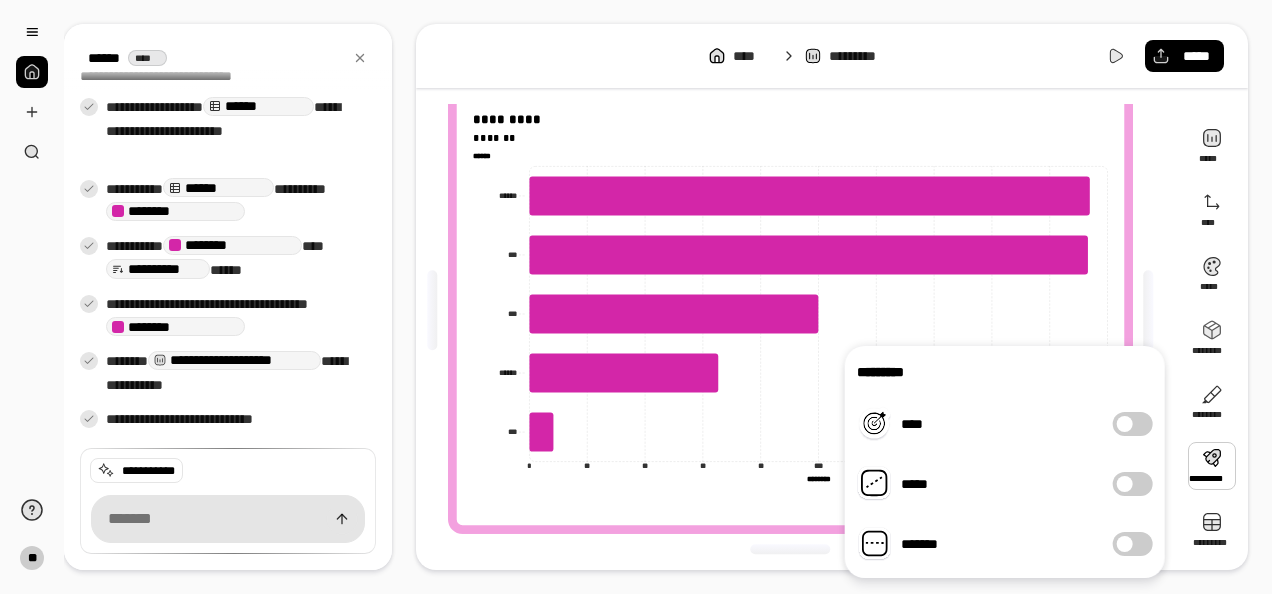 click on "**********" at bounding box center (790, 309) 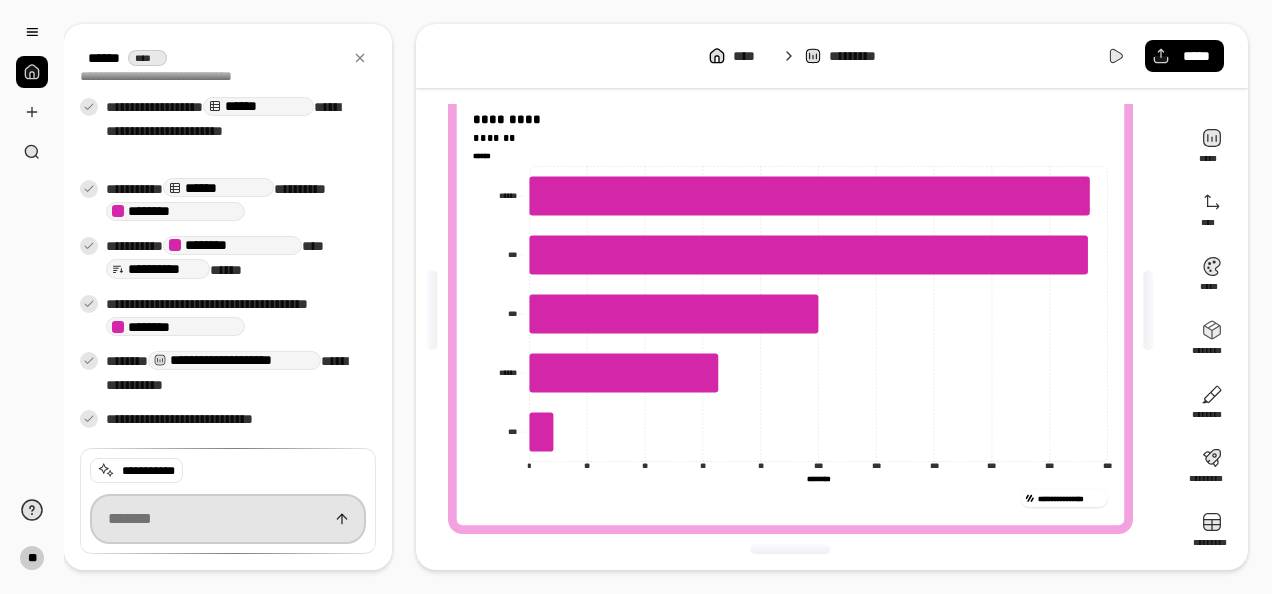 click at bounding box center [228, 519] 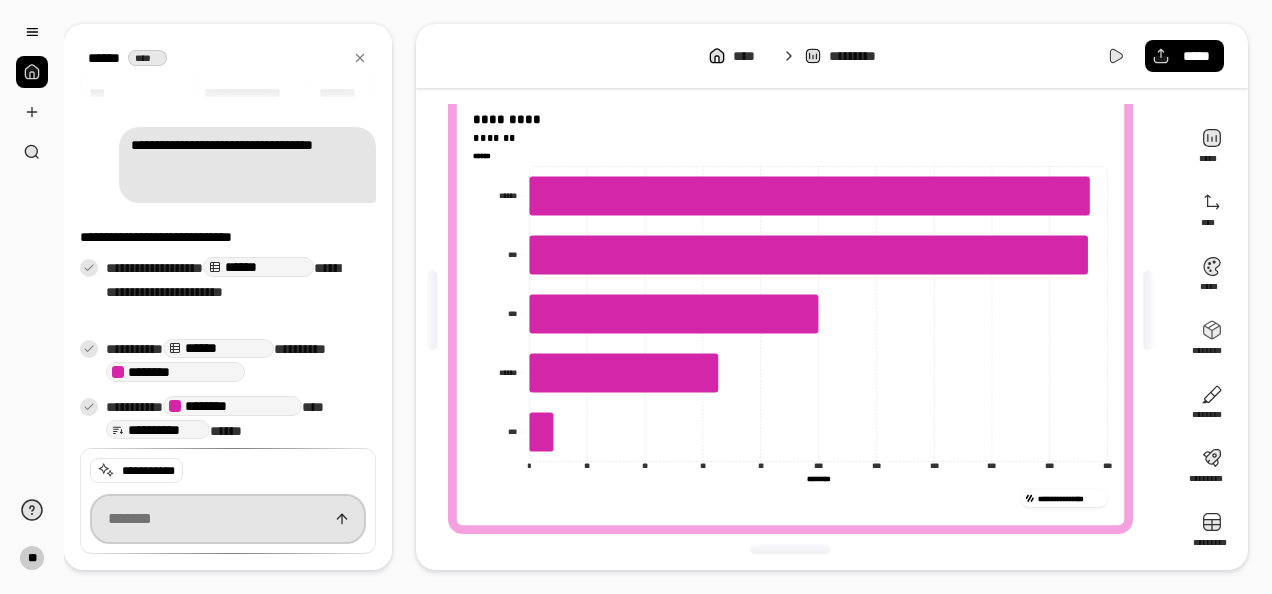scroll, scrollTop: 200, scrollLeft: 0, axis: vertical 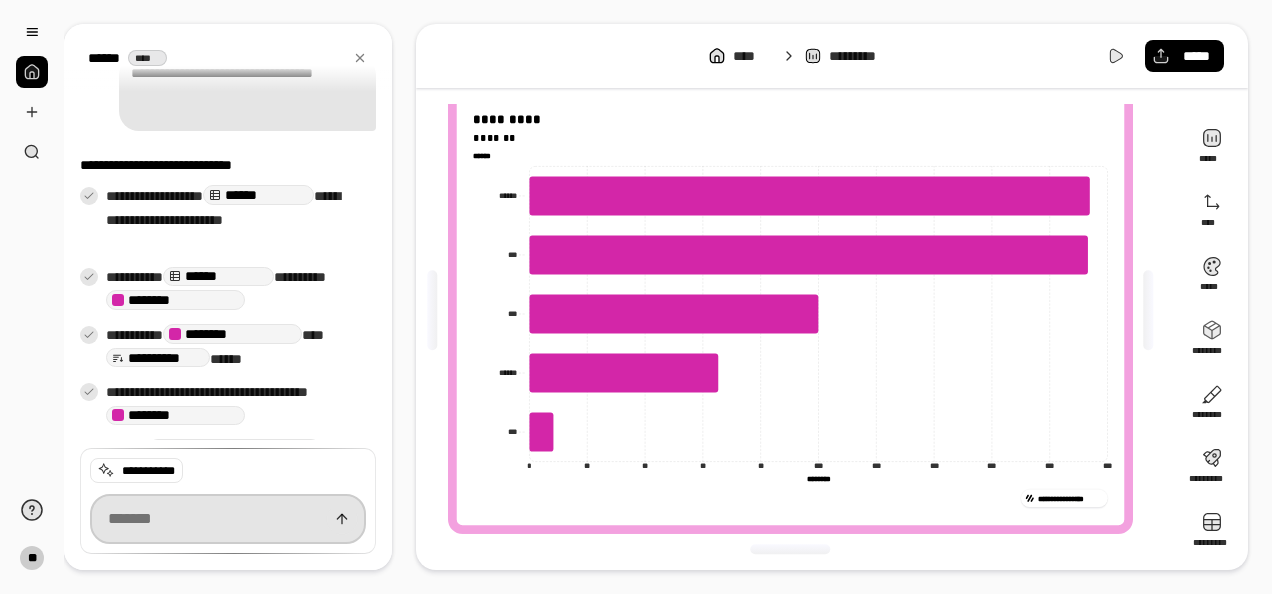 click at bounding box center (228, 519) 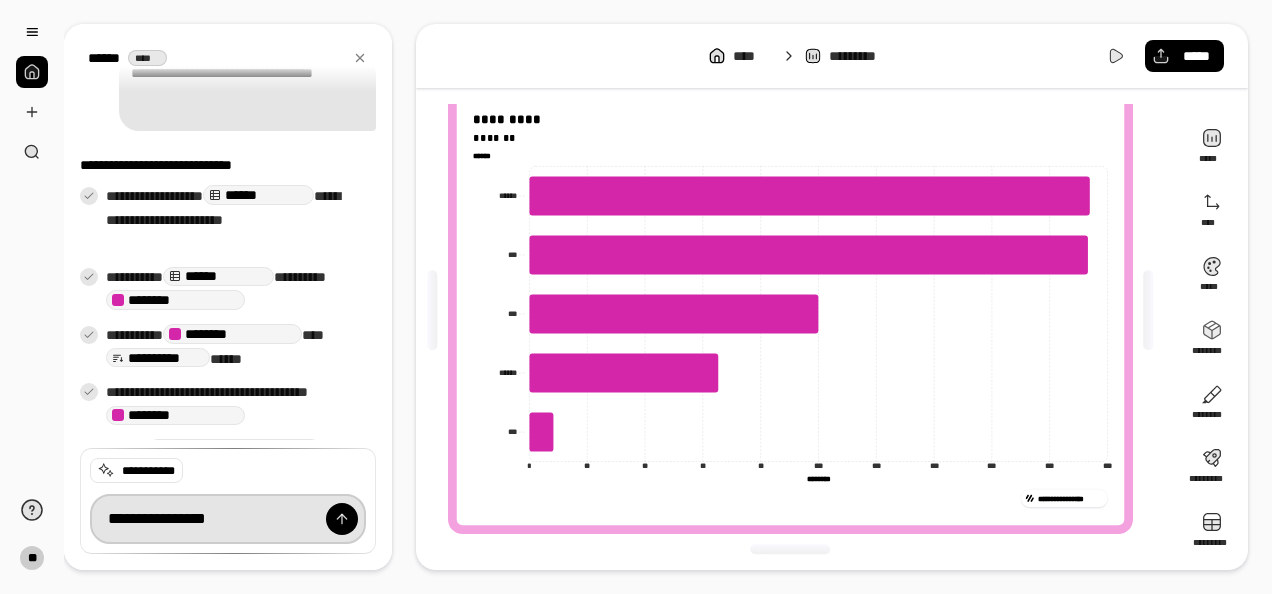 scroll, scrollTop: 0, scrollLeft: 48, axis: horizontal 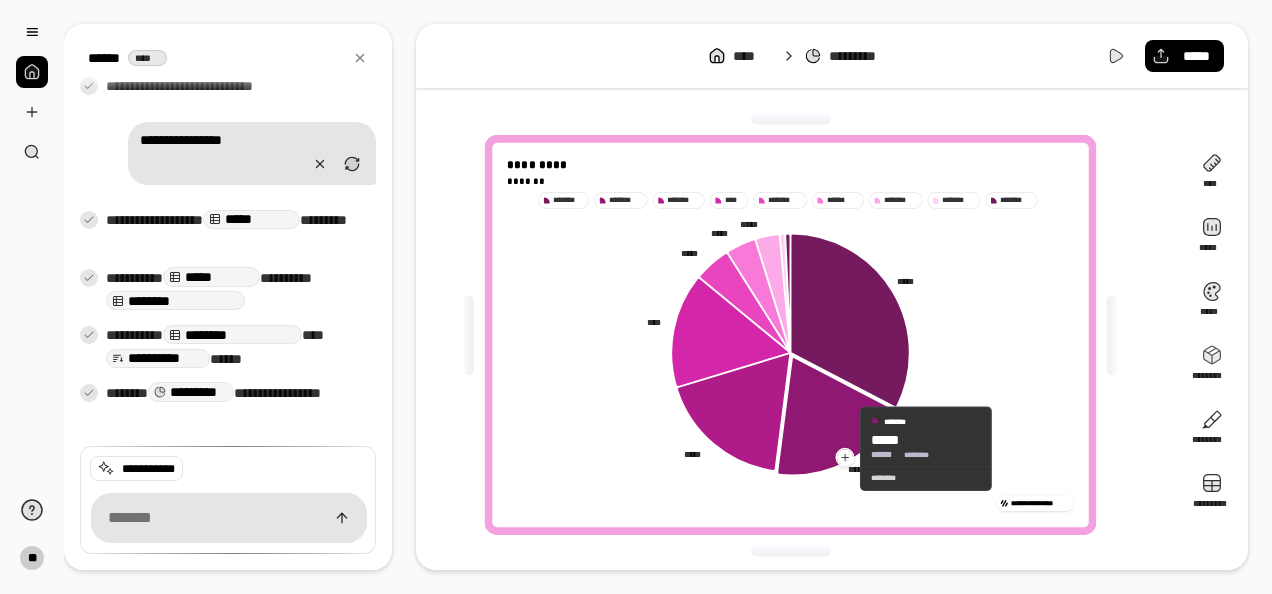 drag, startPoint x: 845, startPoint y: 448, endPoint x: 913, endPoint y: 482, distance: 76.02631 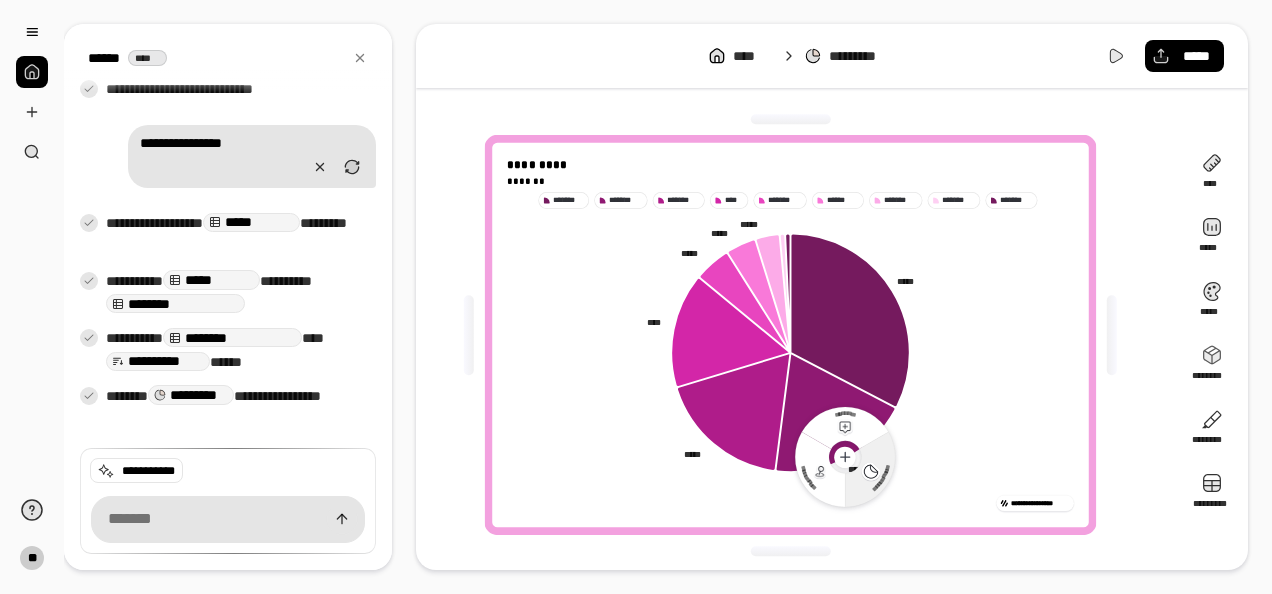 click 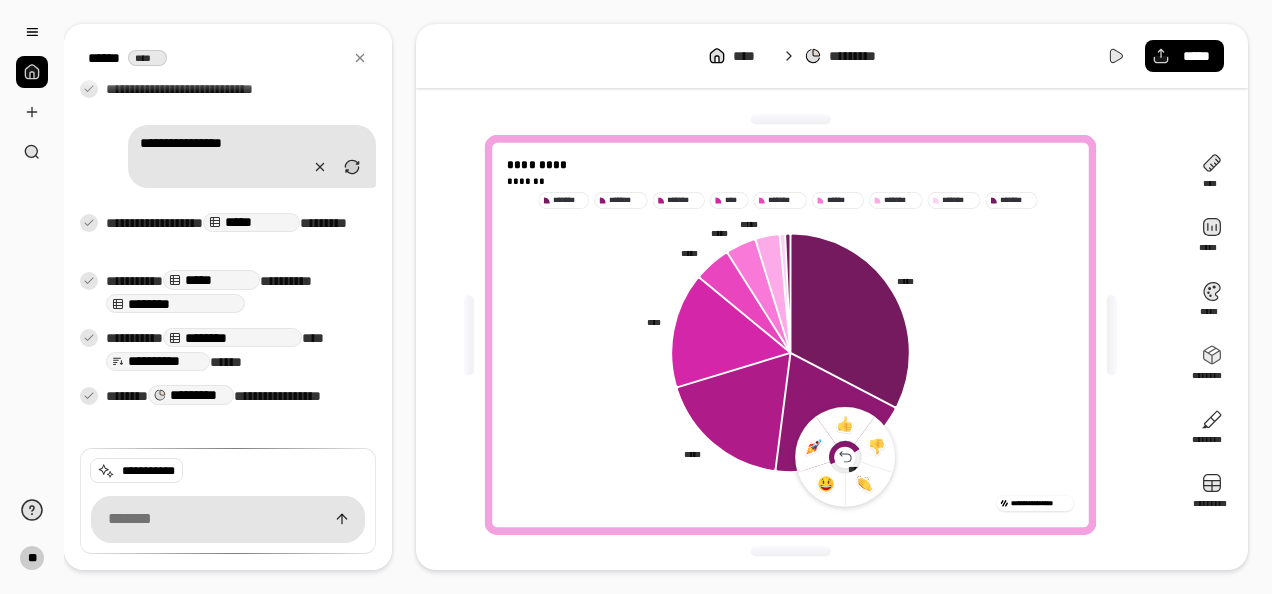 click 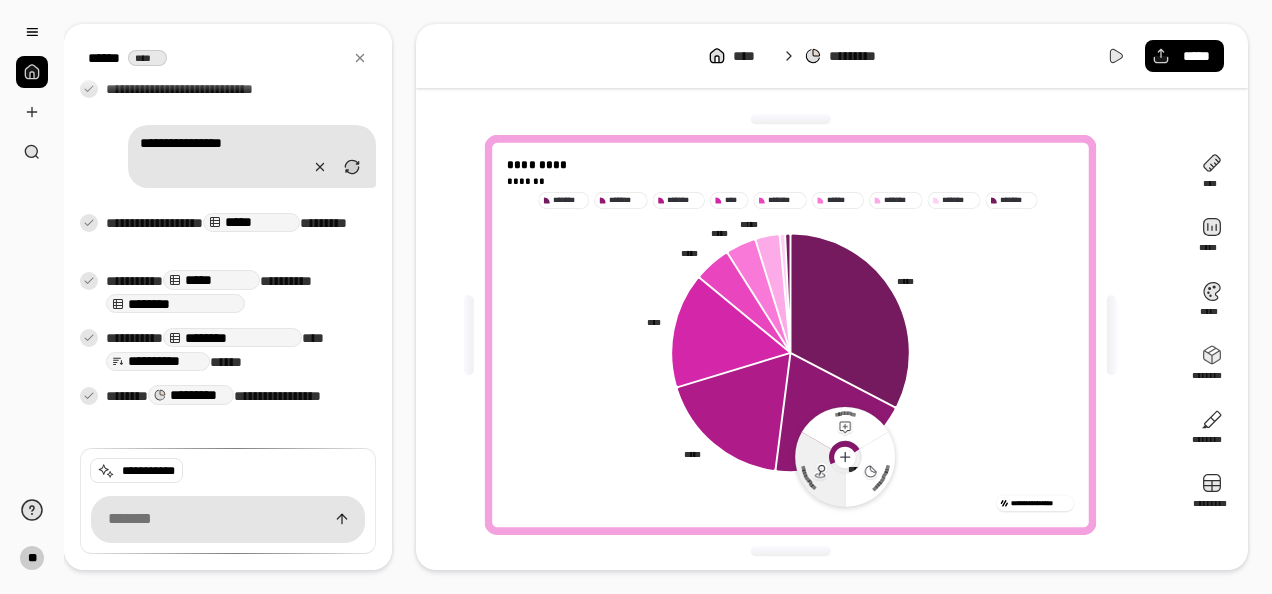 click 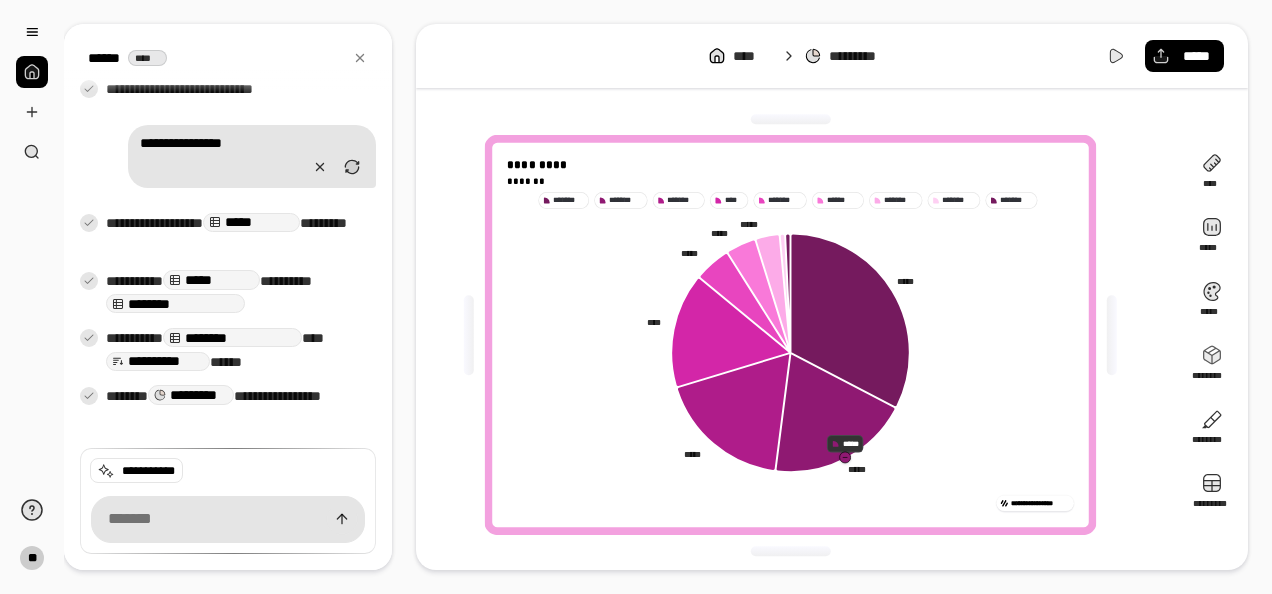 click 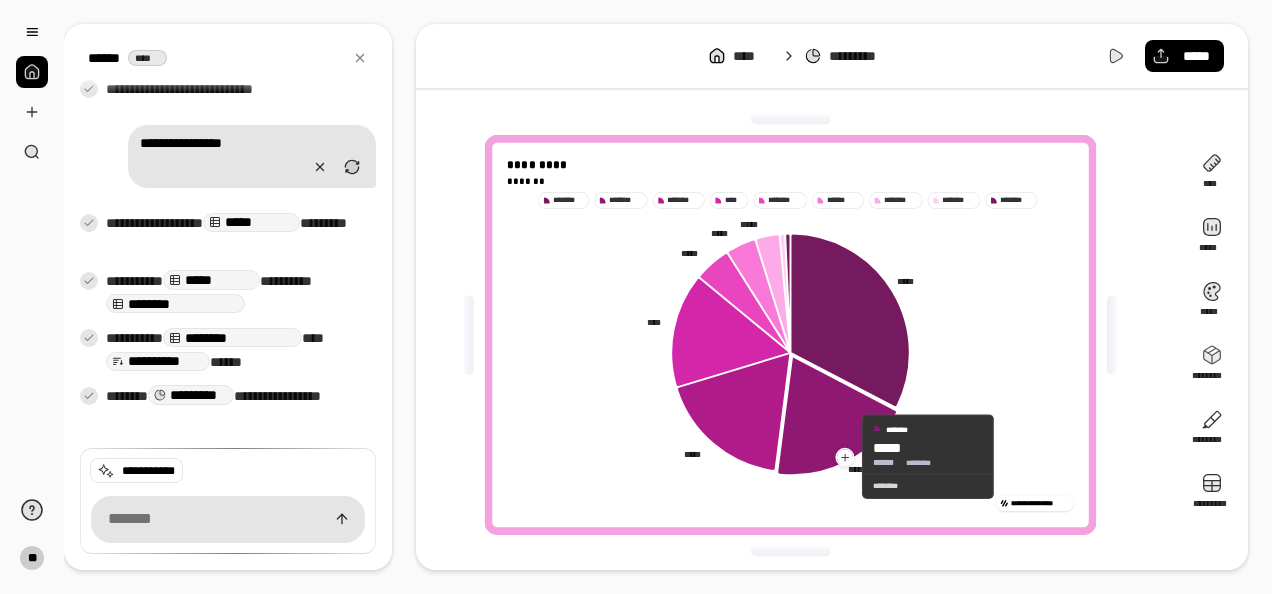 click 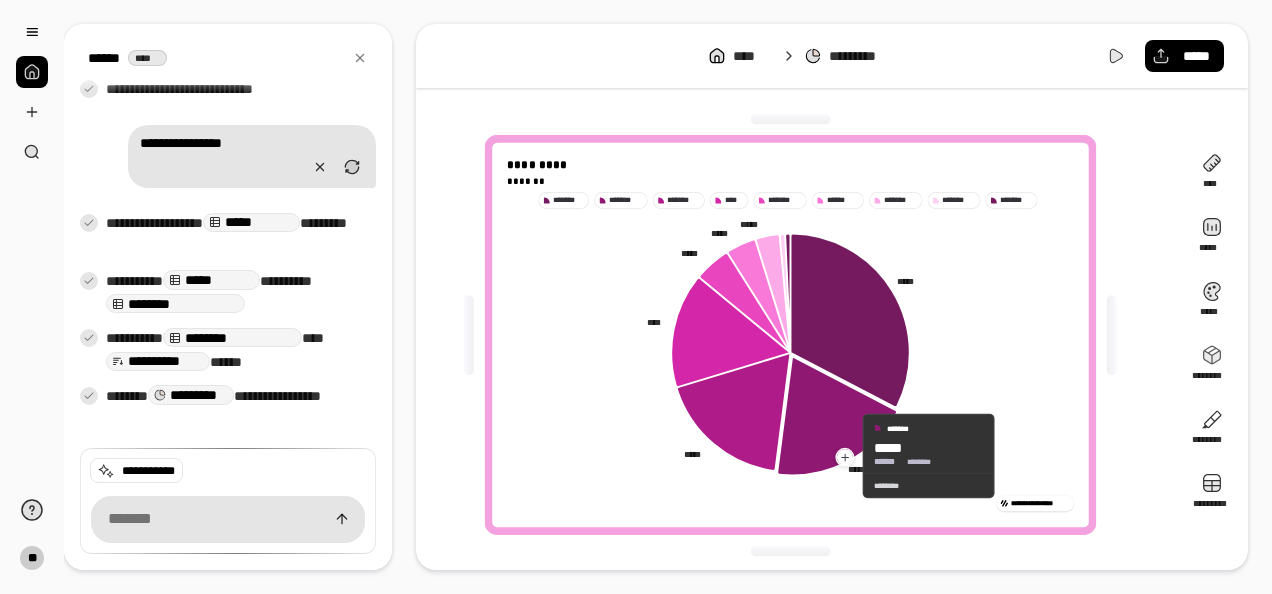 click 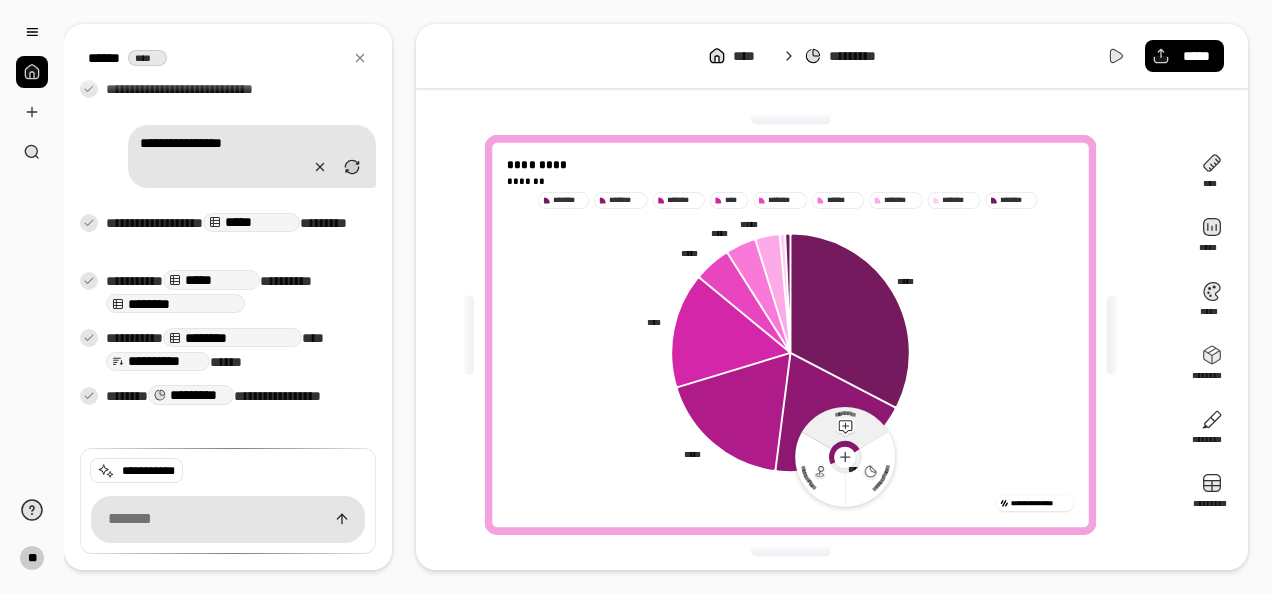 click 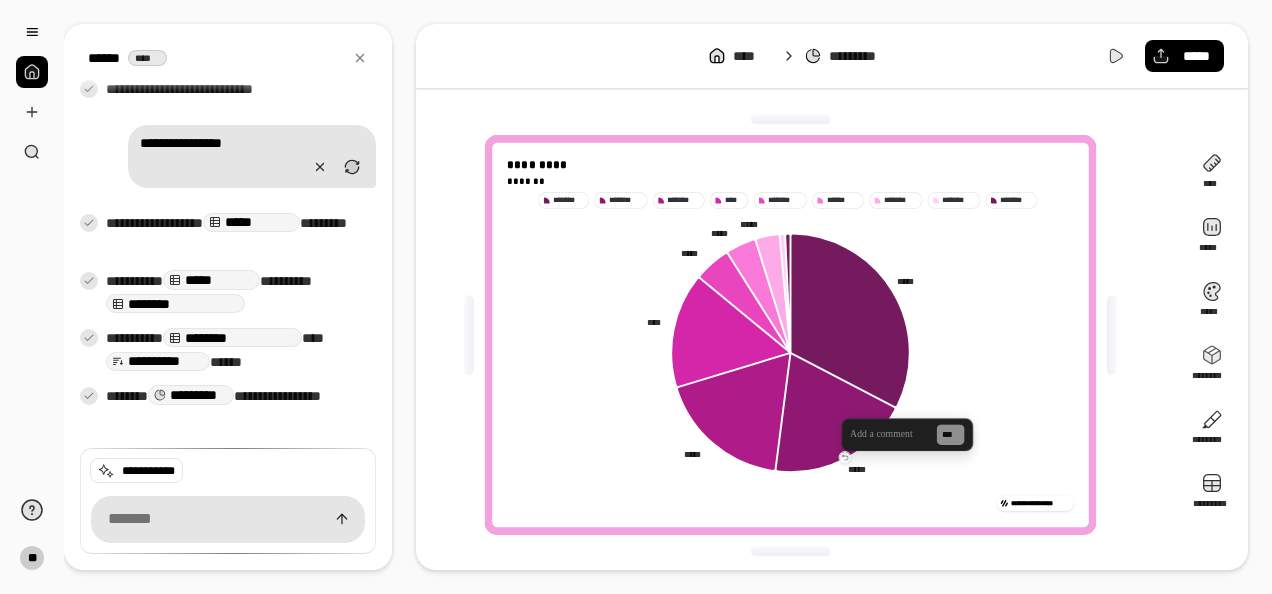 click at bounding box center [889, 435] 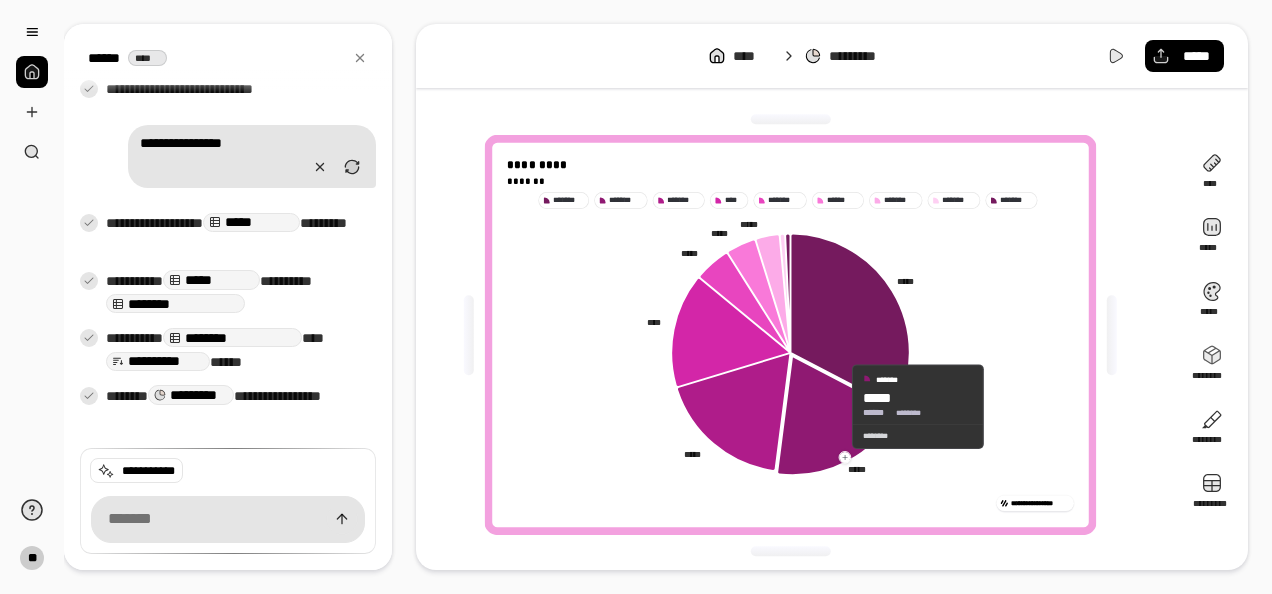 click 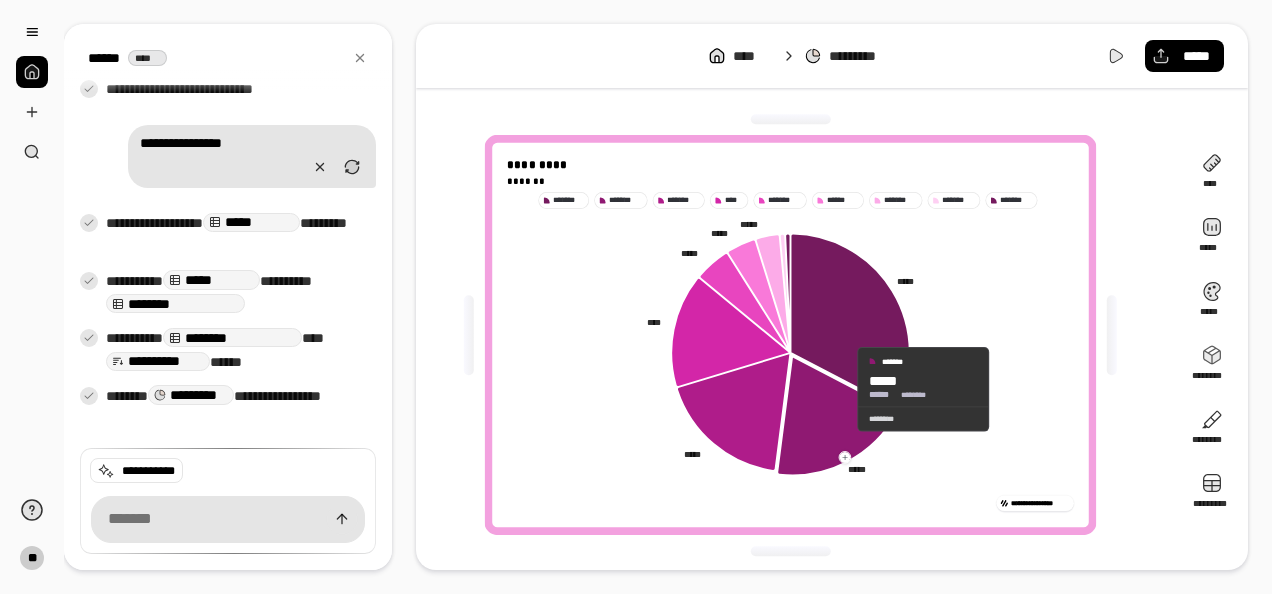 click 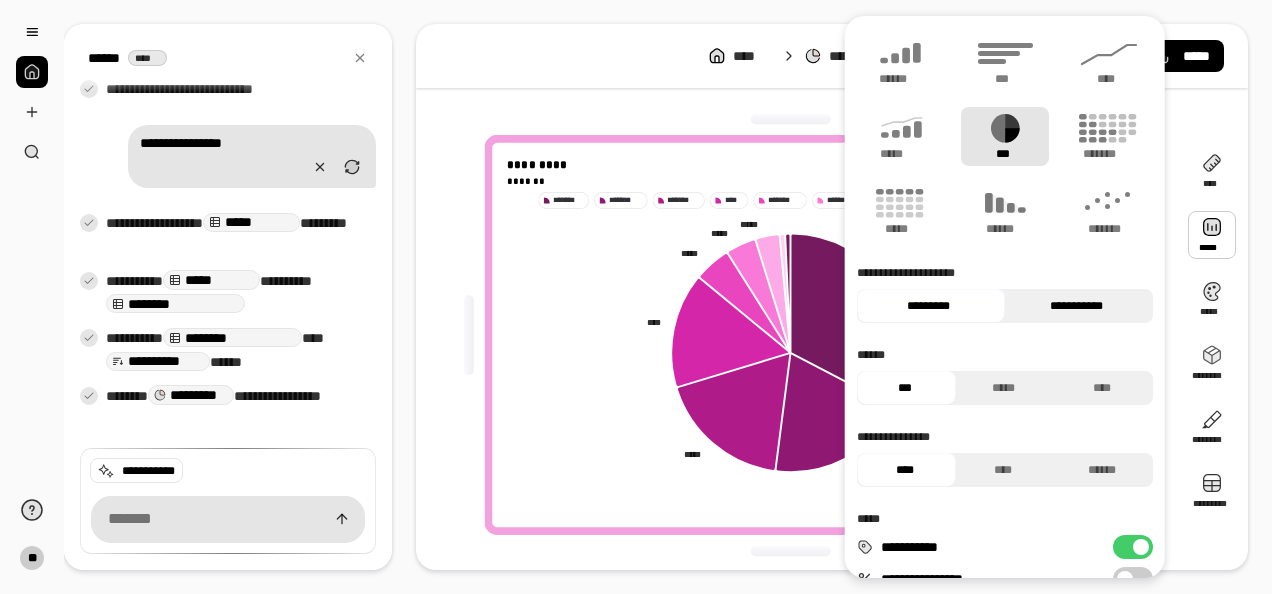 click on "**********" at bounding box center (1076, 306) 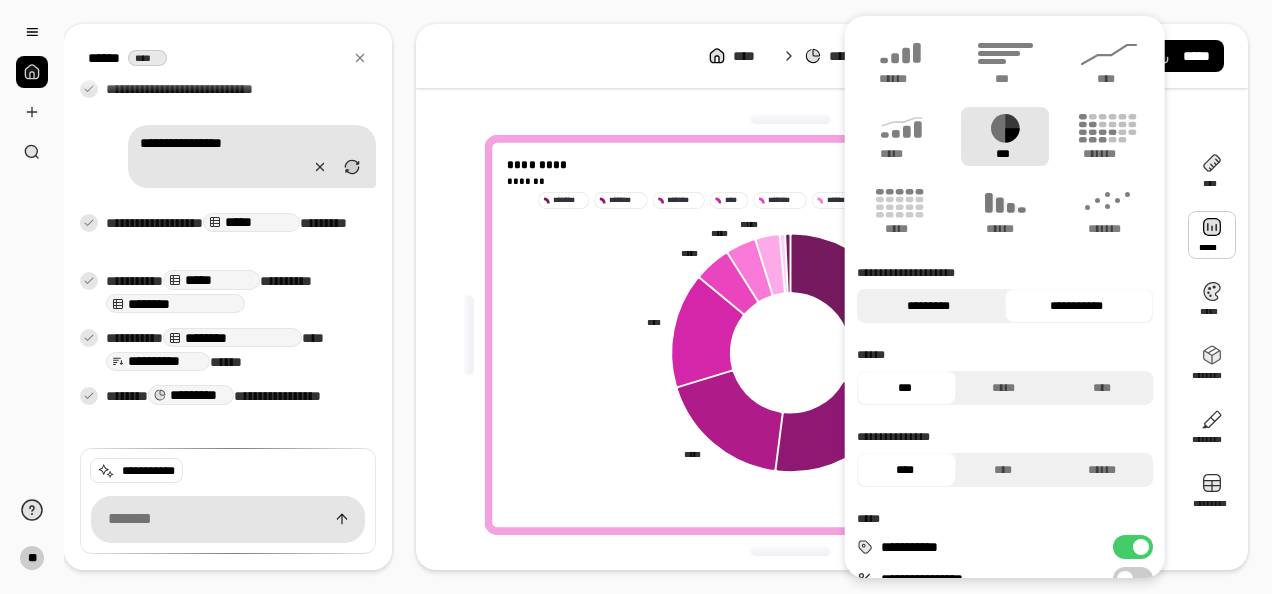 click on "*********" at bounding box center [928, 306] 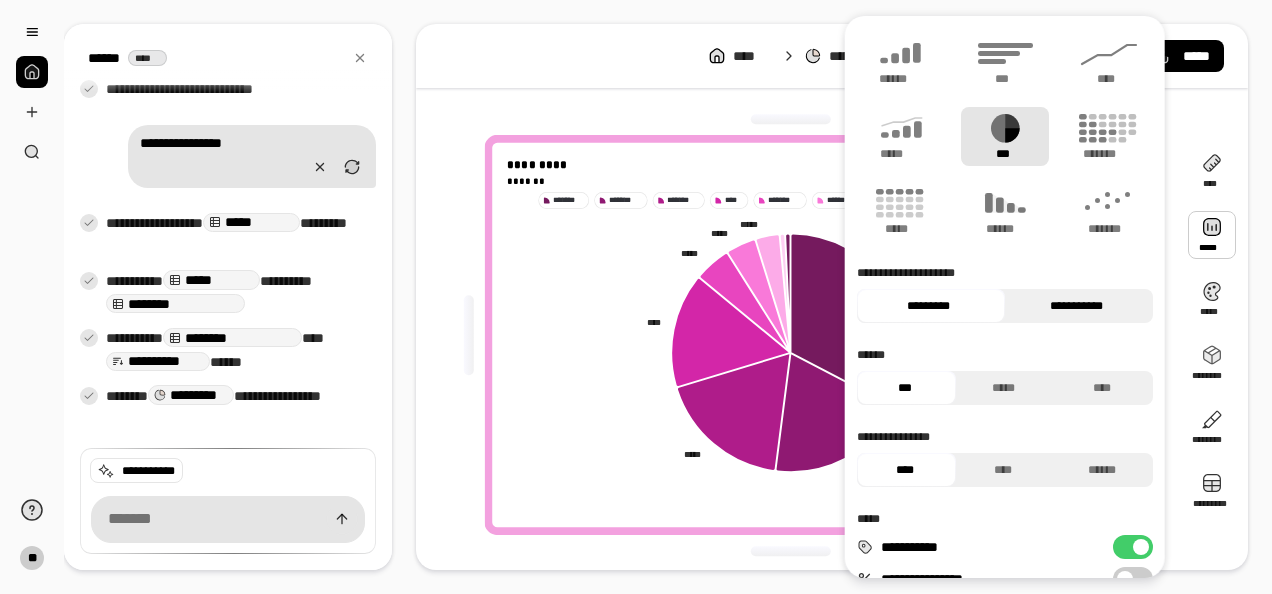 click on "**********" at bounding box center (1076, 306) 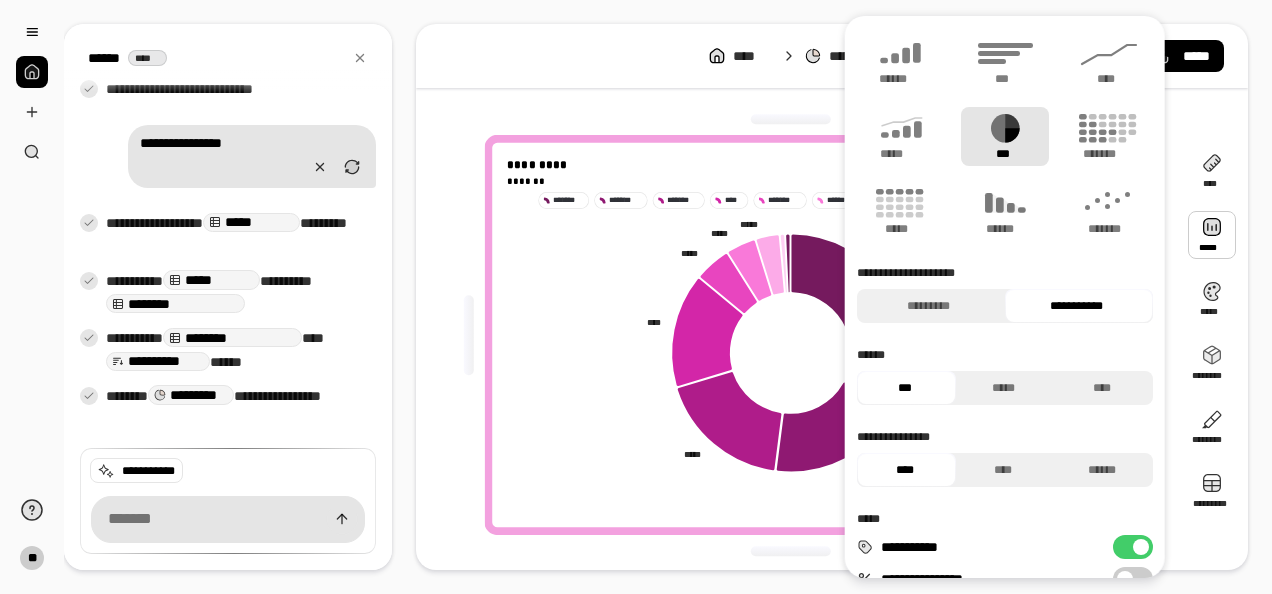 click 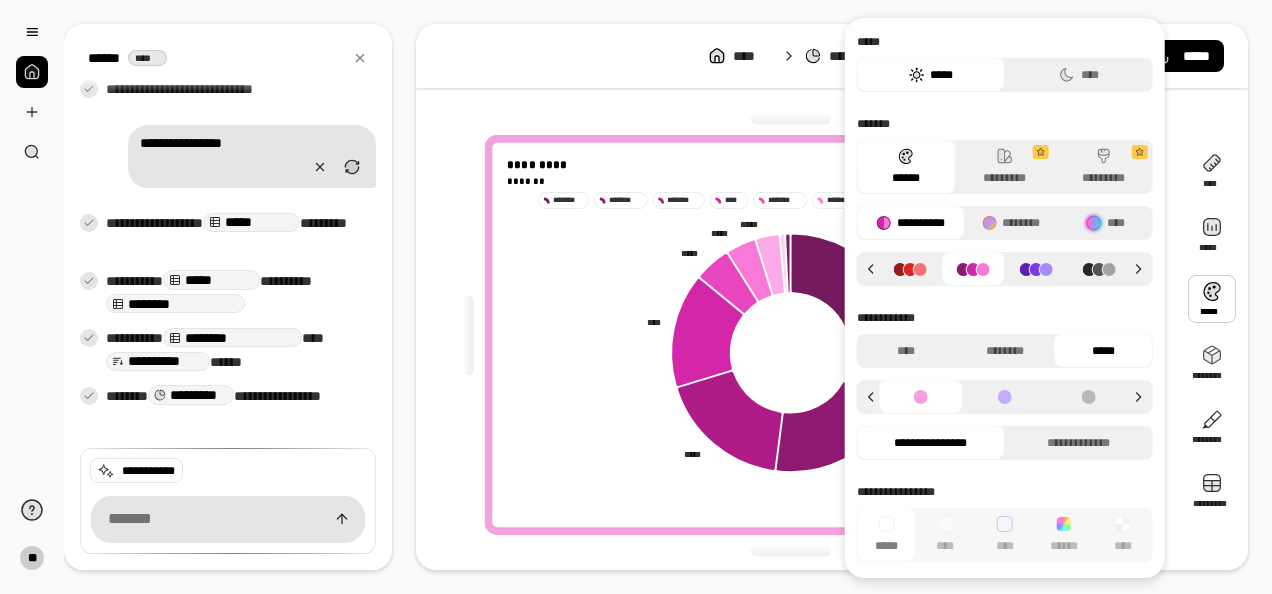 click 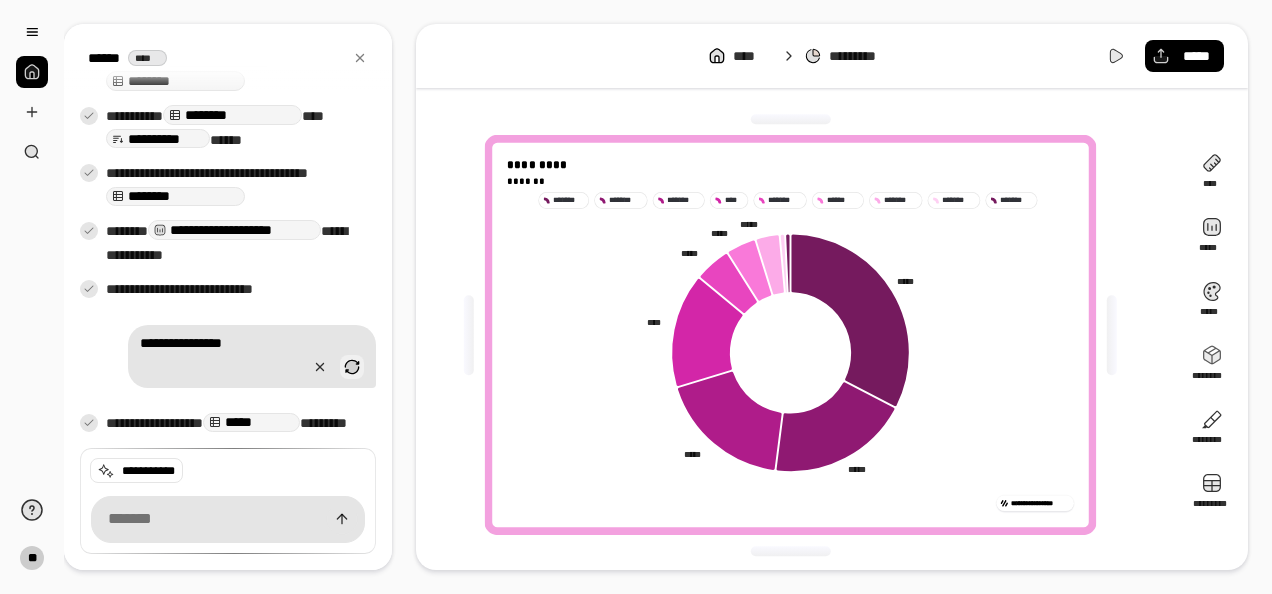 scroll, scrollTop: 619, scrollLeft: 0, axis: vertical 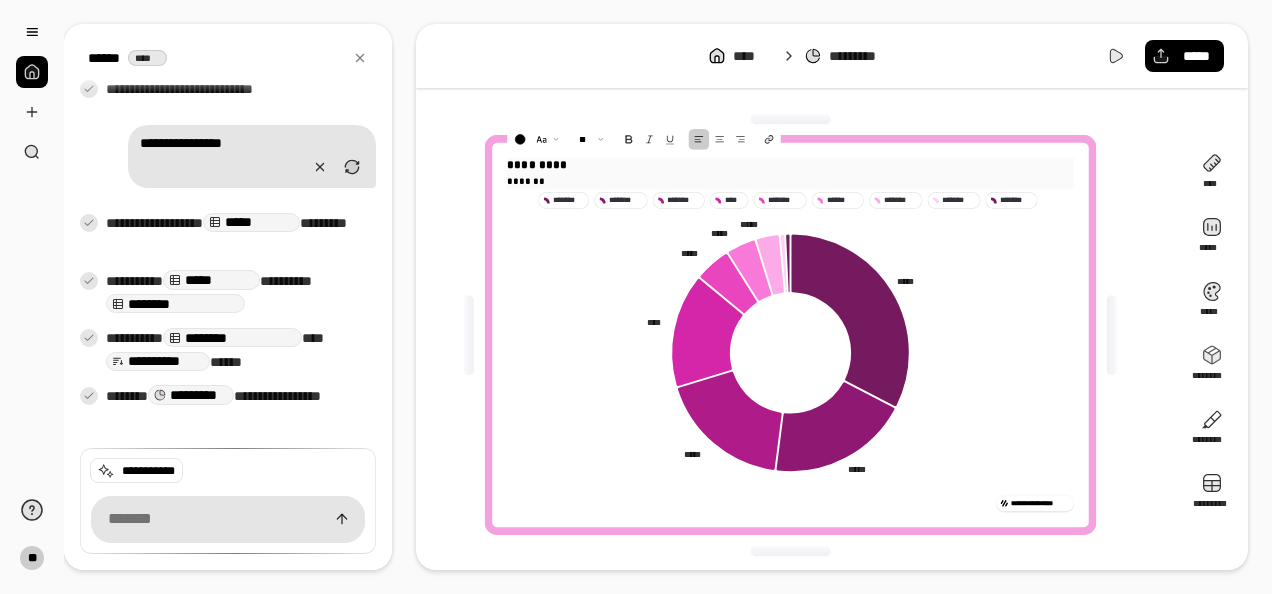 click on "*********" at bounding box center [790, 165] 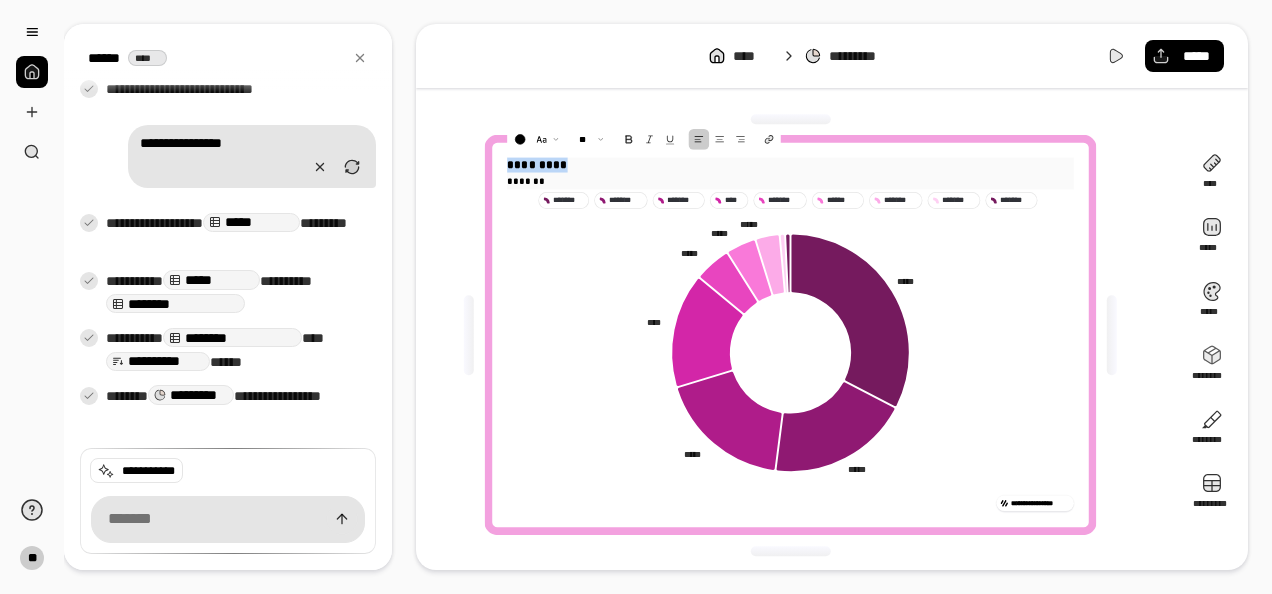 drag, startPoint x: 621, startPoint y: 162, endPoint x: 502, endPoint y: 168, distance: 119.15116 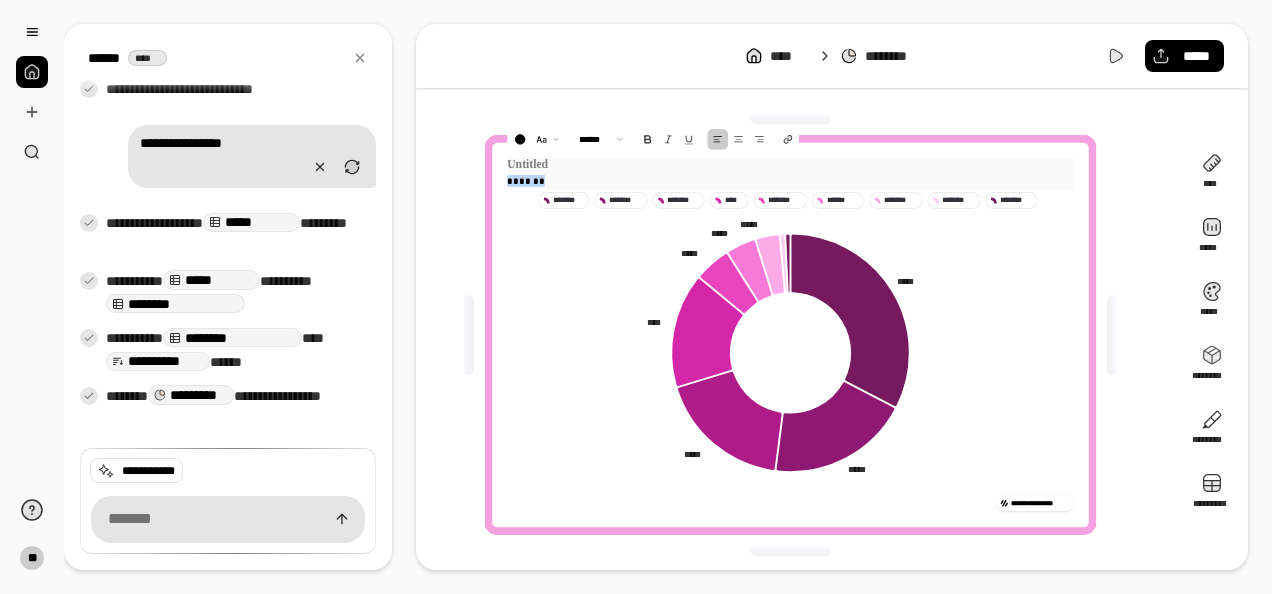 drag, startPoint x: 602, startPoint y: 173, endPoint x: 489, endPoint y: 184, distance: 113.534134 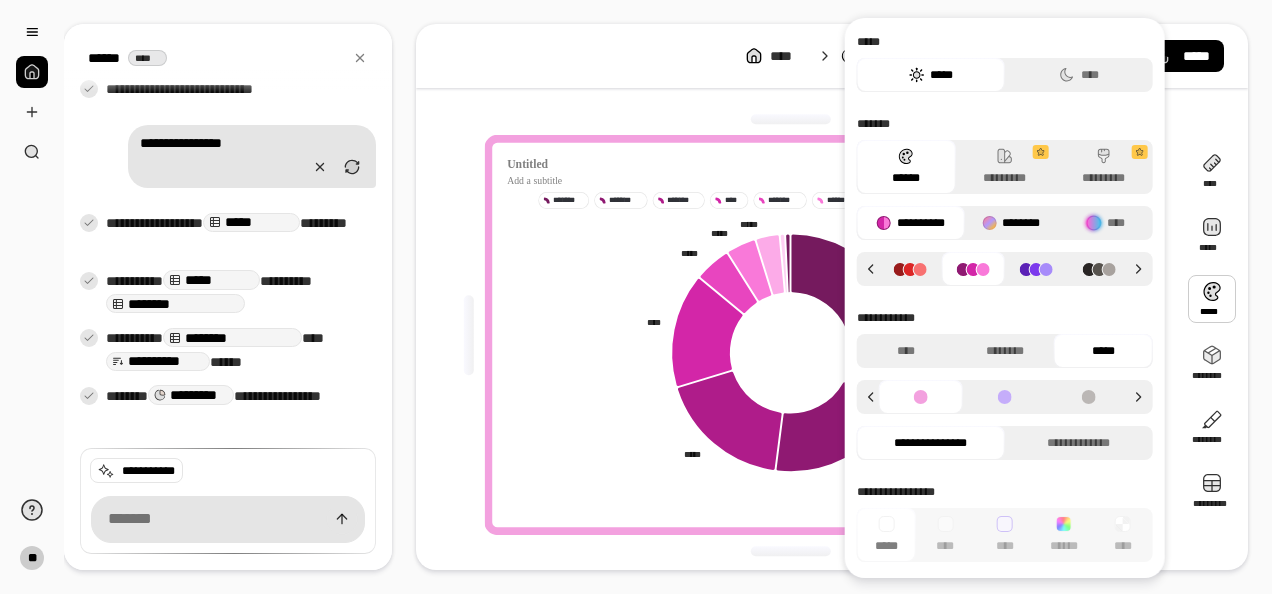 click on "********" at bounding box center (1011, 223) 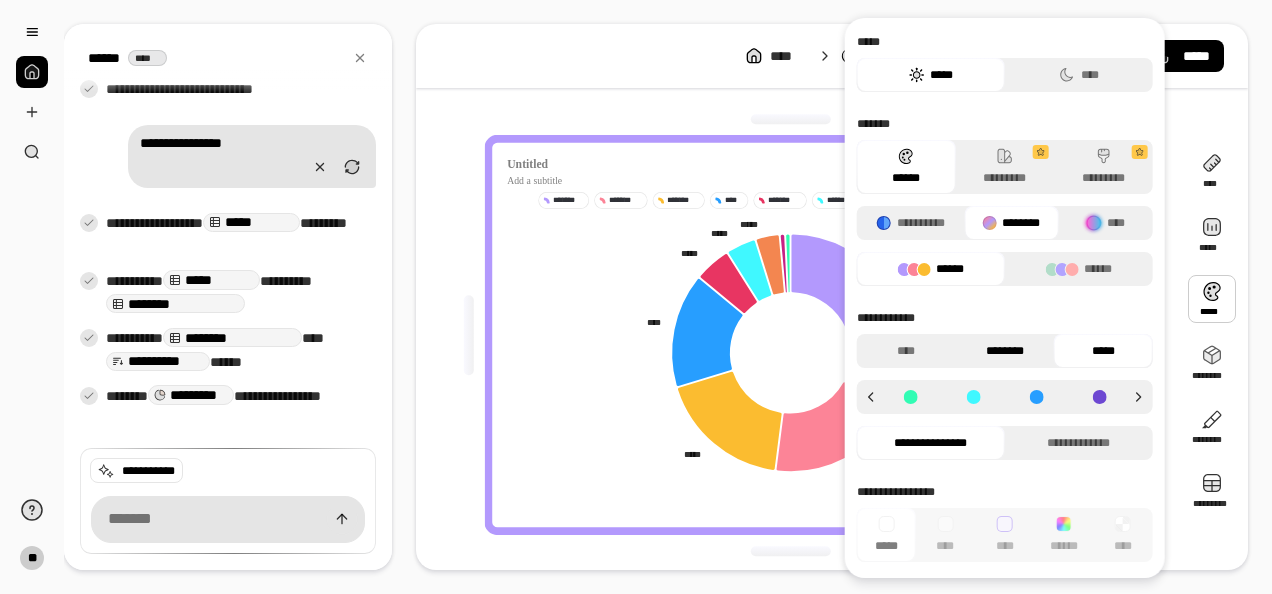 click on "********" at bounding box center (1004, 351) 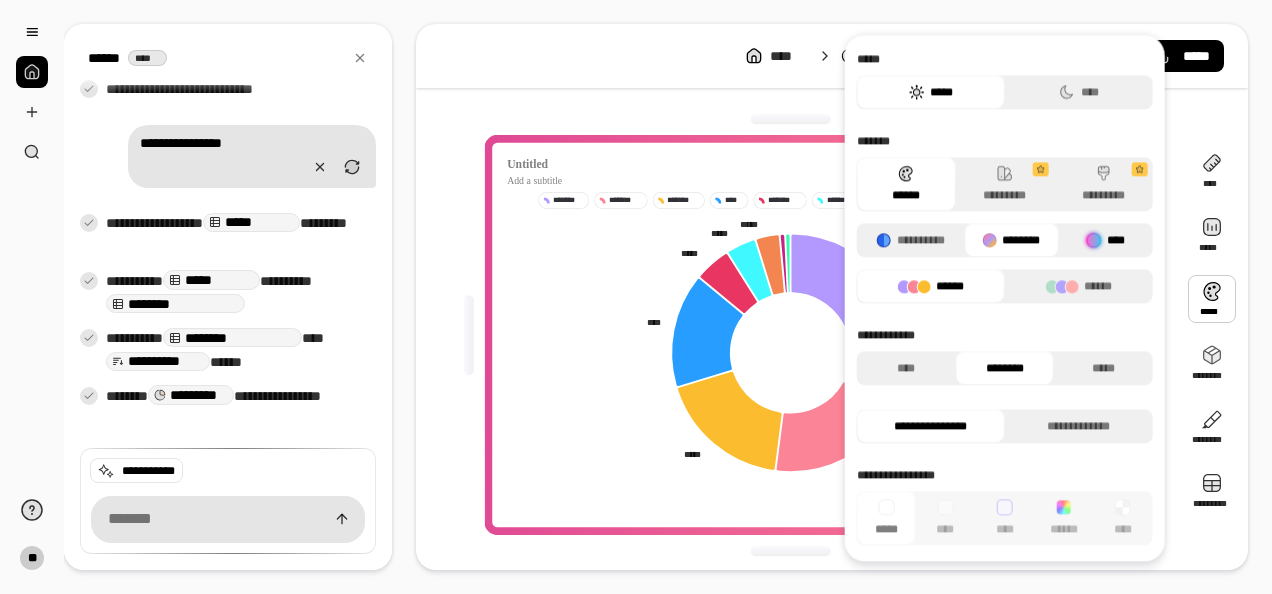 click on "****" at bounding box center (1106, 240) 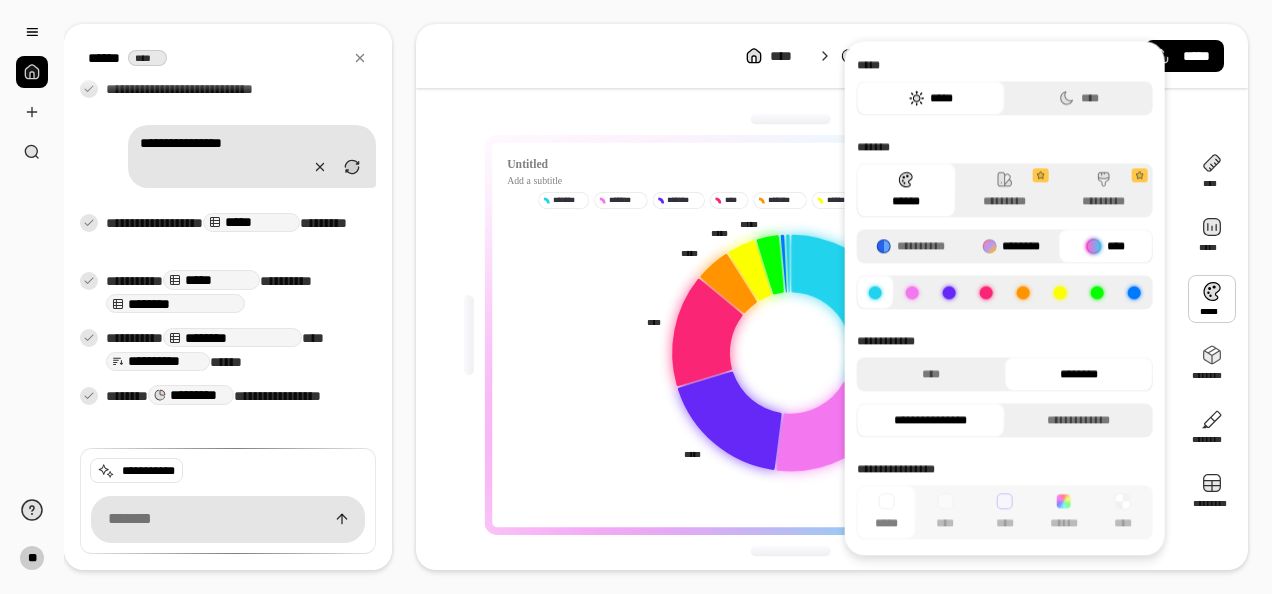 click on "********" at bounding box center [1011, 246] 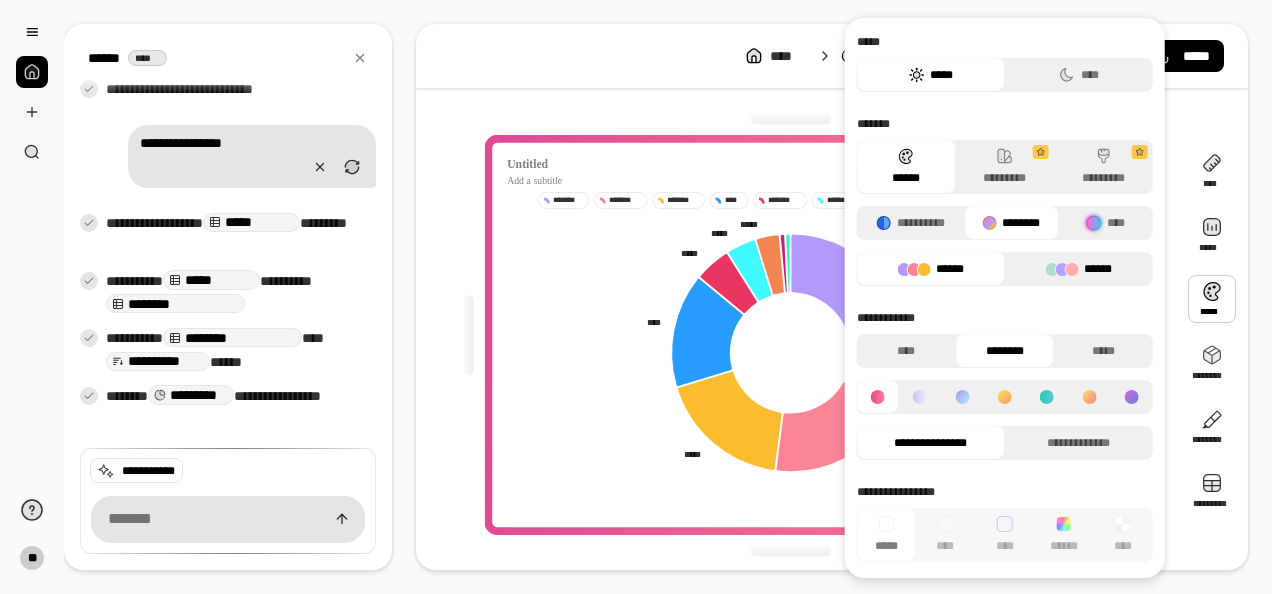 click on "******" at bounding box center (1079, 269) 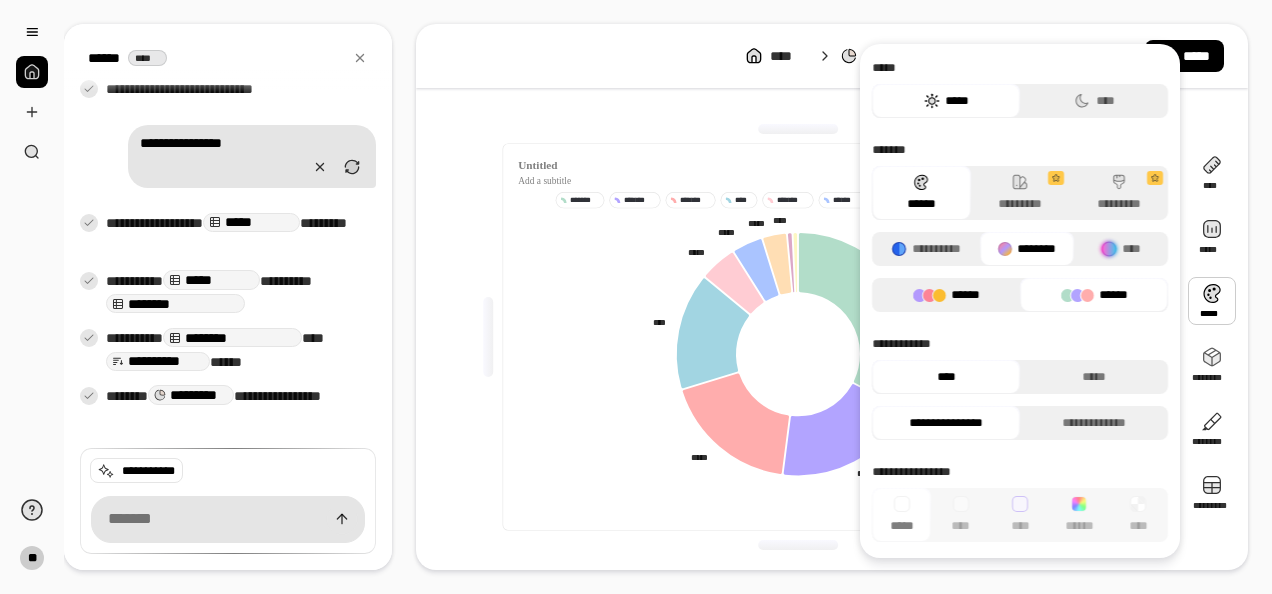 click on "******" at bounding box center (946, 295) 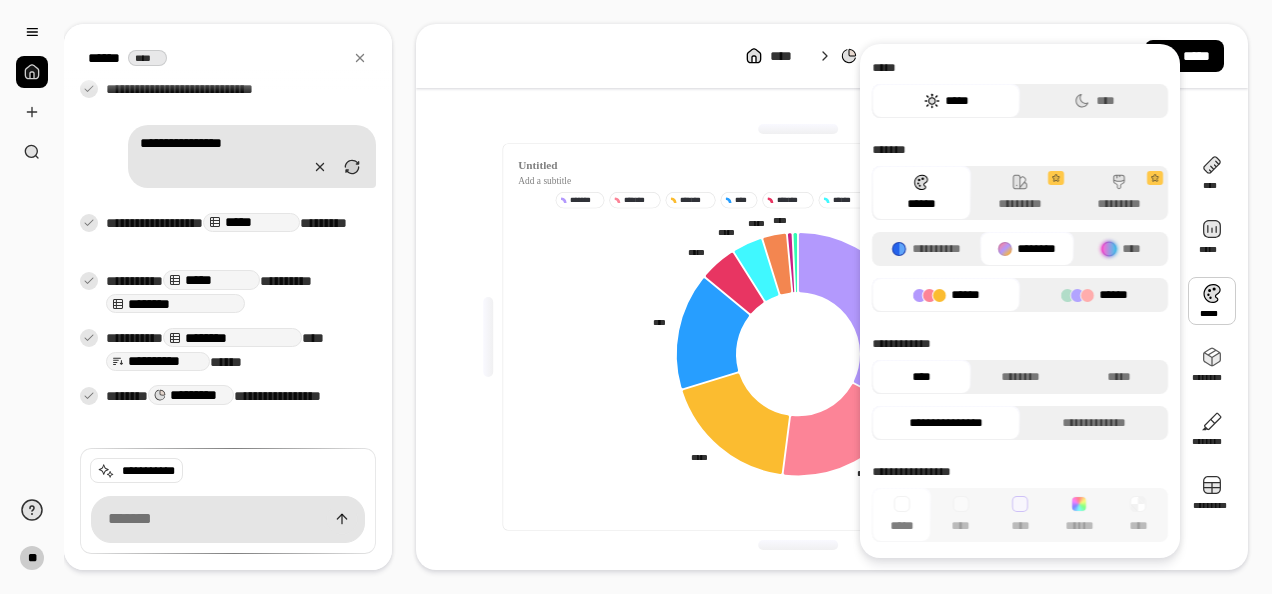 click 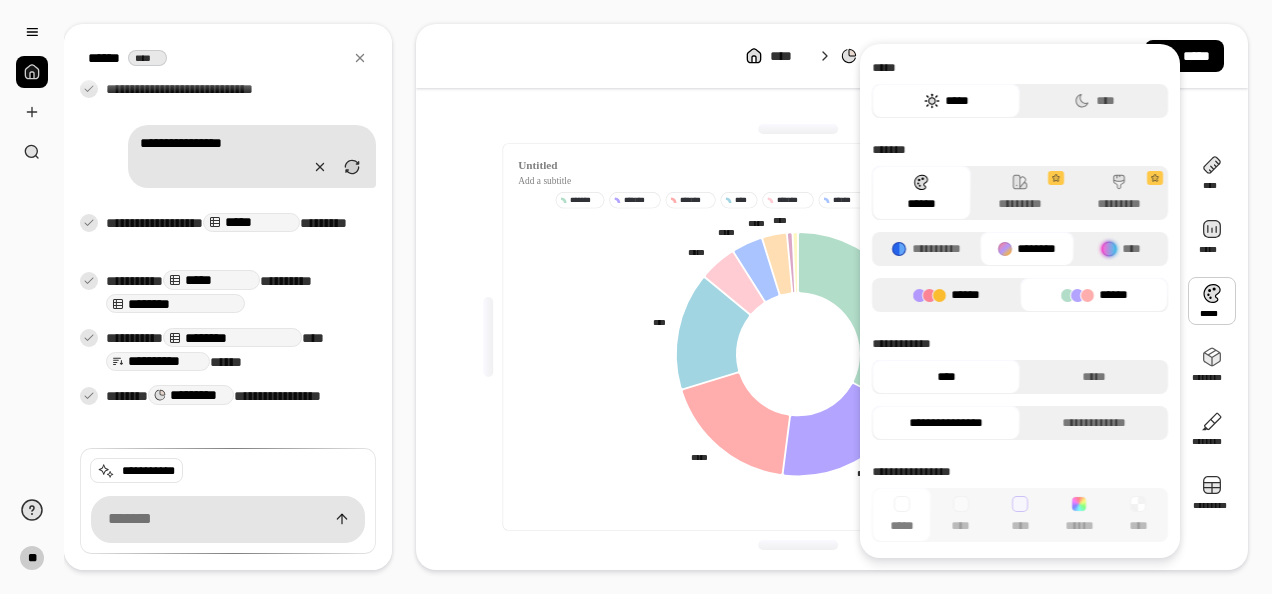 click on "******" at bounding box center [946, 295] 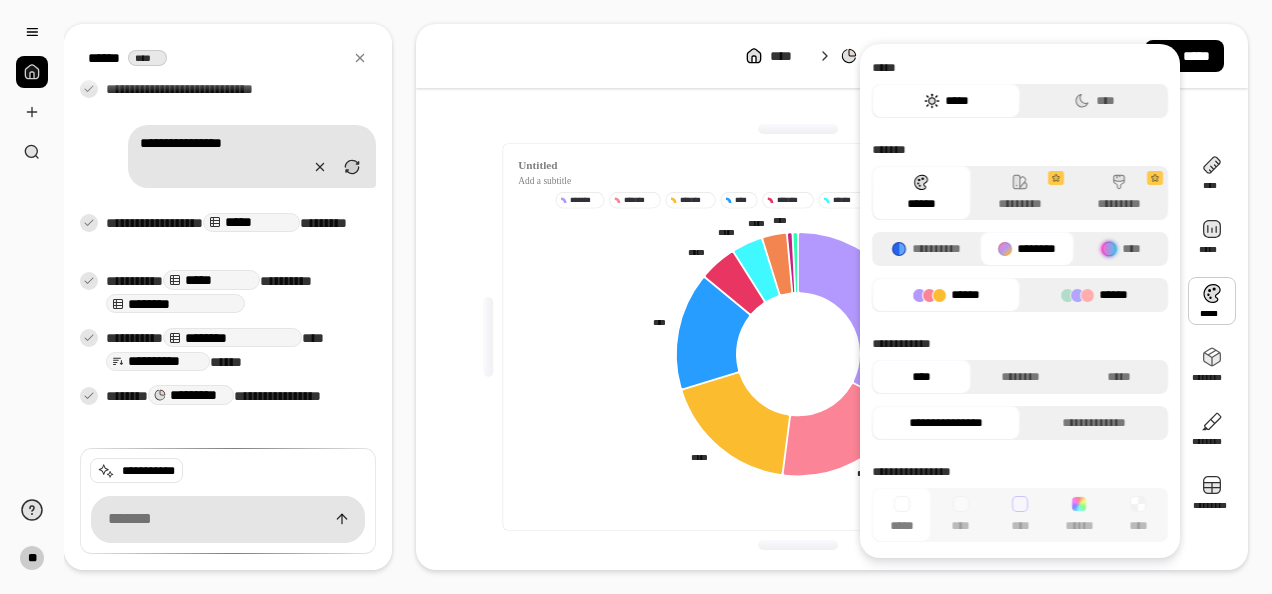 click 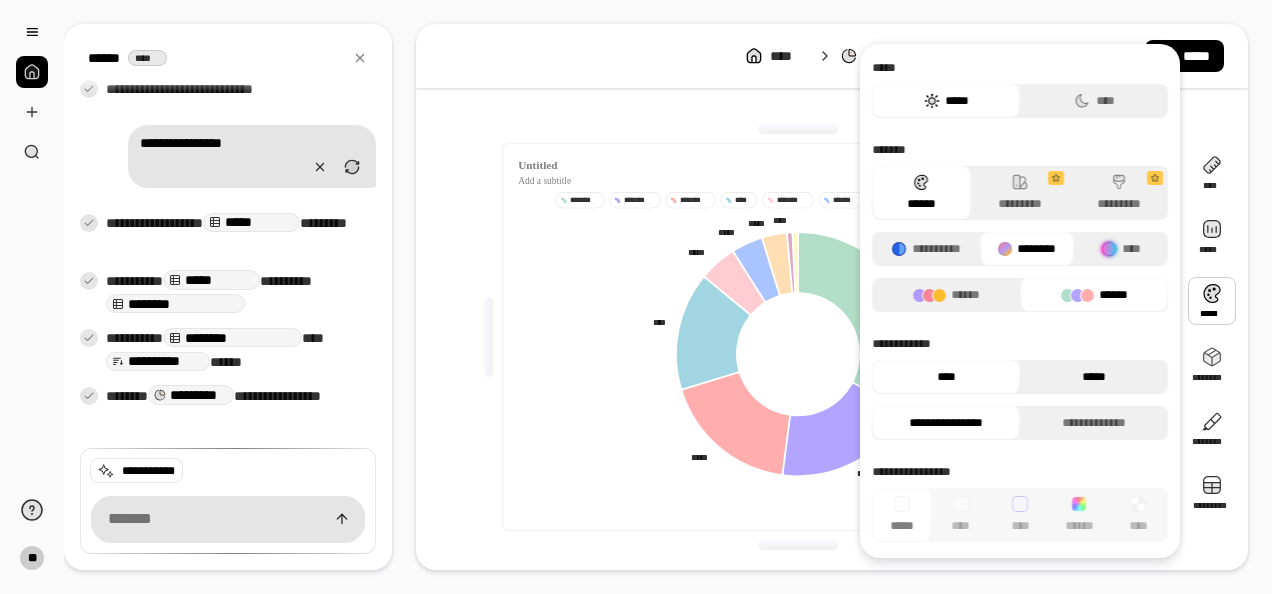click on "*****" at bounding box center [1094, 377] 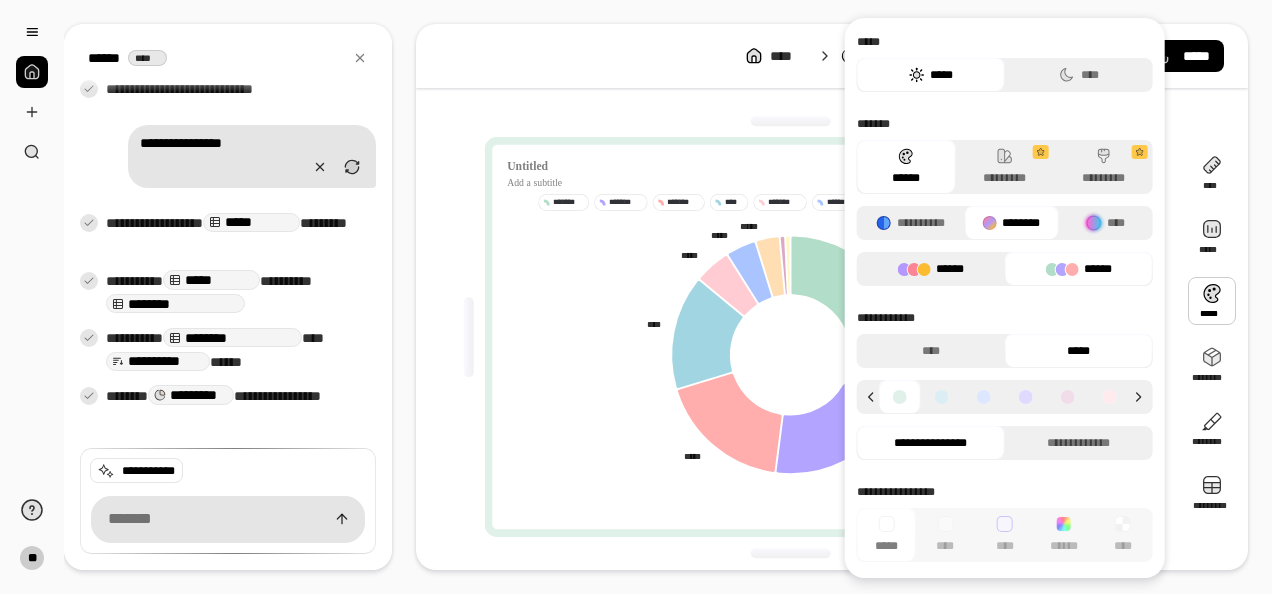 click on "******" at bounding box center (931, 269) 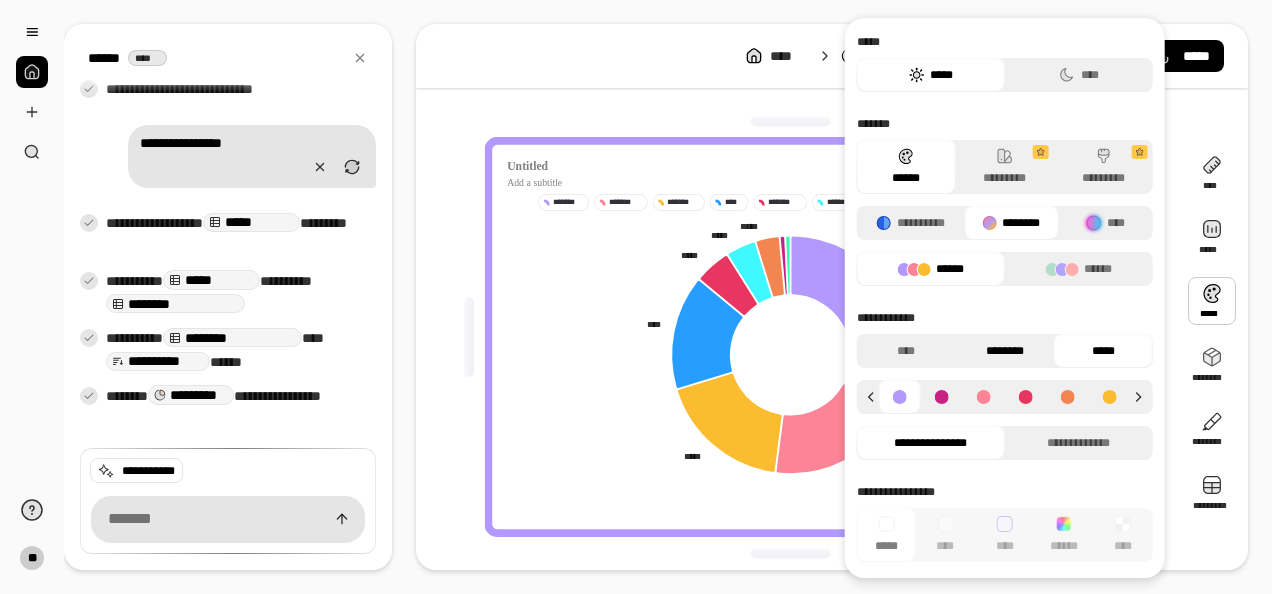 click on "********" at bounding box center [1004, 351] 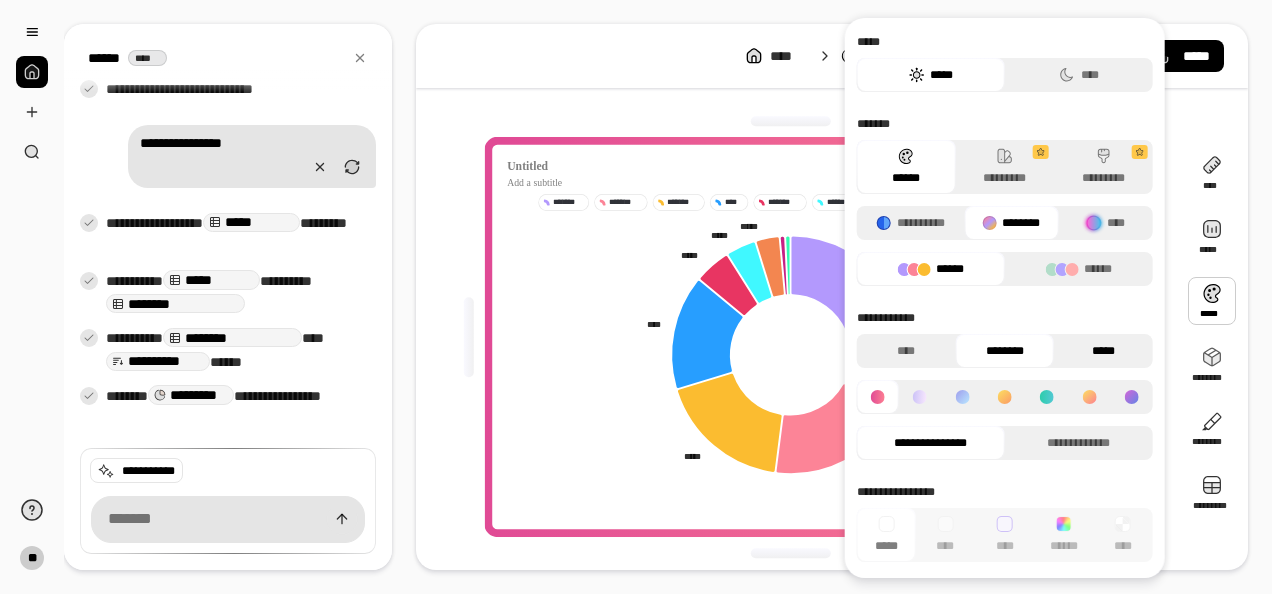 click on "*****" at bounding box center [1103, 351] 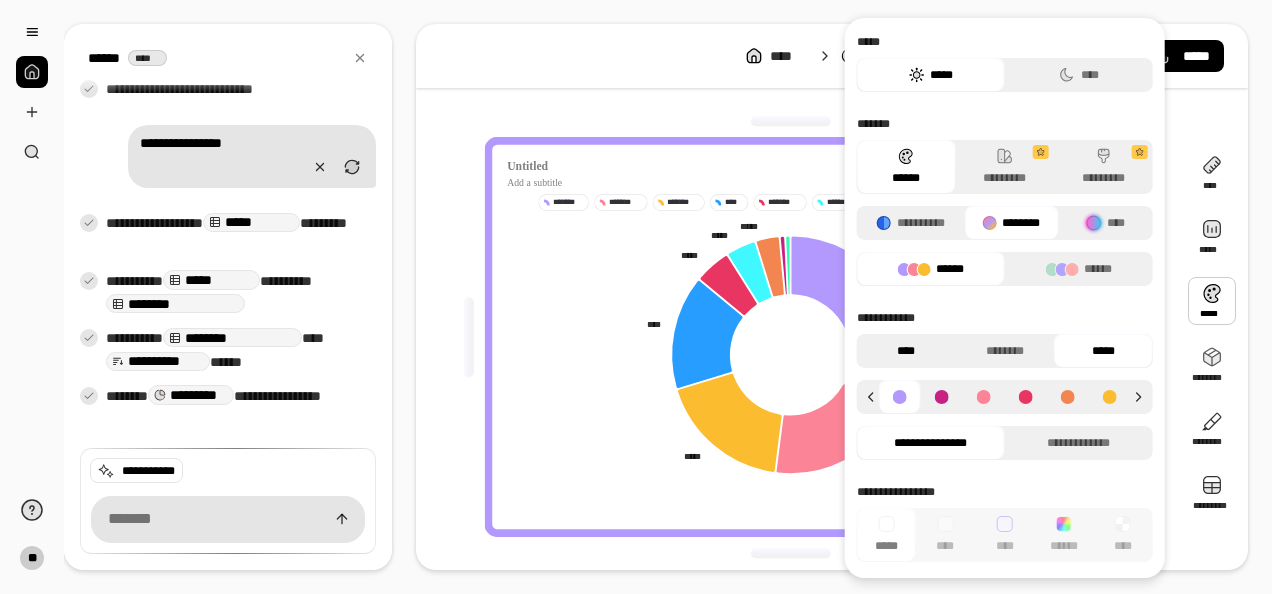 click on "****" at bounding box center (906, 351) 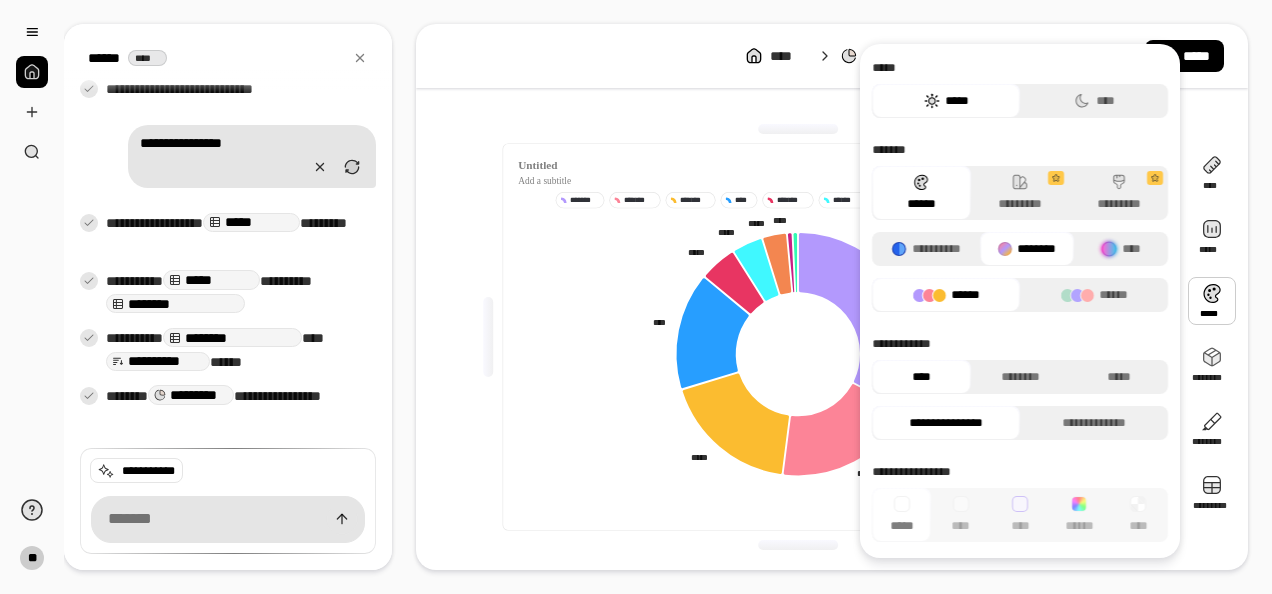 click 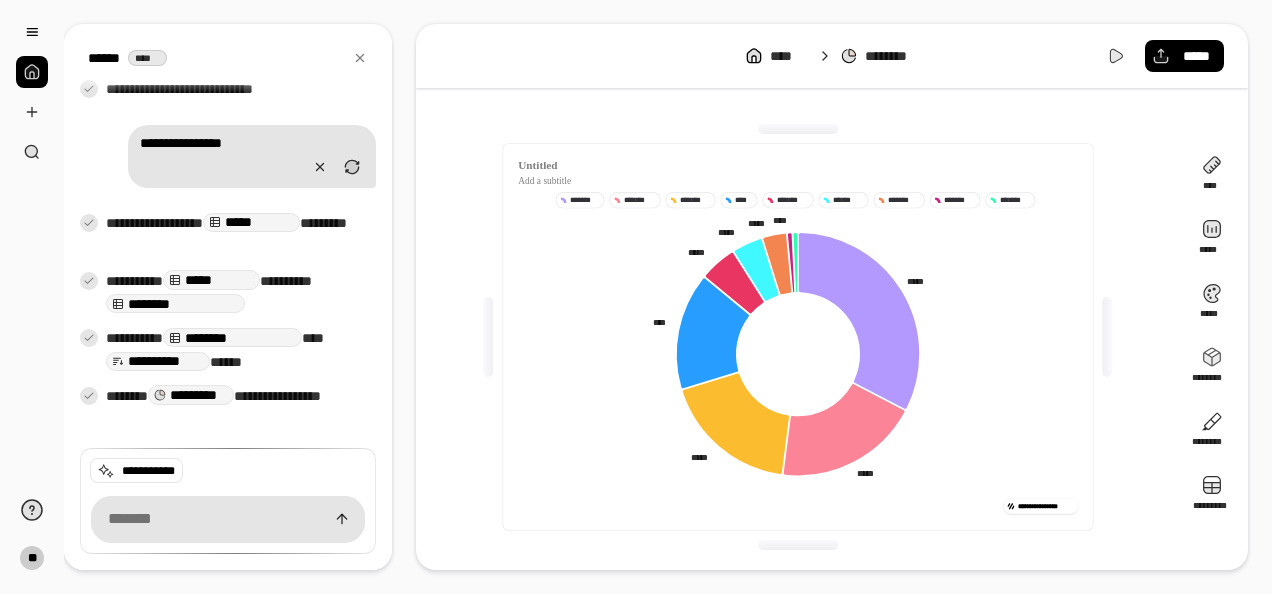 click at bounding box center [1108, 337] 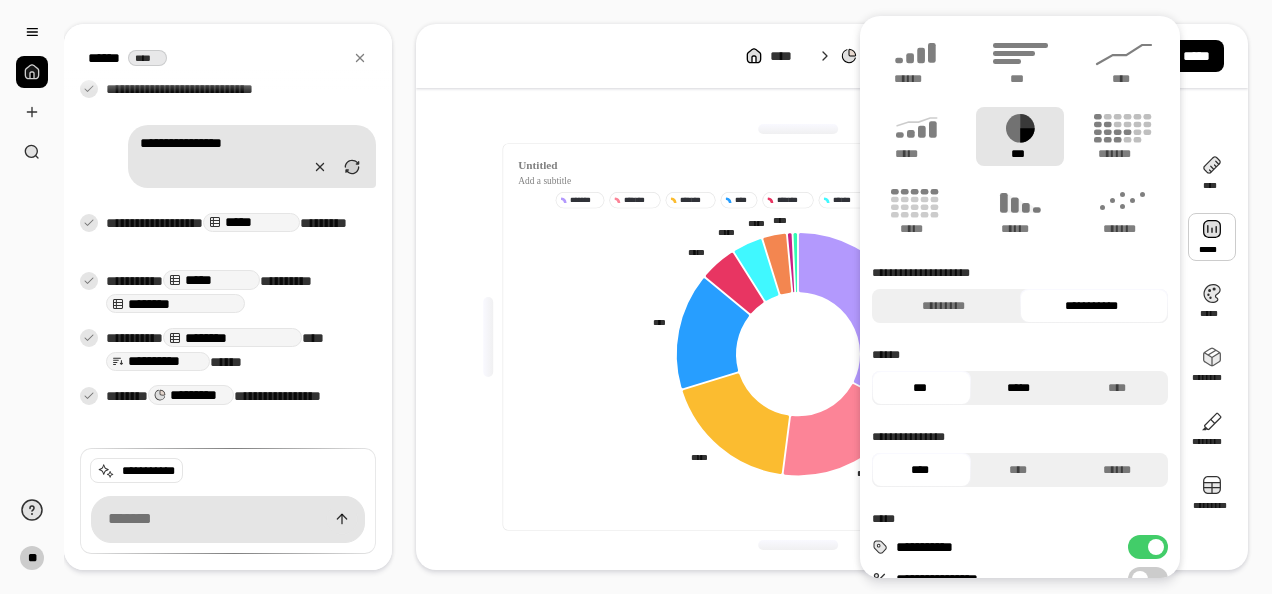 click on "*****" at bounding box center [1018, 388] 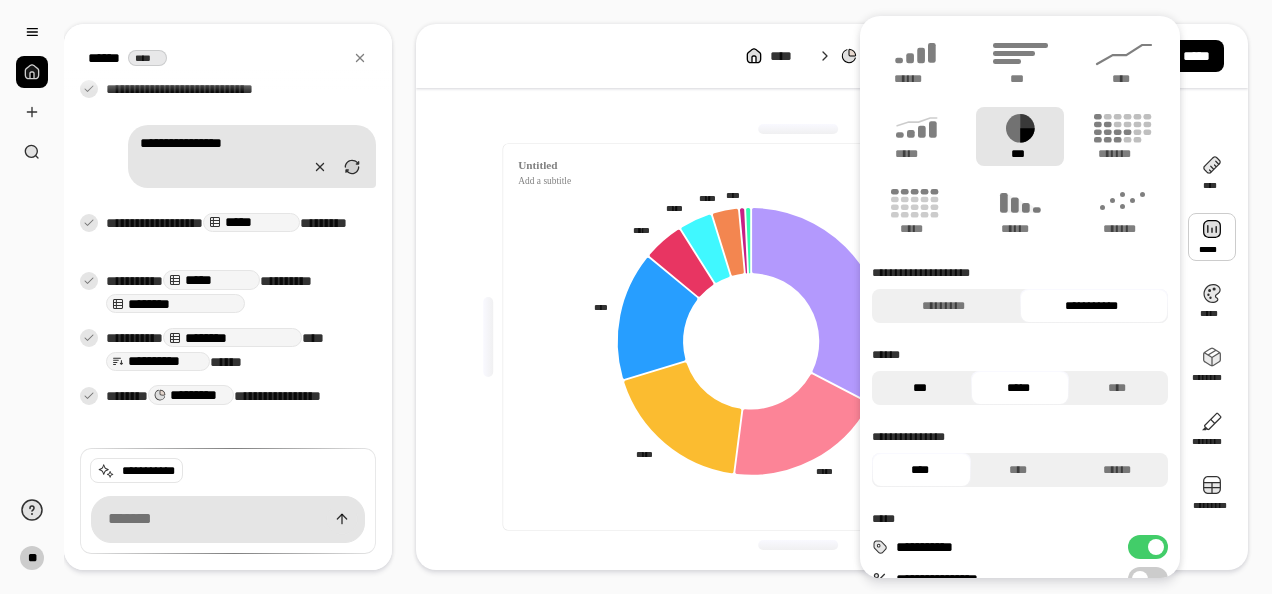 click on "***" at bounding box center (919, 388) 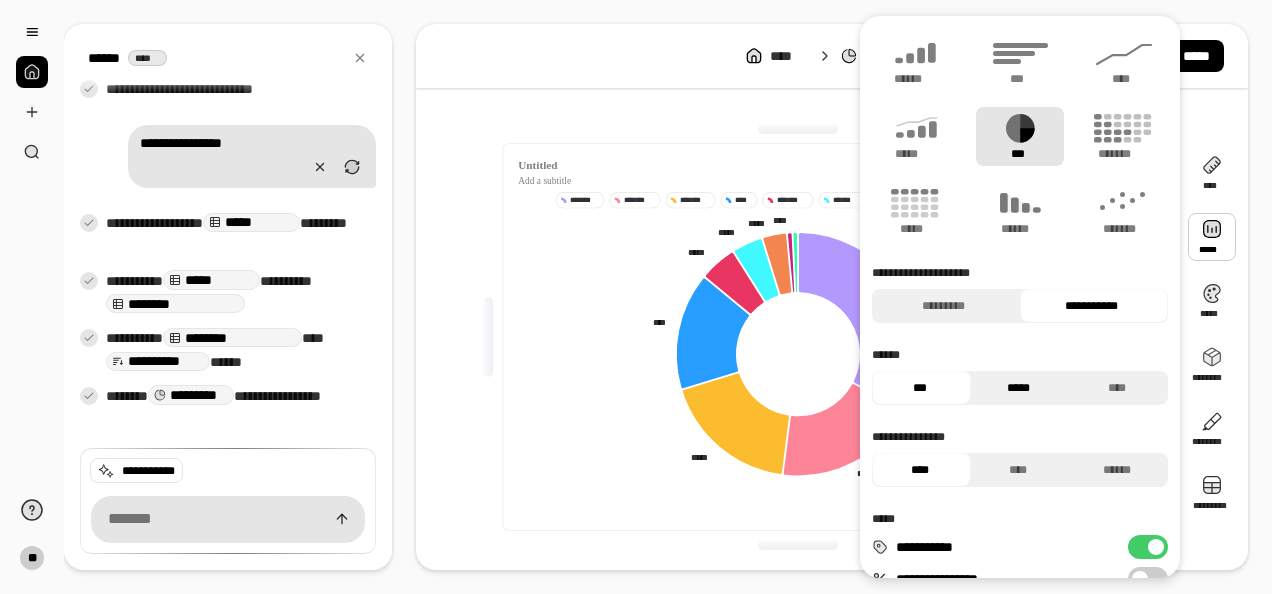 click on "*****" at bounding box center [1018, 388] 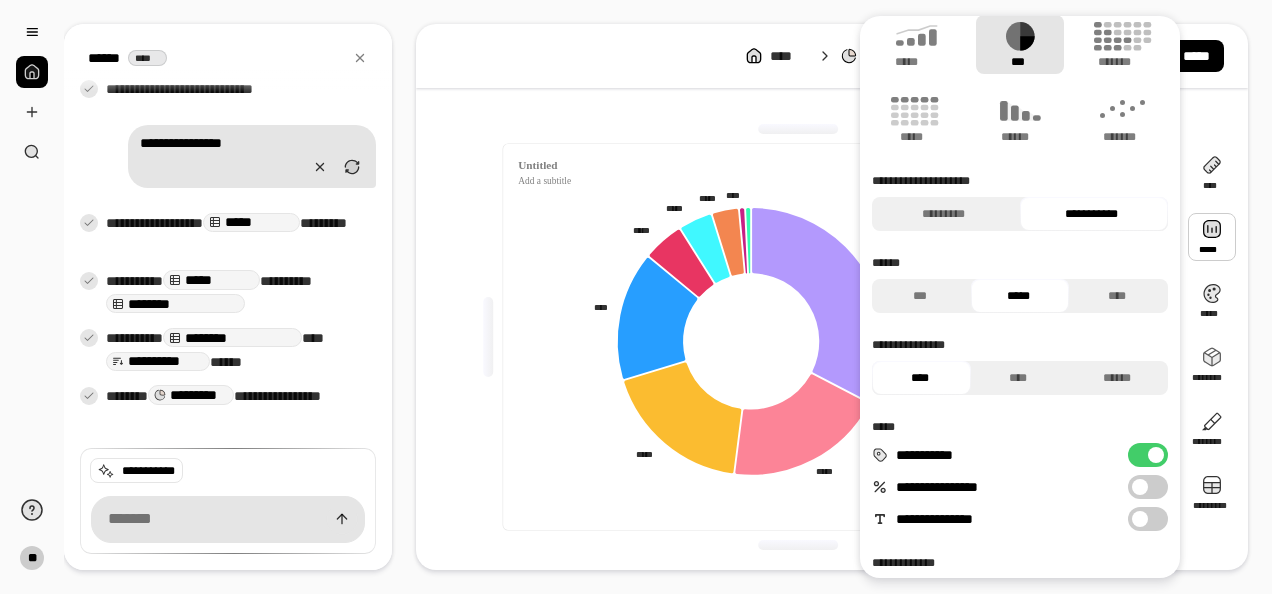 scroll, scrollTop: 183, scrollLeft: 0, axis: vertical 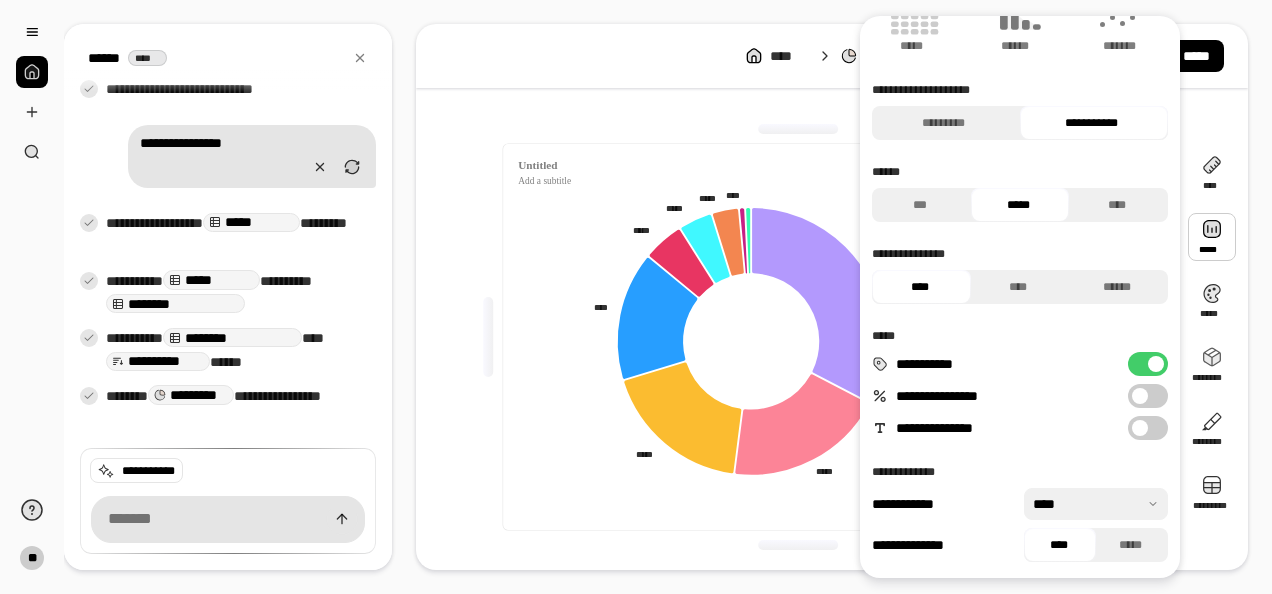 click at bounding box center [1156, 364] 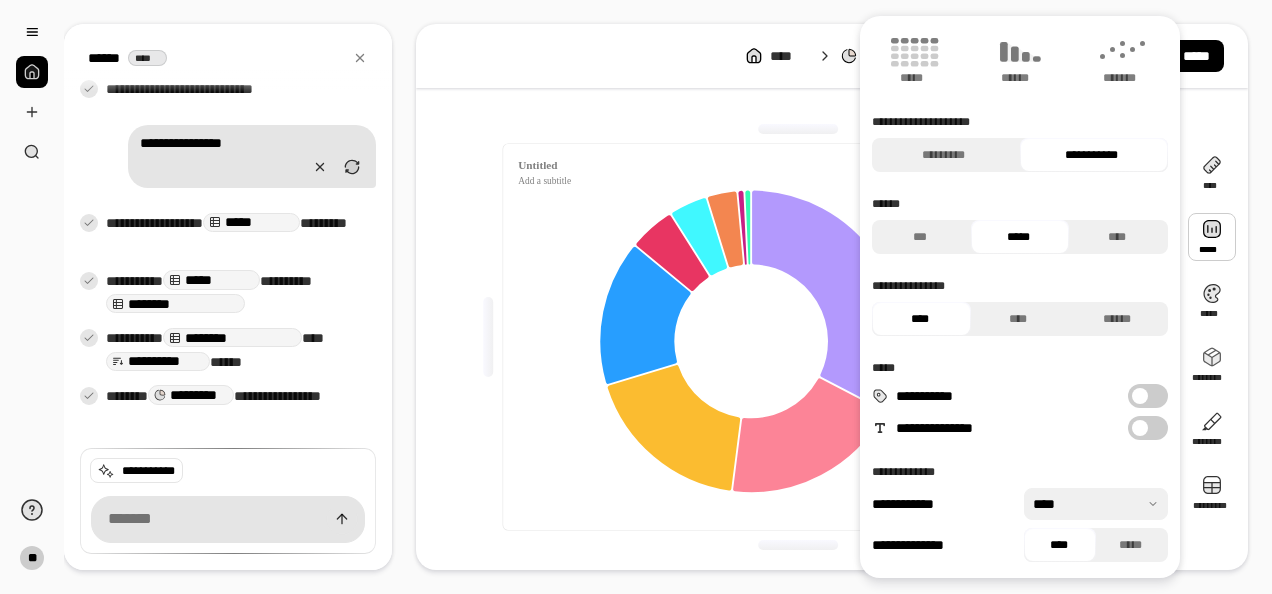 click at bounding box center (1140, 428) 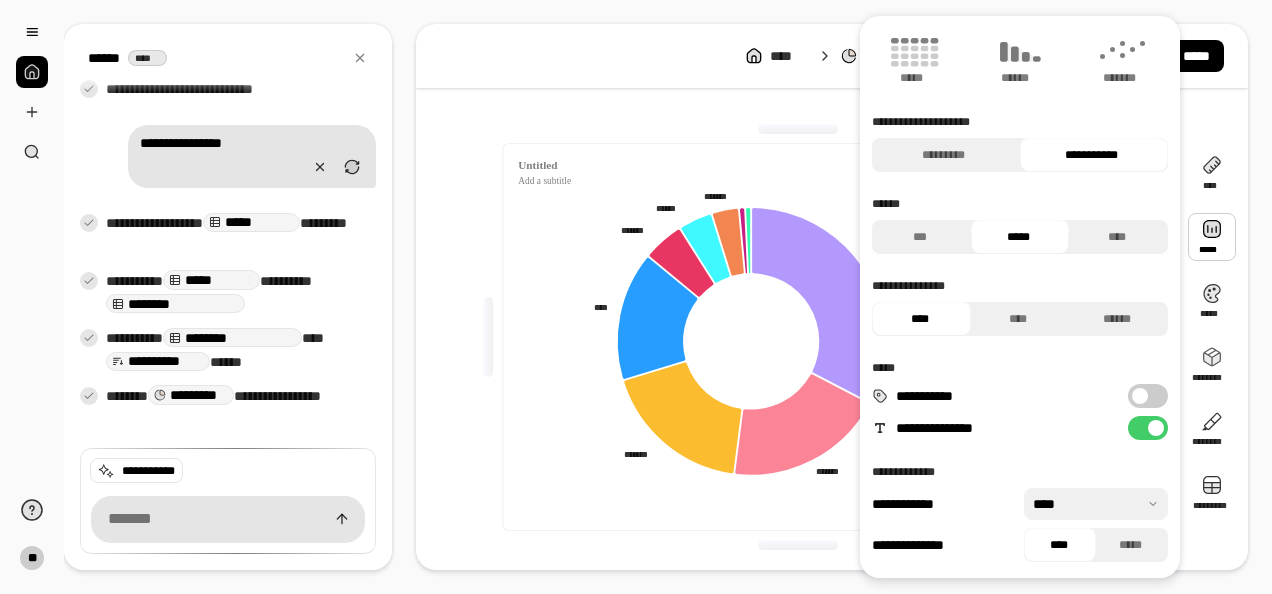 click at bounding box center [1096, 504] 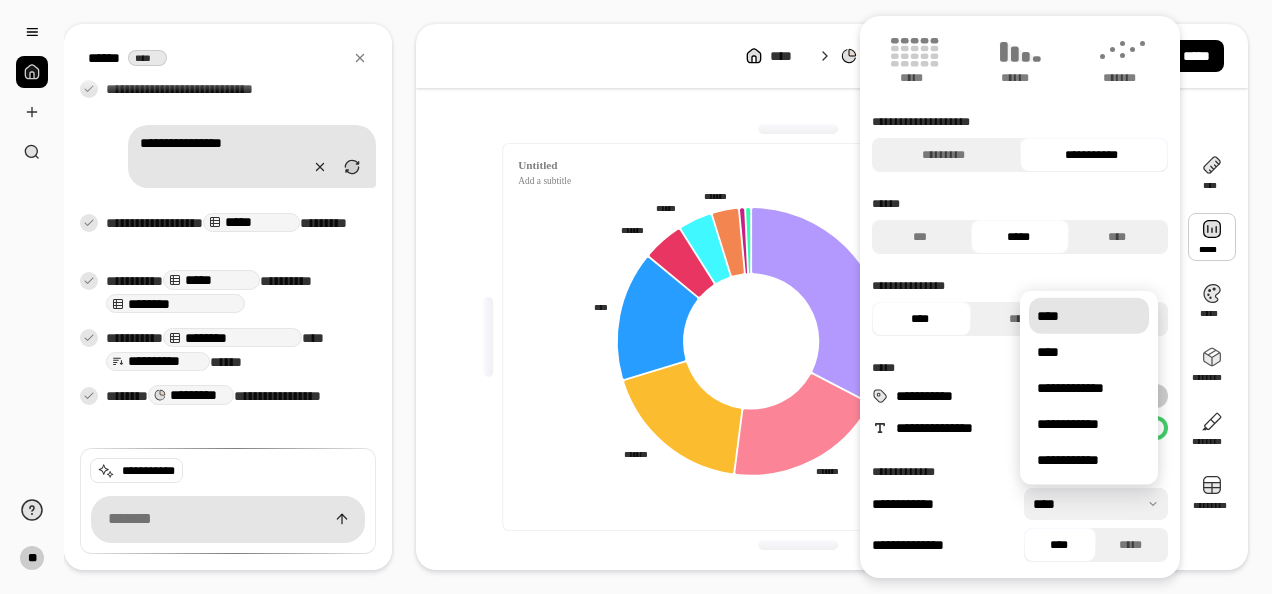 click at bounding box center [1096, 504] 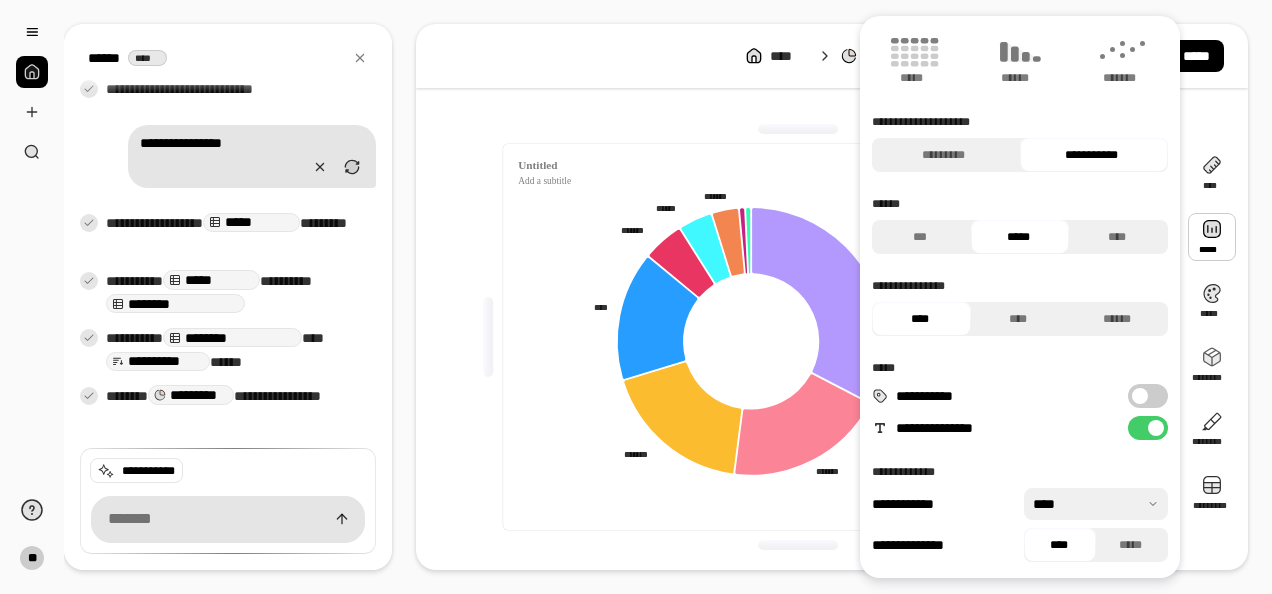 click at bounding box center [1096, 504] 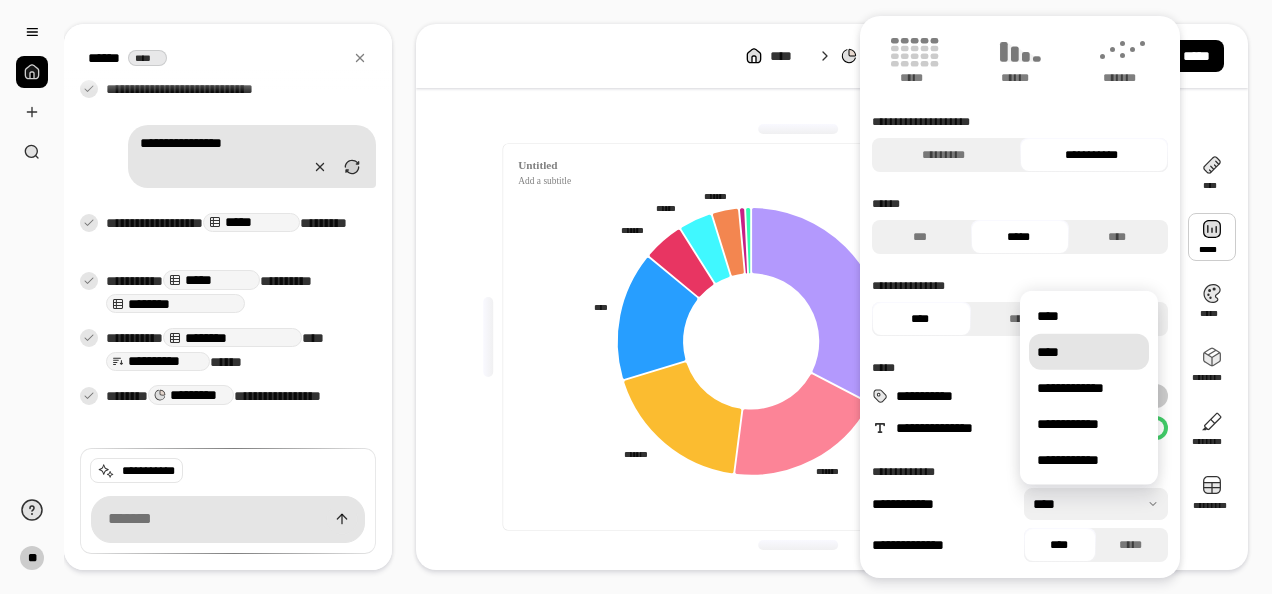 click on "****" at bounding box center (1089, 352) 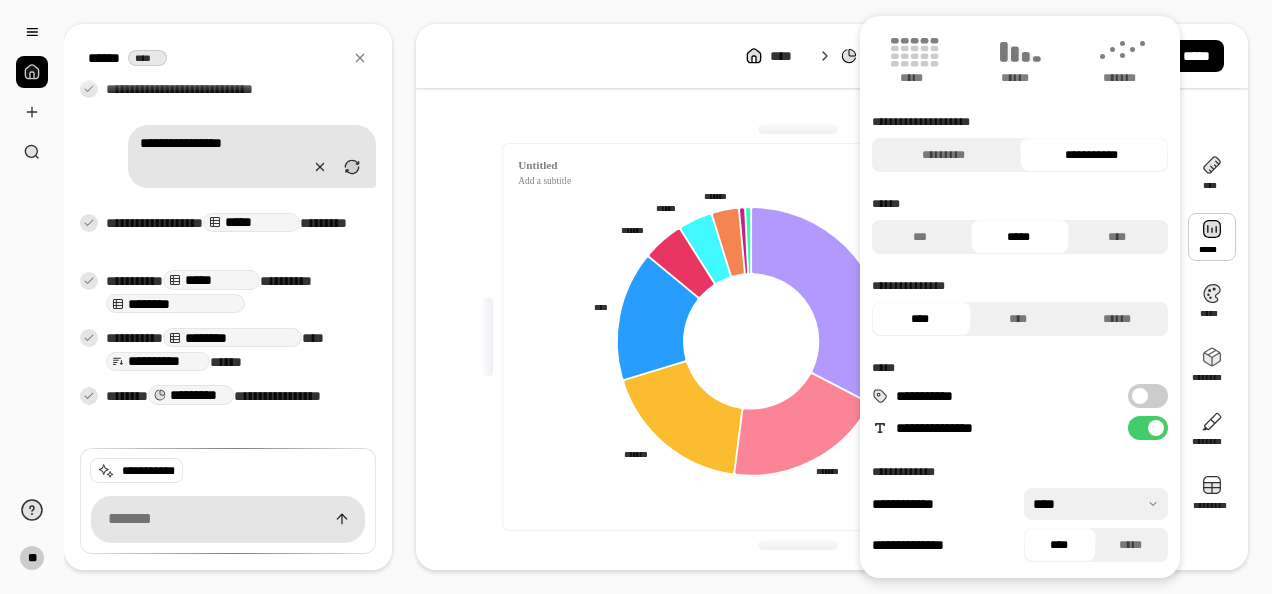 click at bounding box center [1096, 504] 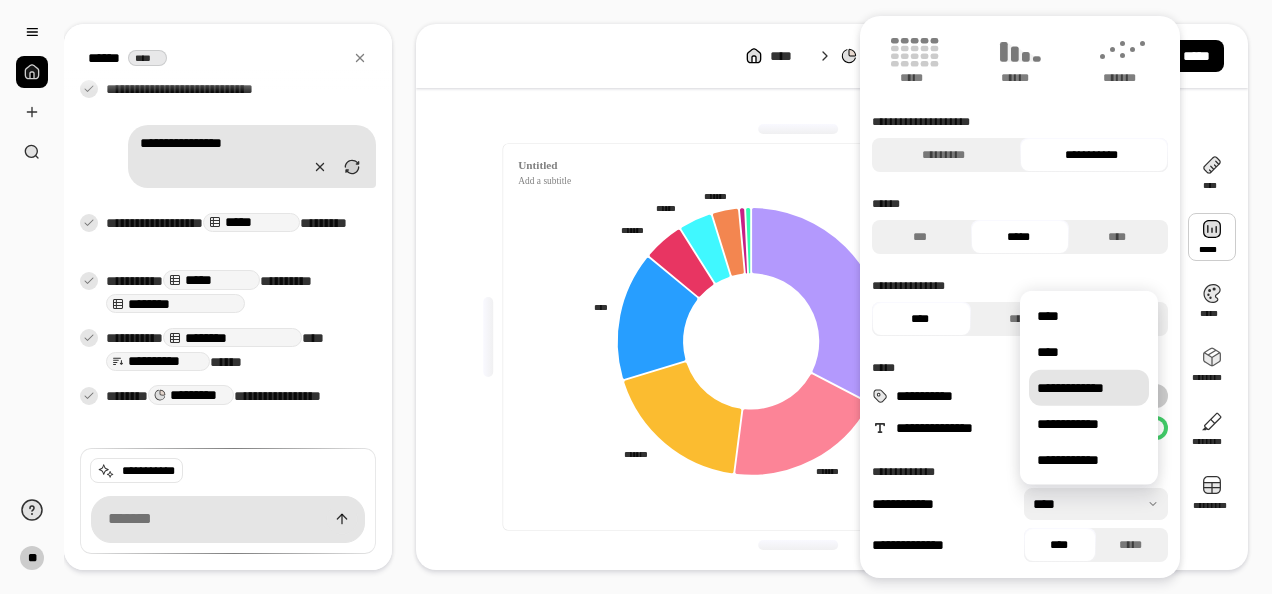click on "**********" at bounding box center [1089, 388] 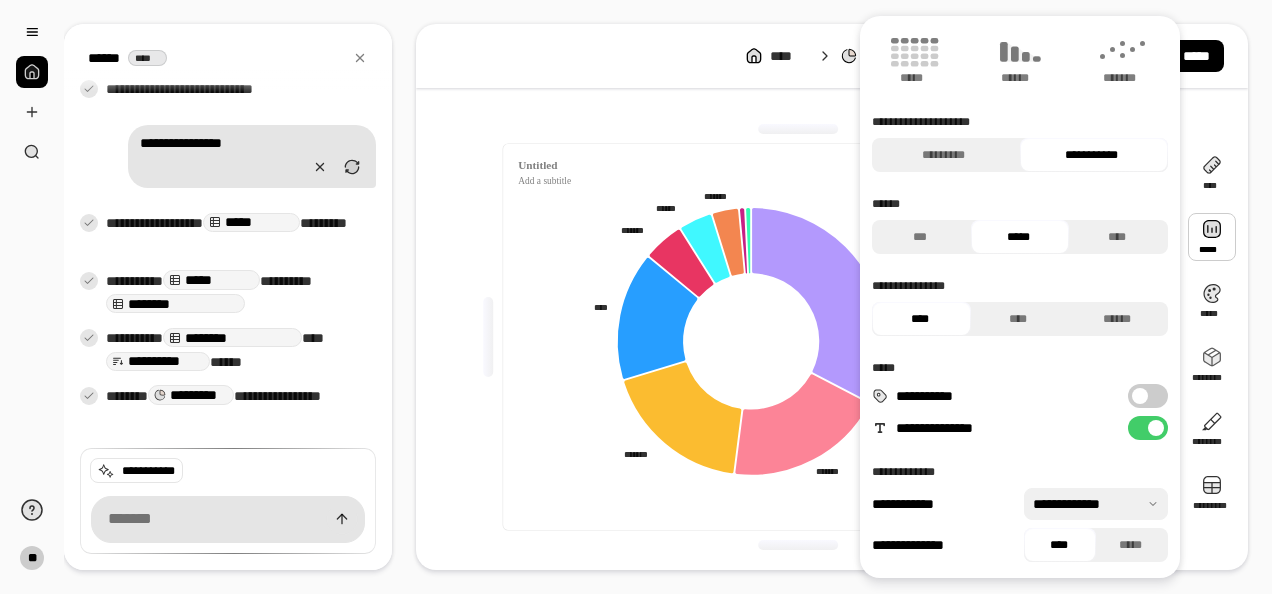 click at bounding box center (1096, 504) 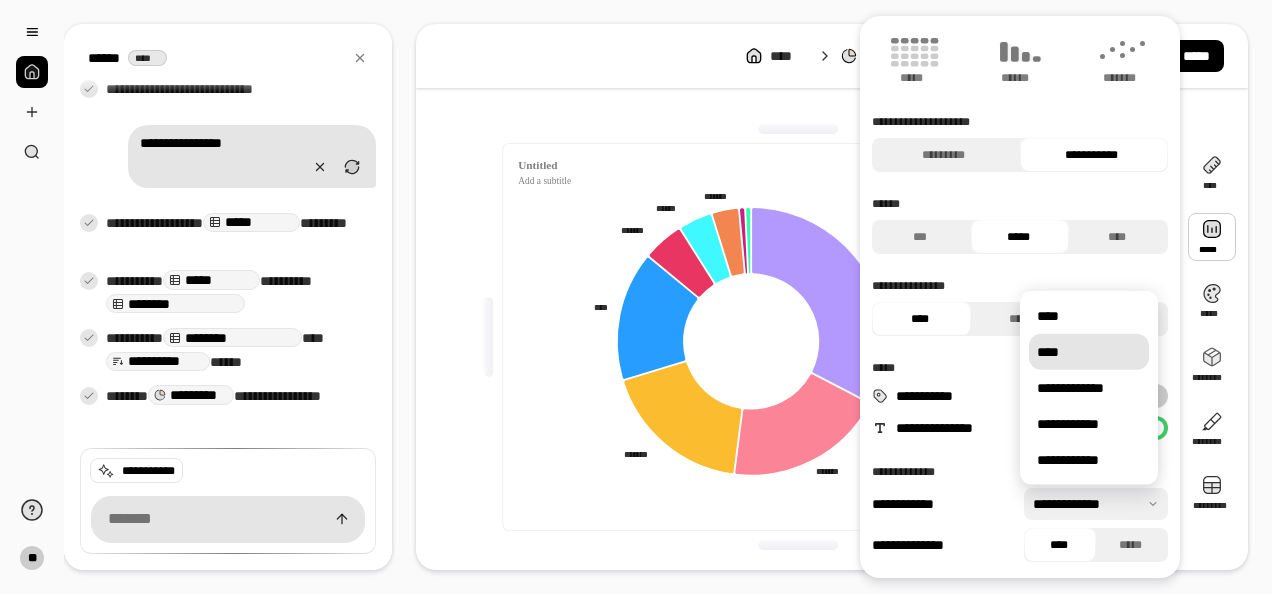click on "****" at bounding box center (1089, 352) 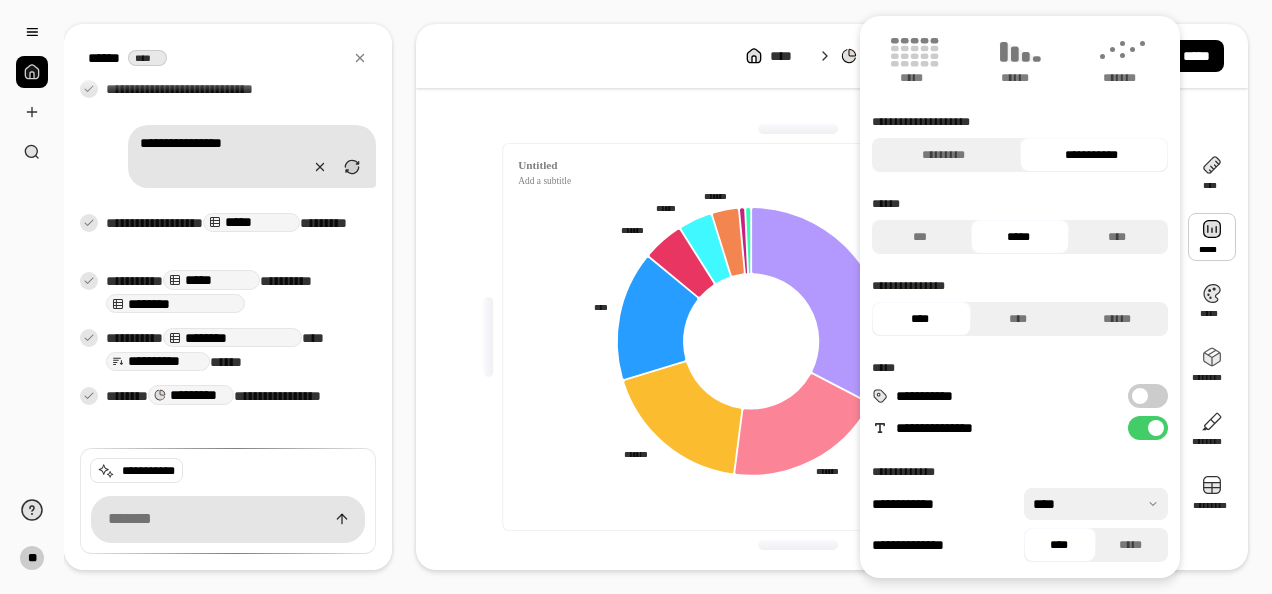click at bounding box center [1096, 504] 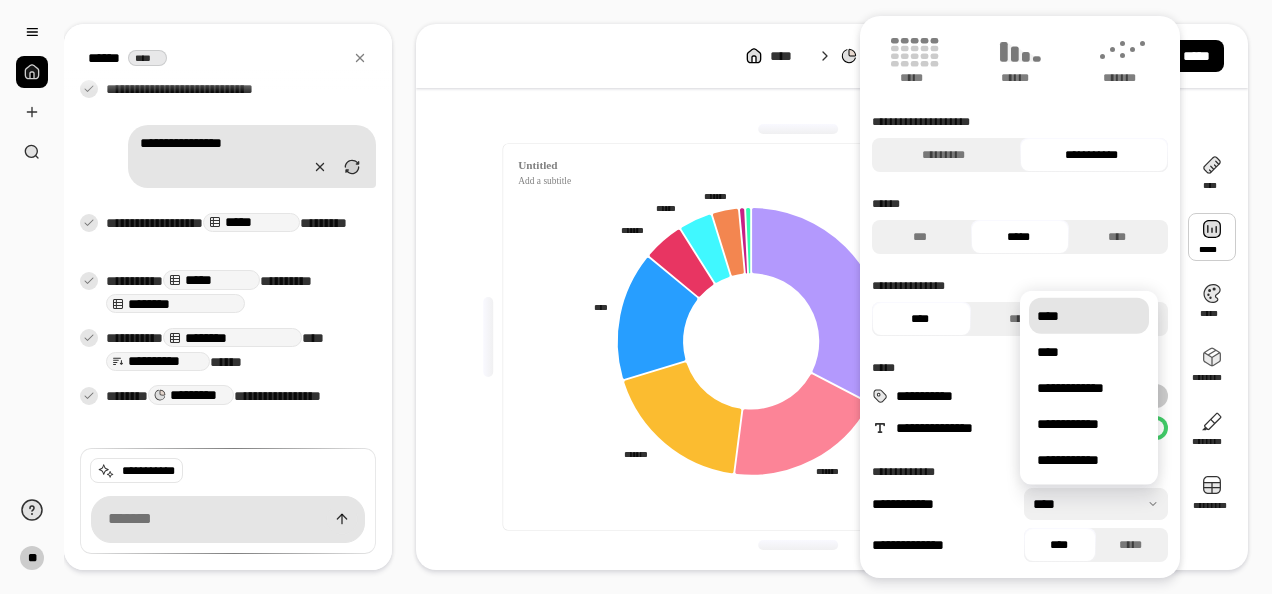 click on "****" at bounding box center [1089, 316] 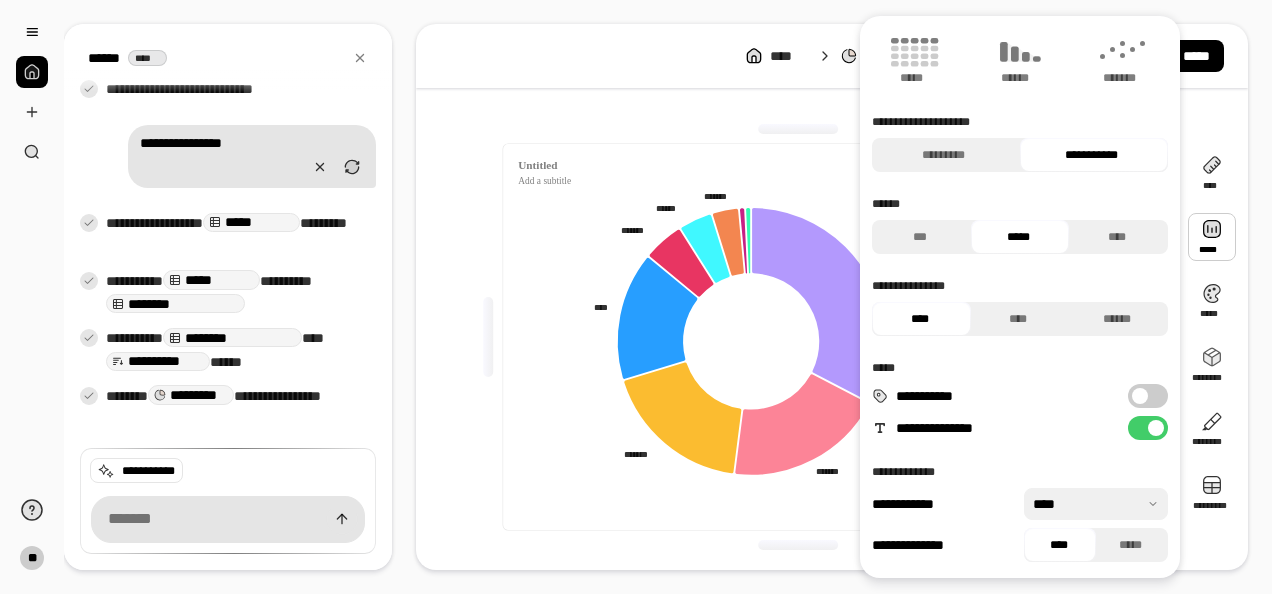 click at bounding box center (1096, 504) 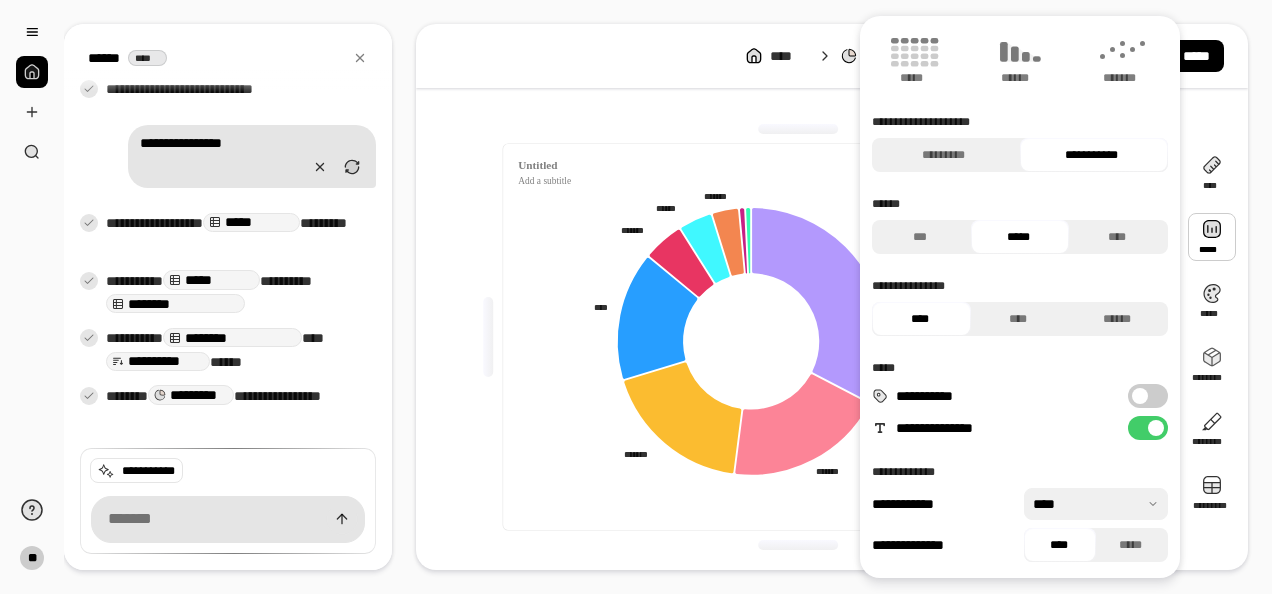 click on "**********" at bounding box center [1020, 525] 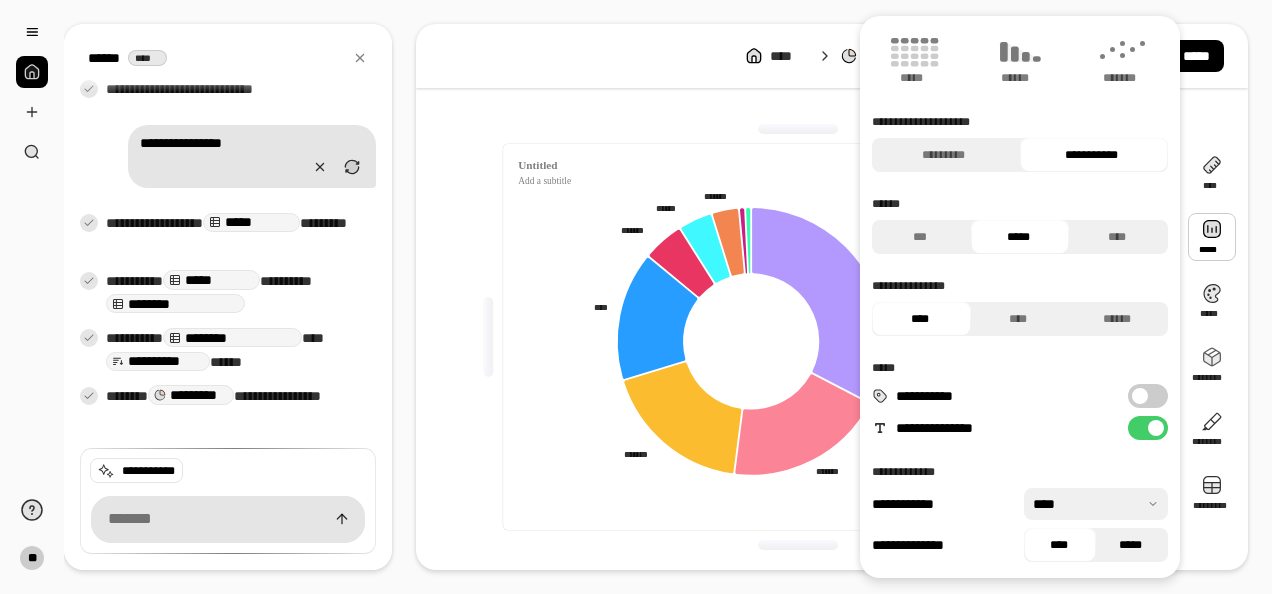 click on "*****" at bounding box center (1131, 545) 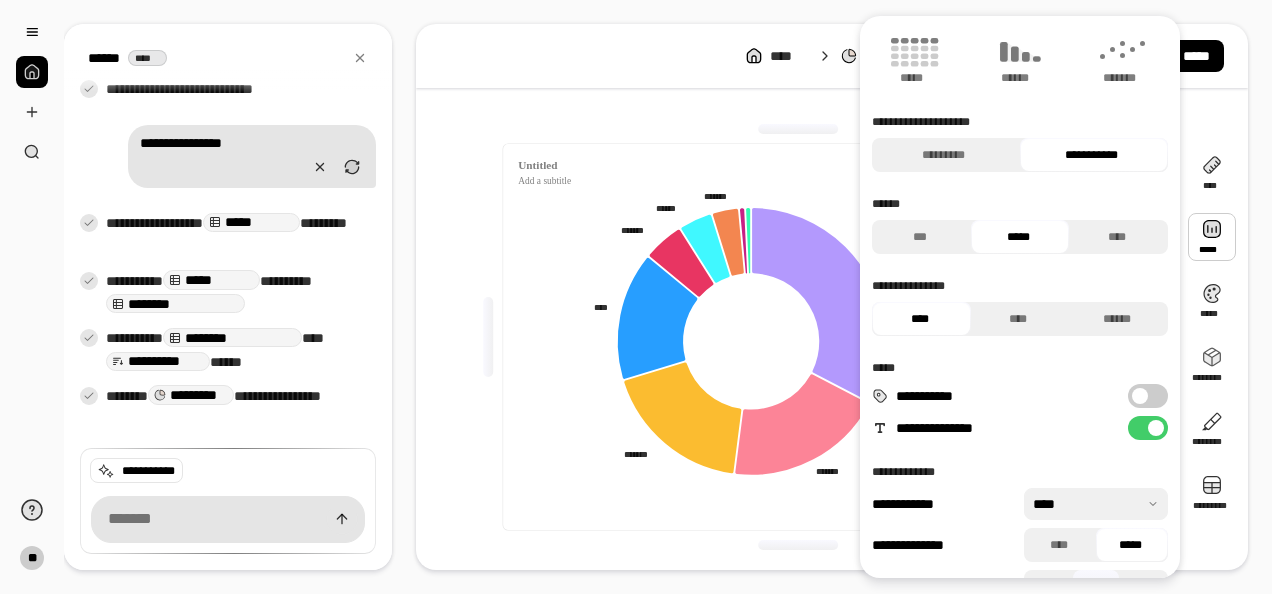 click on "*****" at bounding box center [1131, 545] 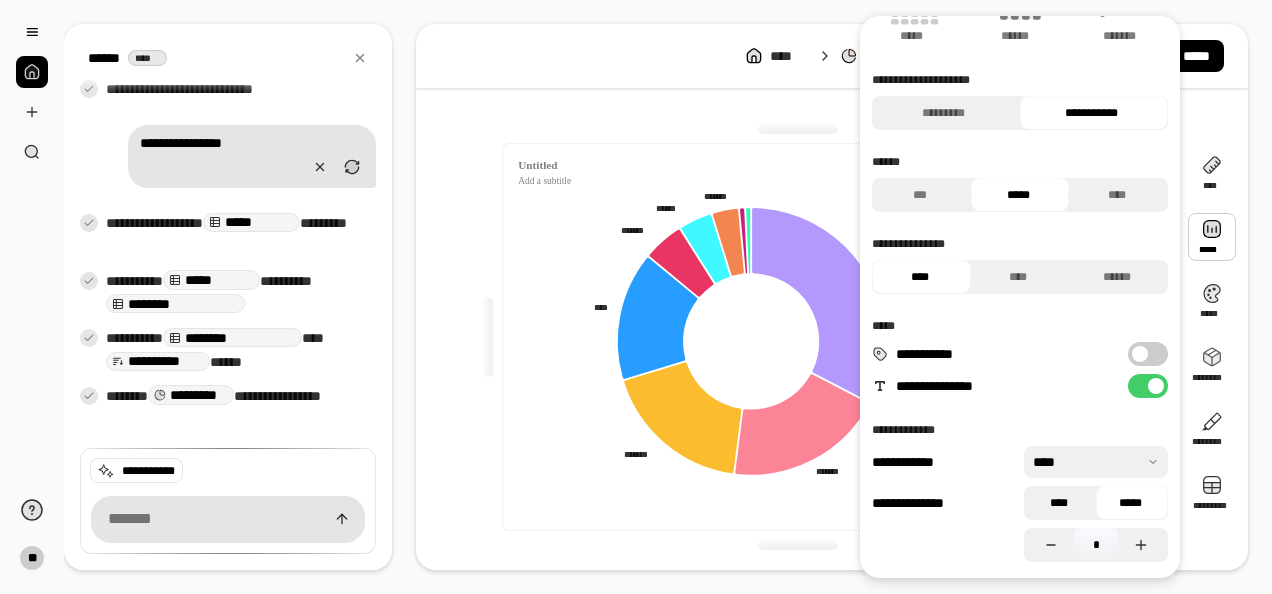 click on "****" at bounding box center [1059, 503] 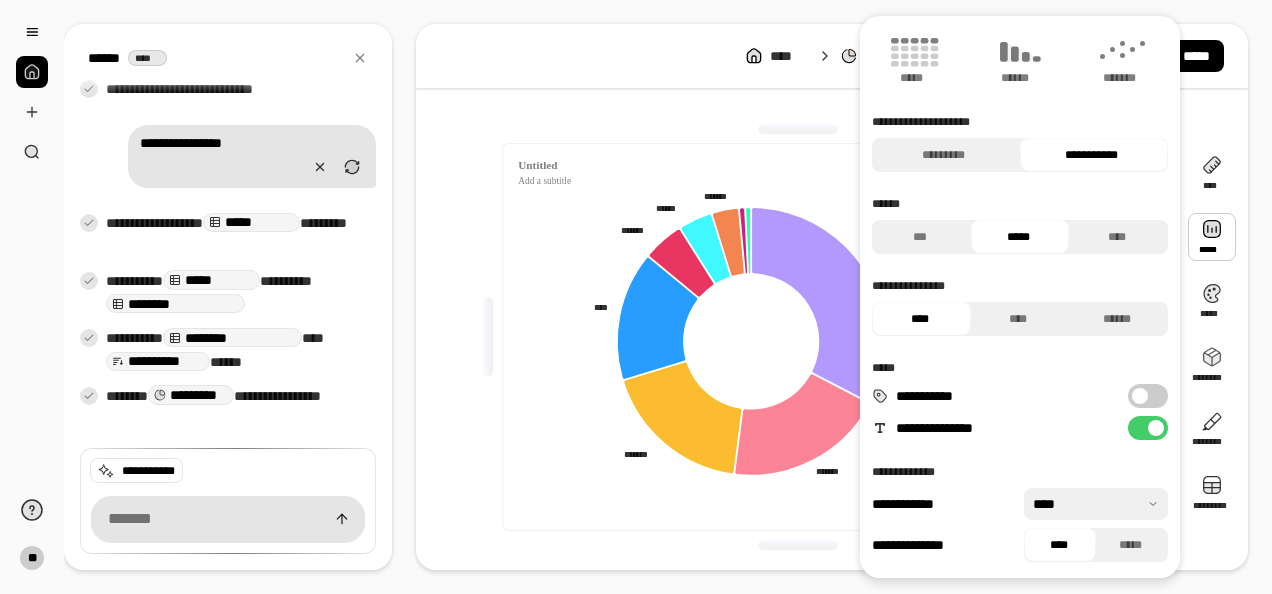 scroll, scrollTop: 0, scrollLeft: 0, axis: both 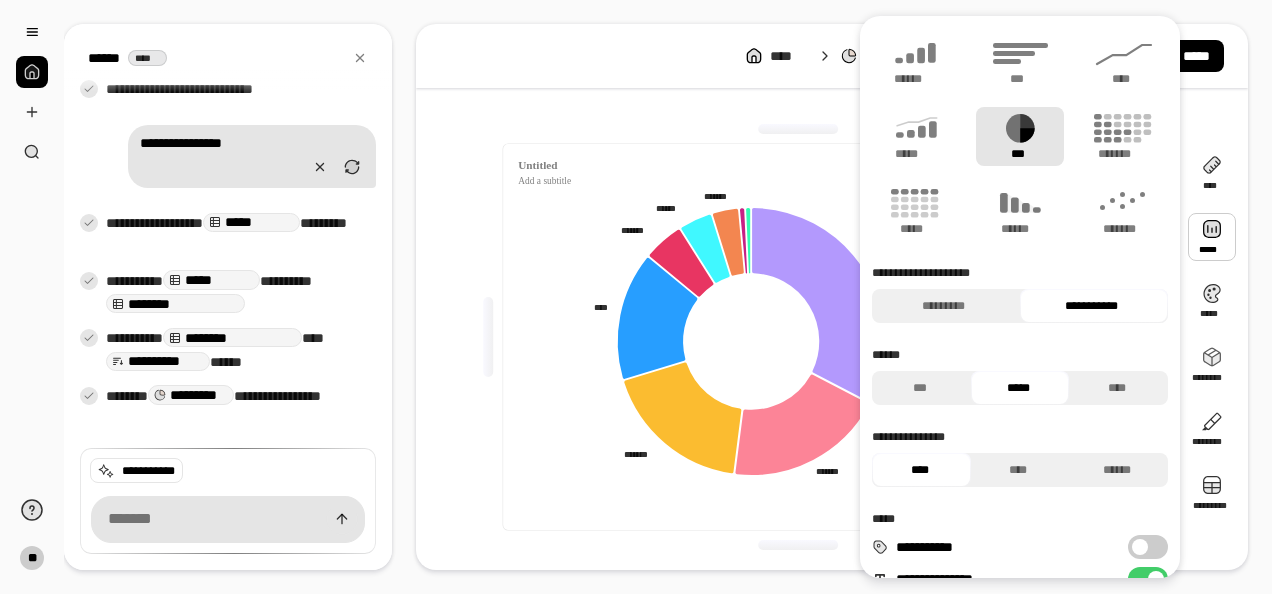 click on "**********" at bounding box center [798, 506] 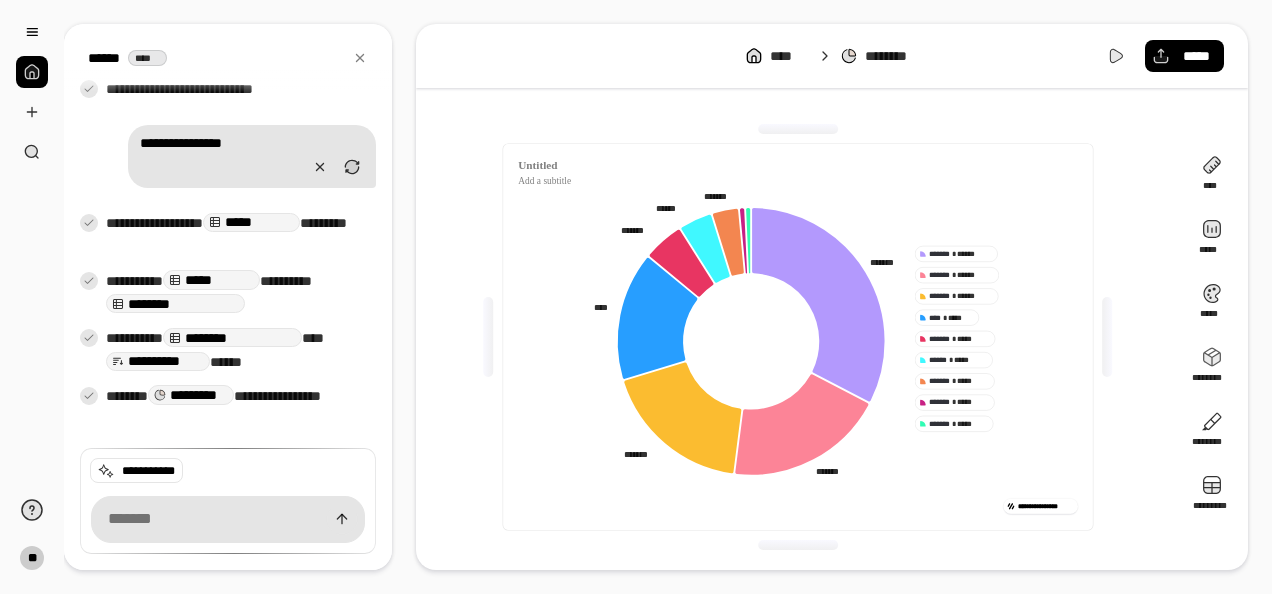 click 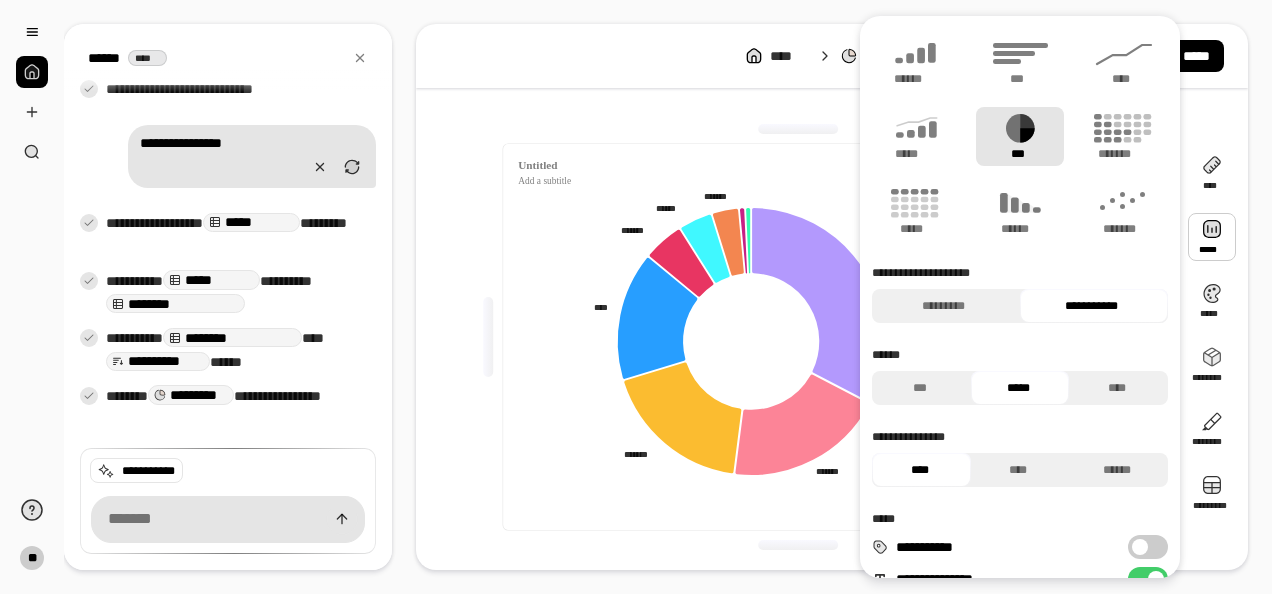 click on "**********" at bounding box center (798, 506) 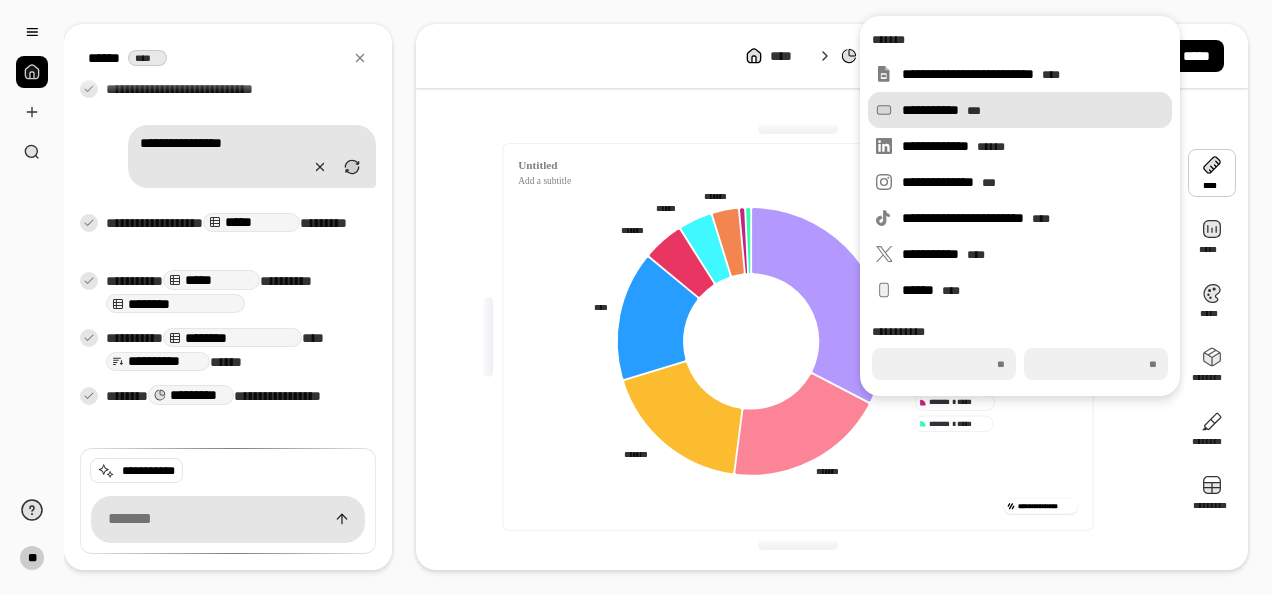 click on "**********" at bounding box center [1033, 110] 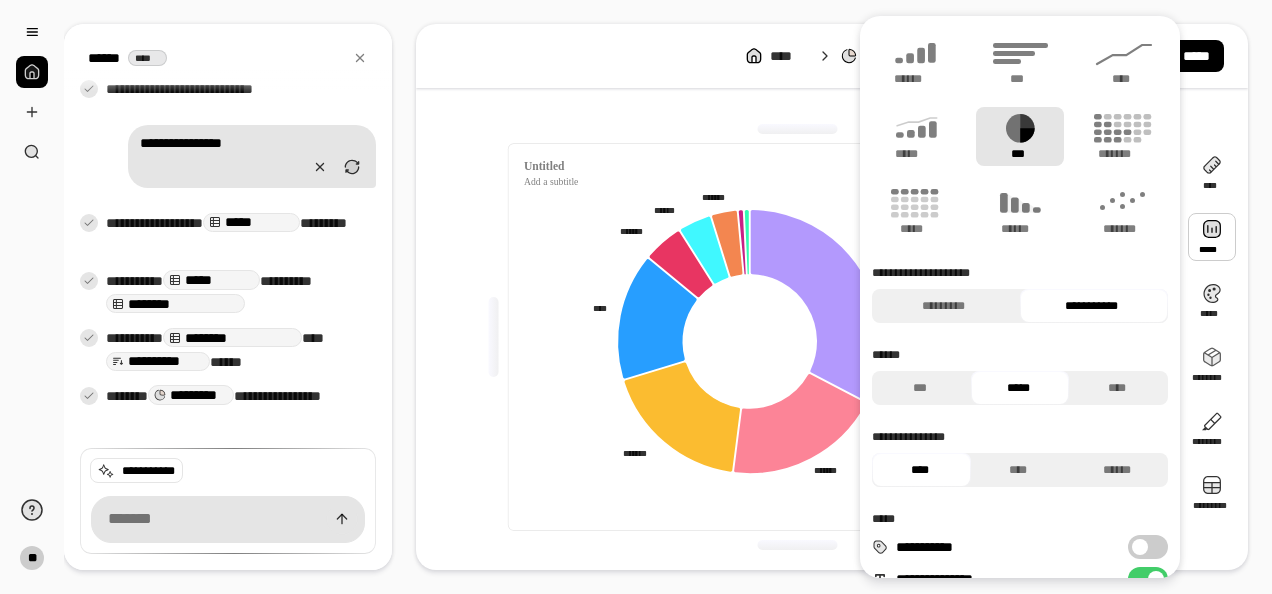 click on "**********" at bounding box center [798, 506] 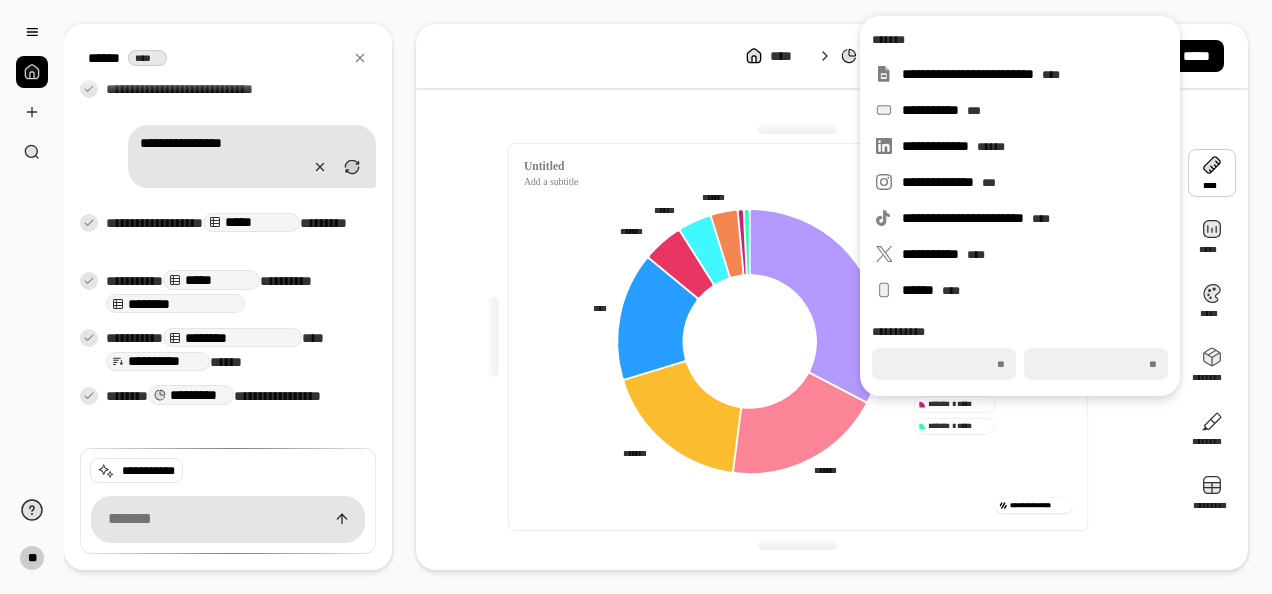click at bounding box center (1212, 173) 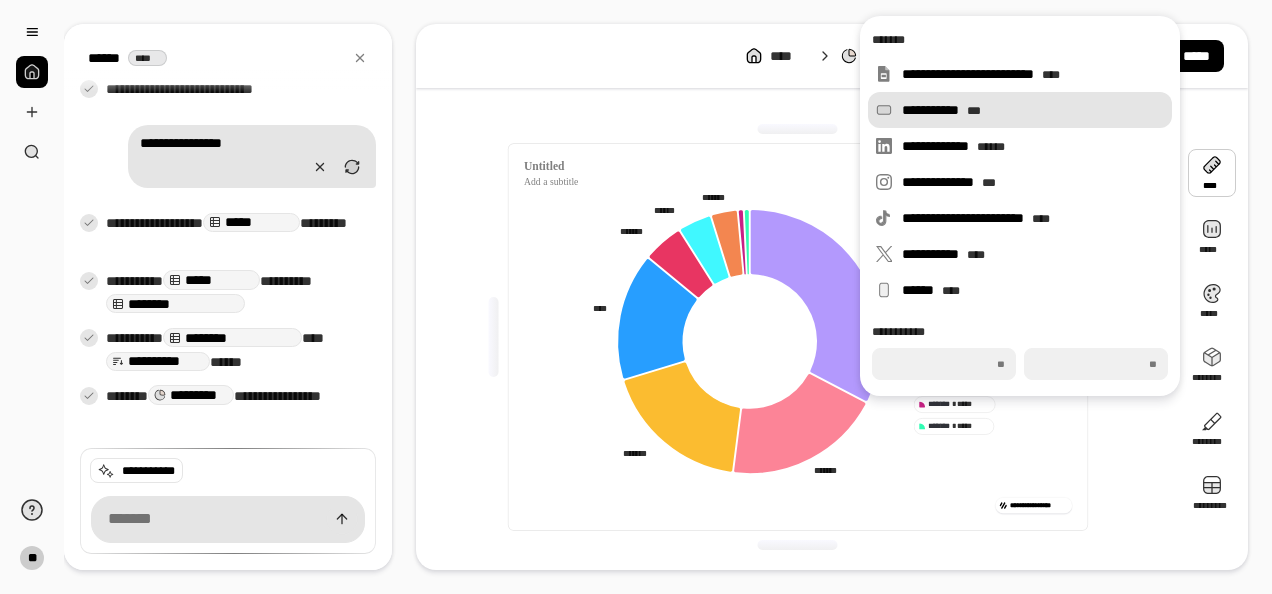 click on "**********" at bounding box center (1033, 110) 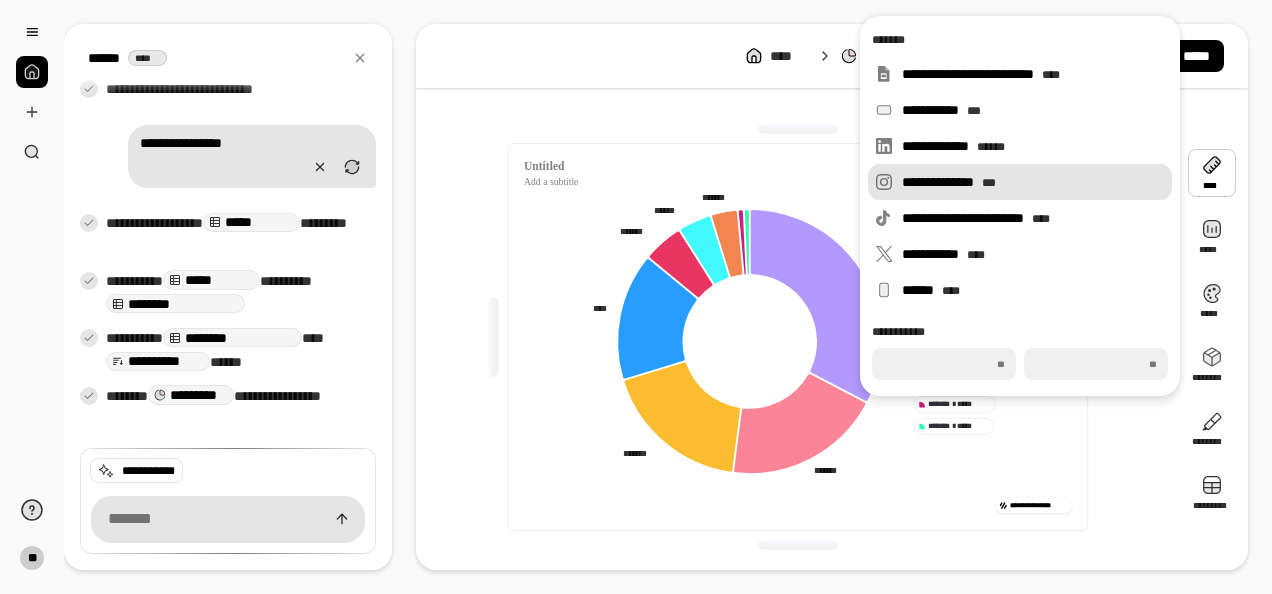 click on "***" at bounding box center (989, 183) 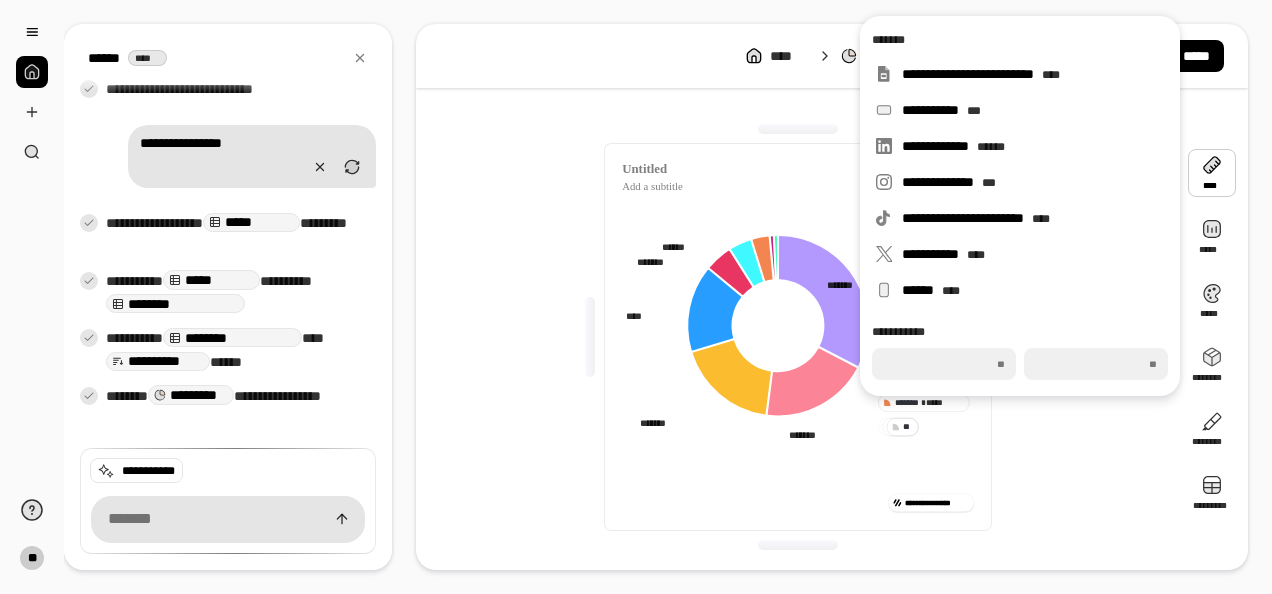 type on "***" 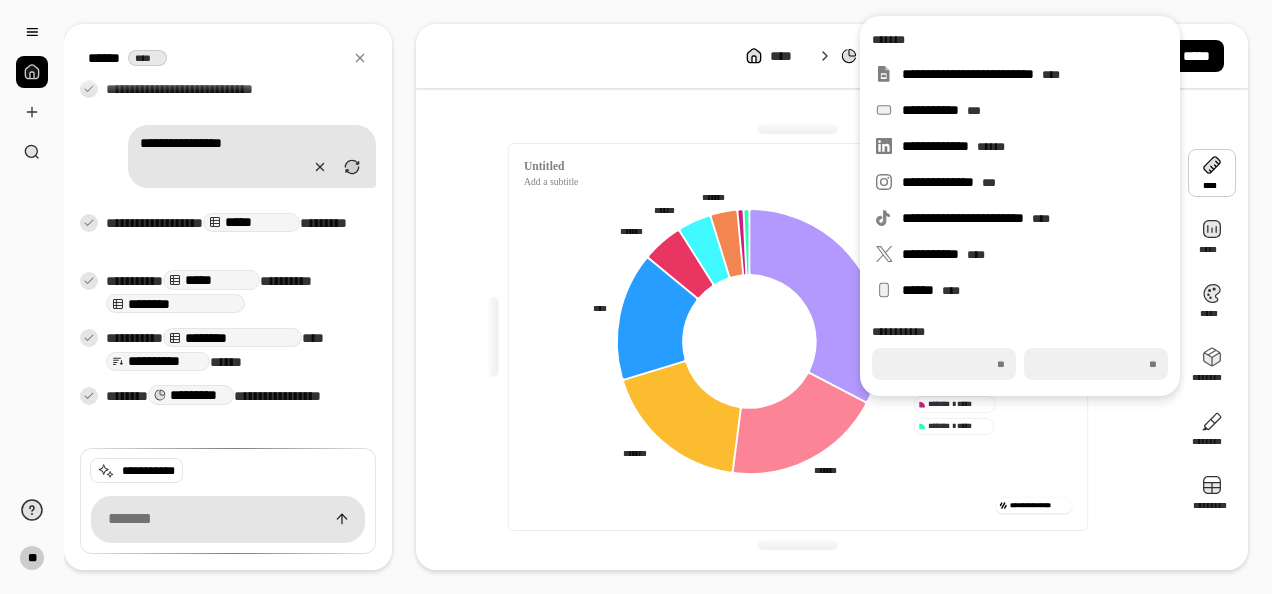 click on "**********" at bounding box center (797, 337) 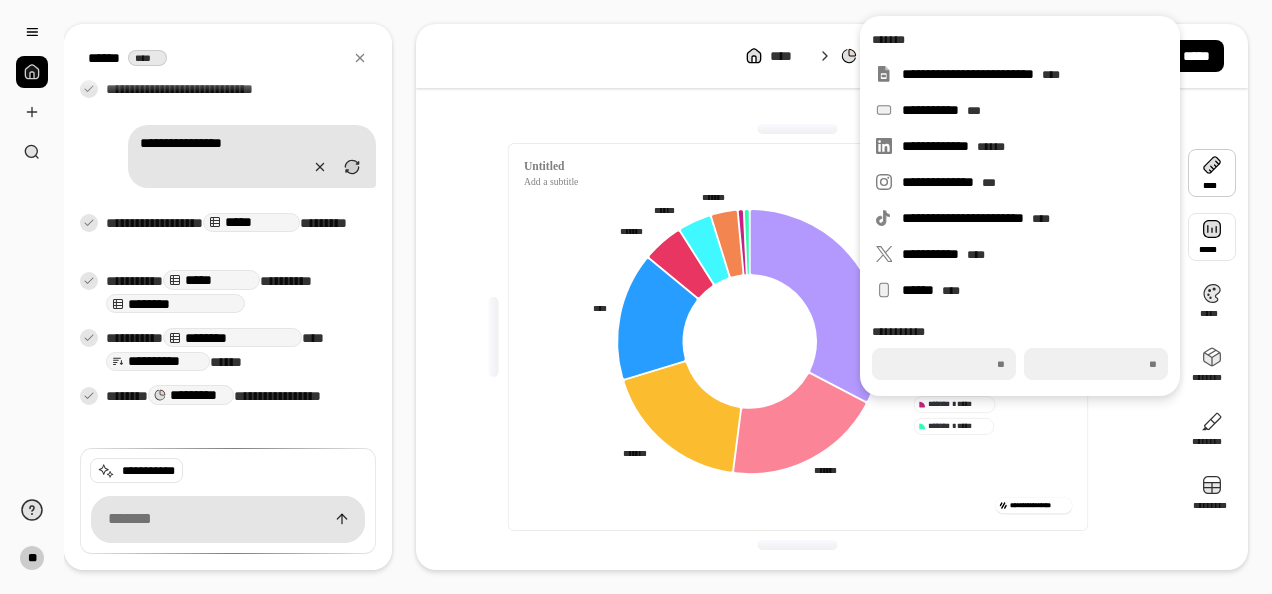 type on "***" 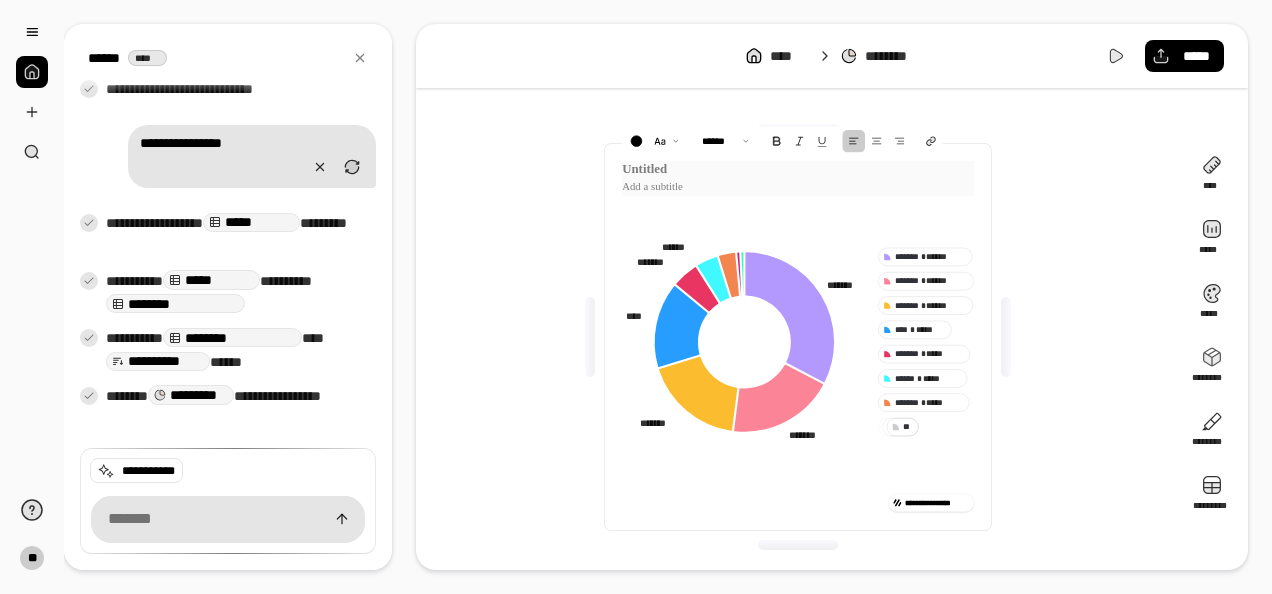 drag, startPoint x: 698, startPoint y: 177, endPoint x: 719, endPoint y: 182, distance: 21.587032 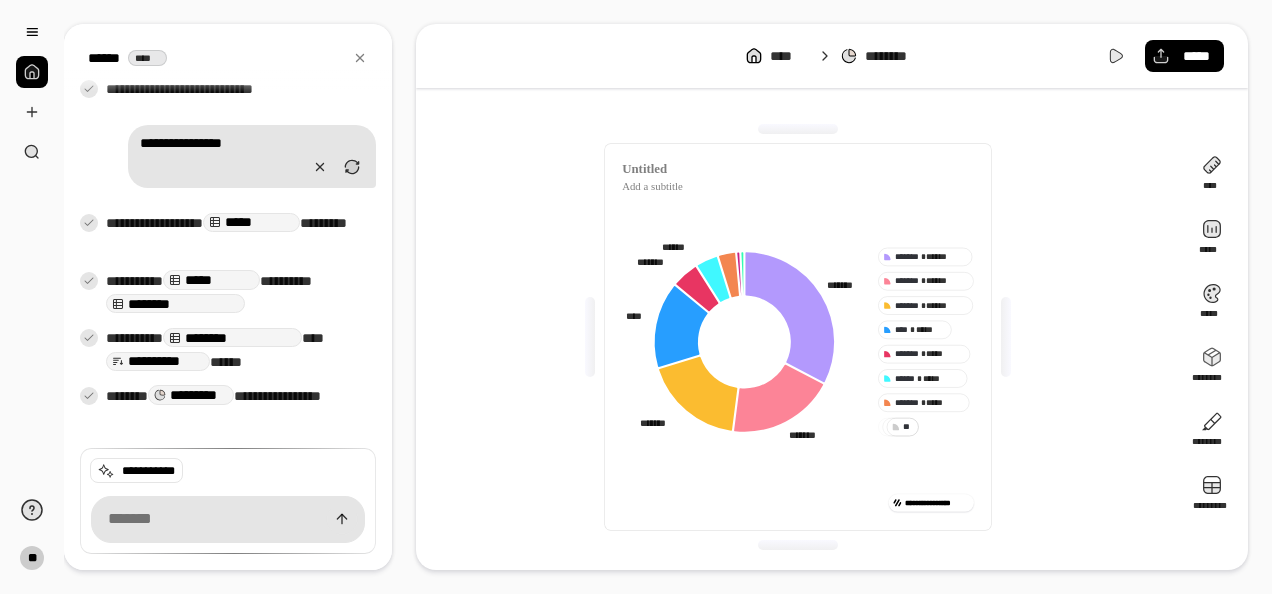 click on "**********" at bounding box center [798, 337] 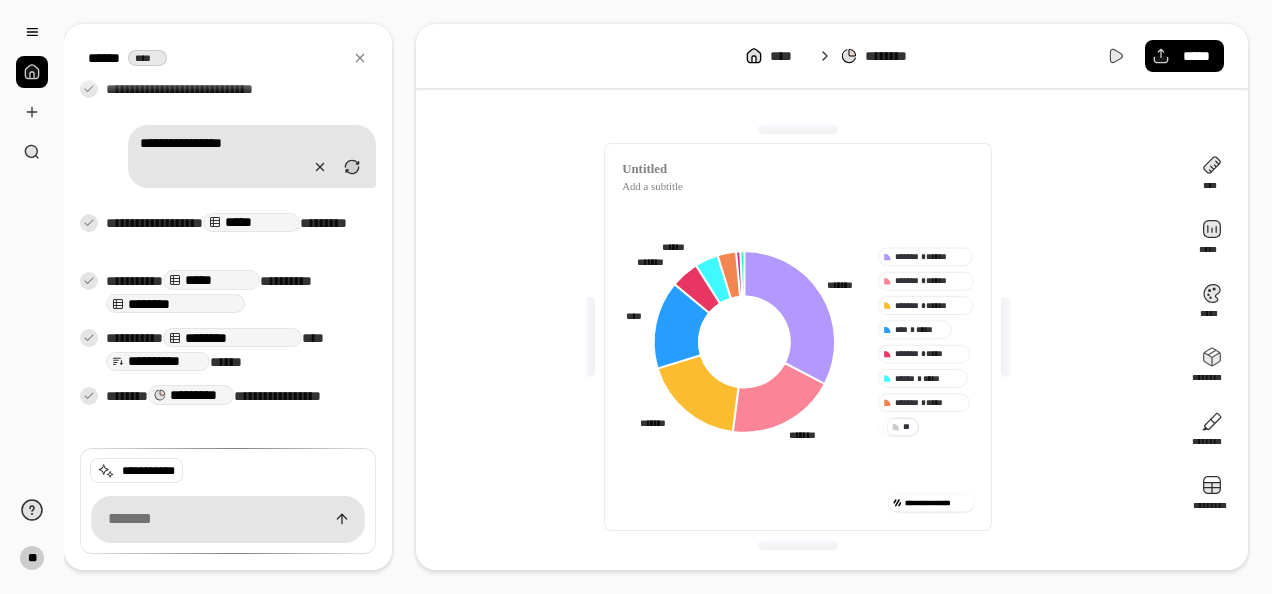 click on "* *" at bounding box center (902, 427) 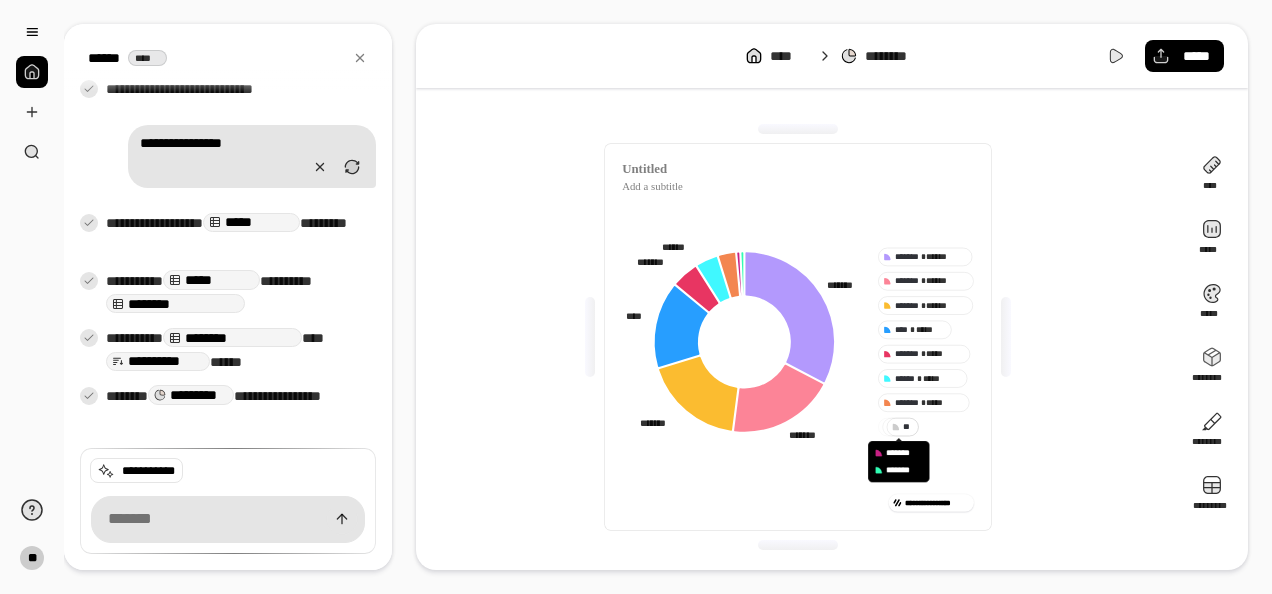 click at bounding box center [1006, 337] 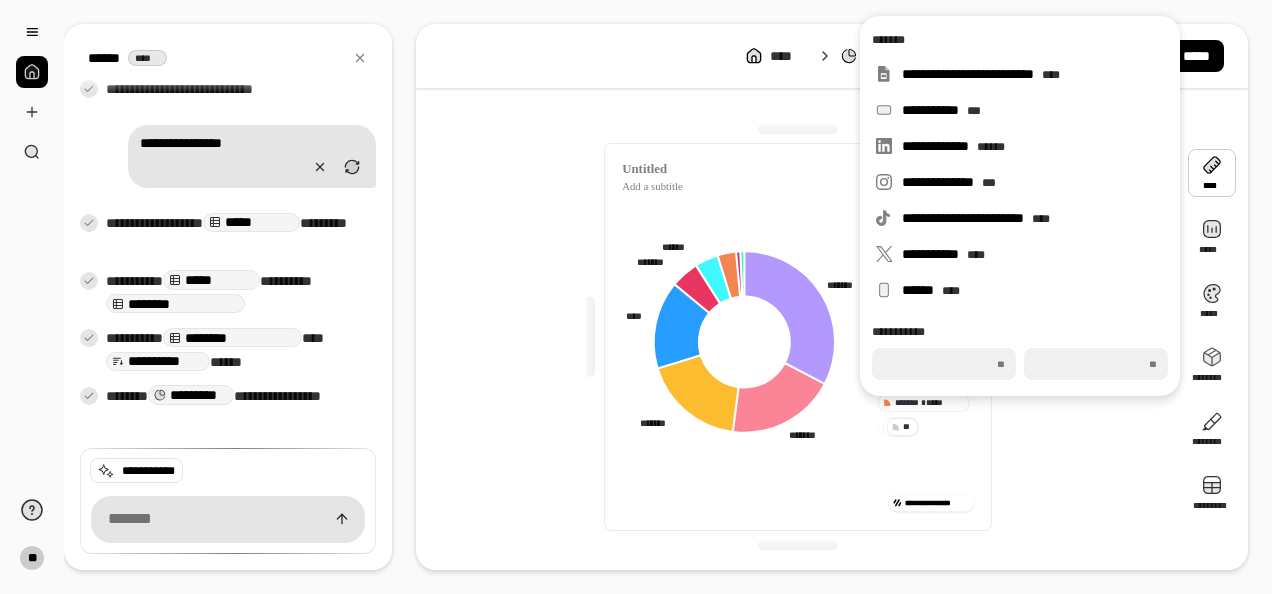 click at bounding box center (1212, 173) 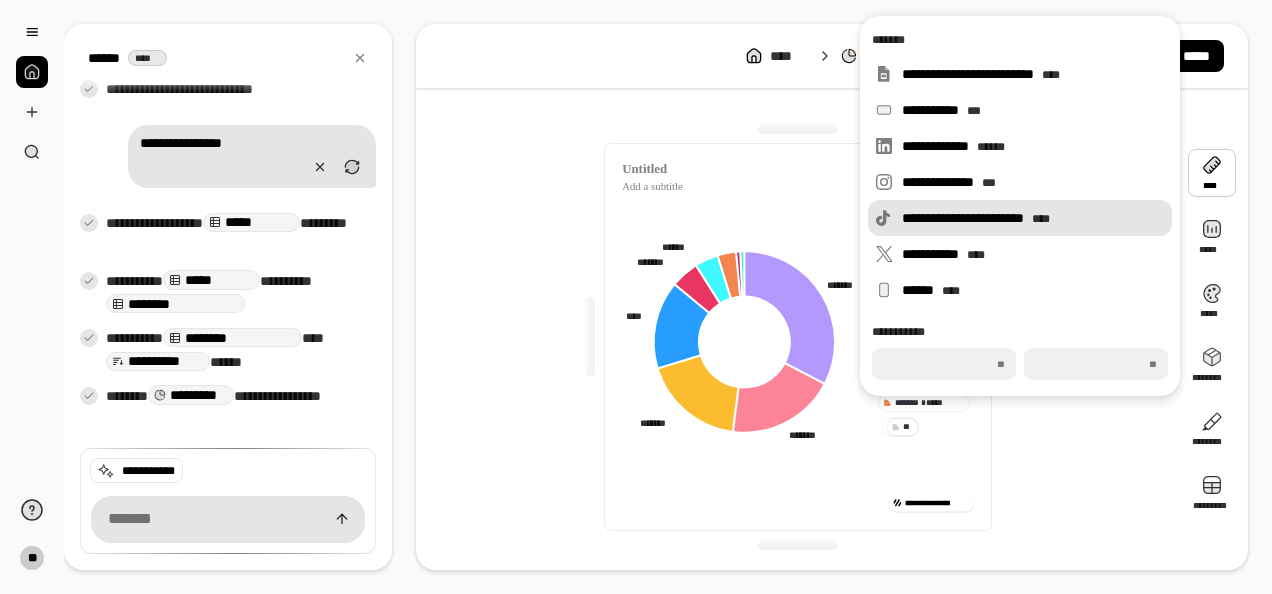 click on "****" at bounding box center (1041, 219) 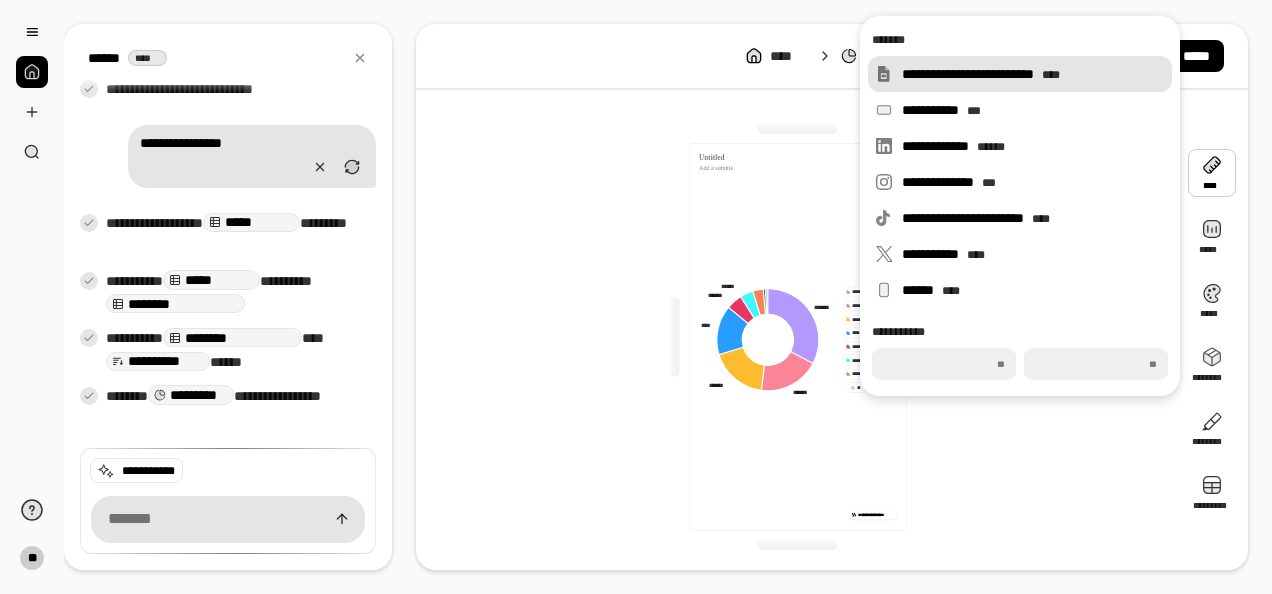 click on "**********" at bounding box center (1033, 74) 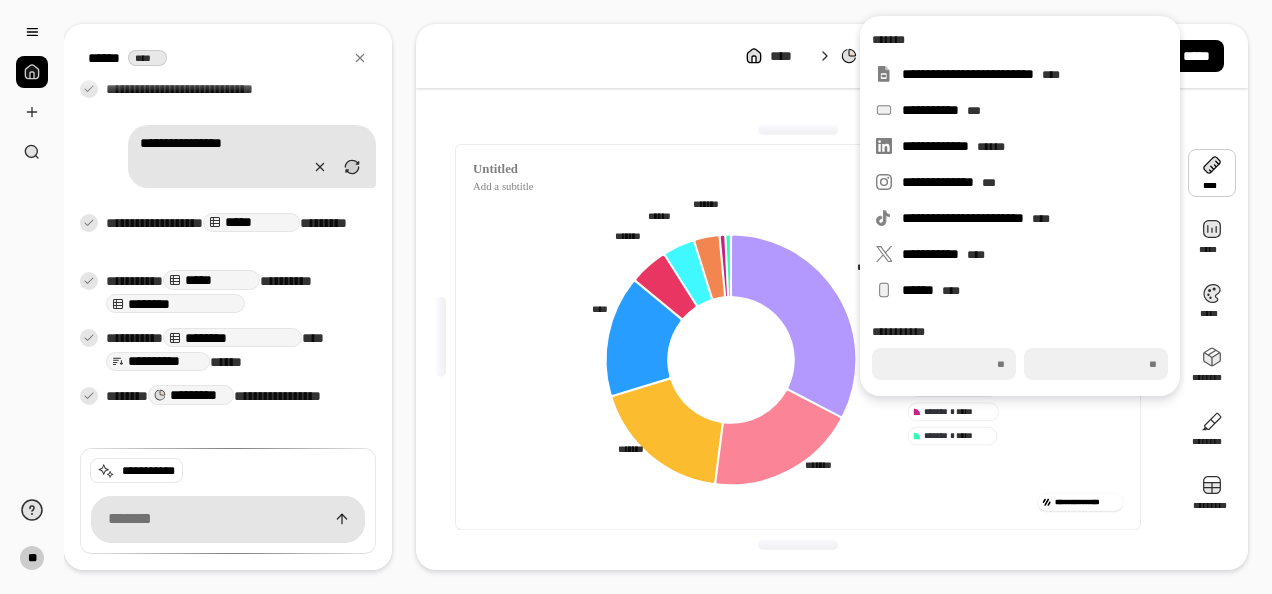 type on "***" 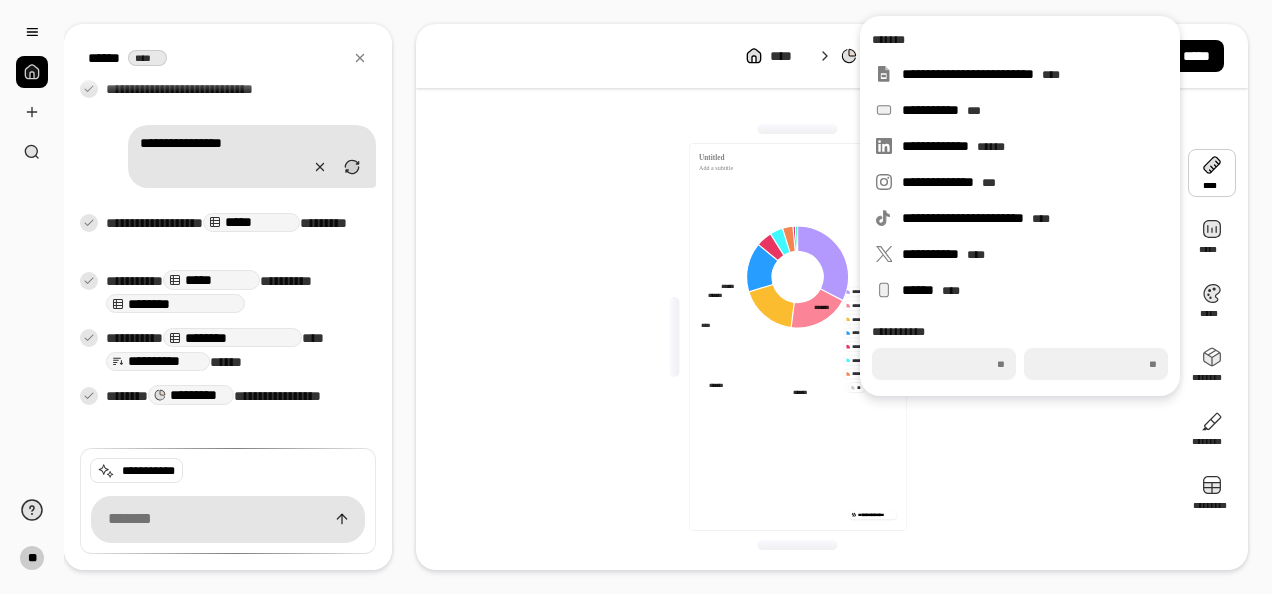click on "**********" at bounding box center (798, 337) 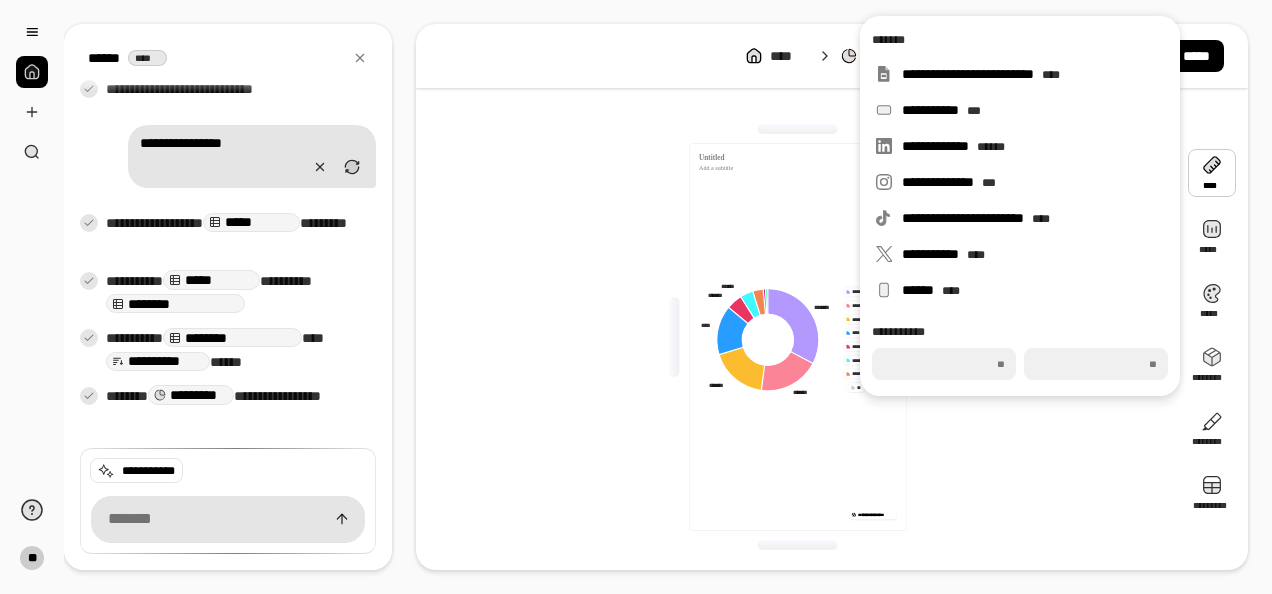 click at bounding box center [1212, 173] 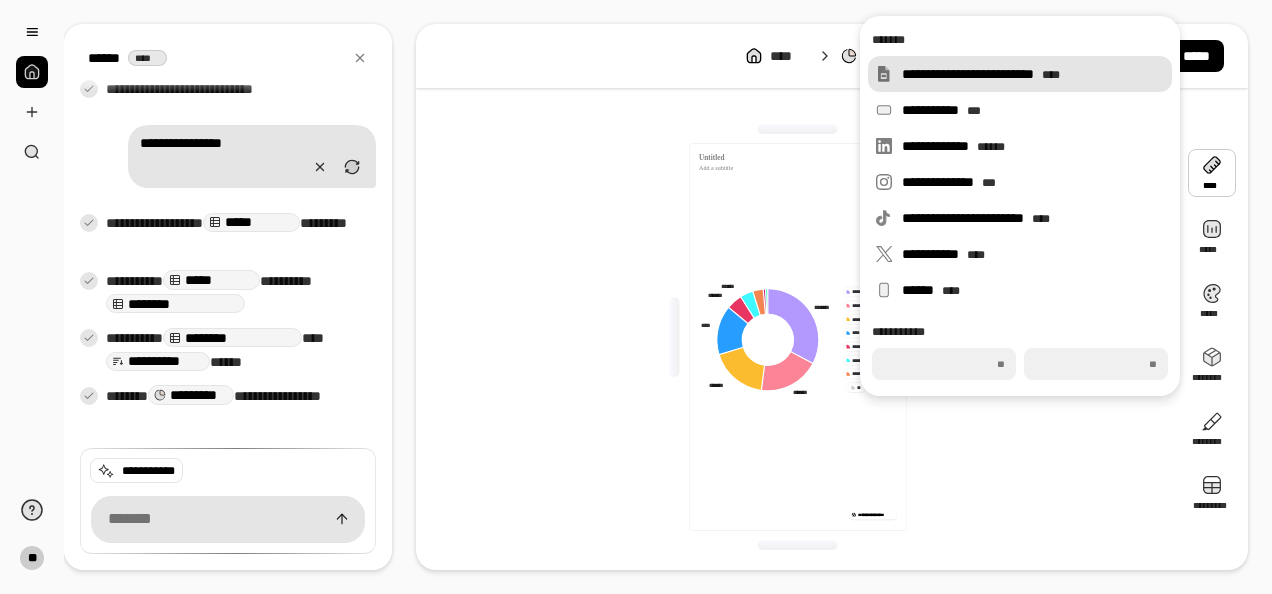 type on "***" 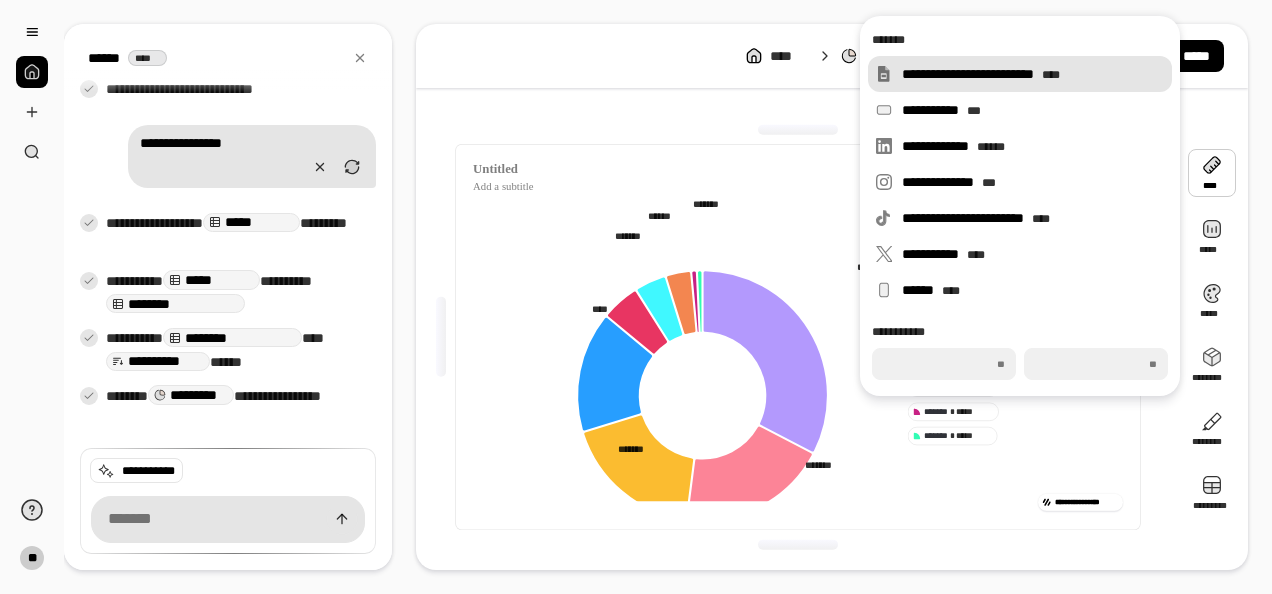 click on "**********" at bounding box center (1033, 74) 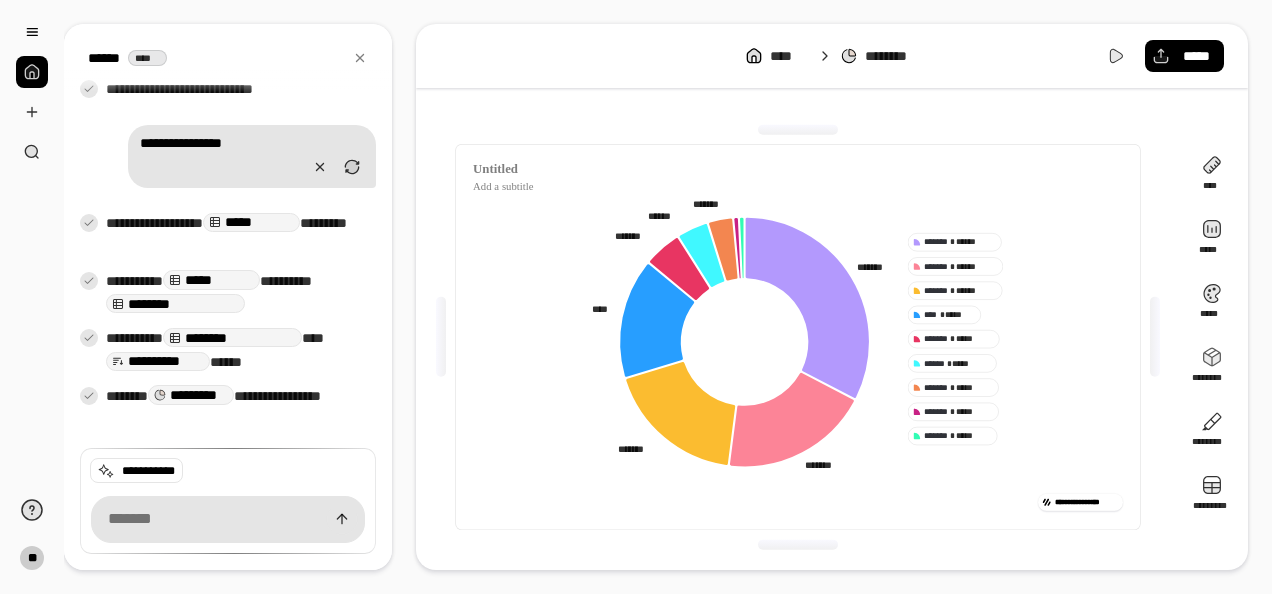 click on "**** ******** *****" at bounding box center [832, 56] 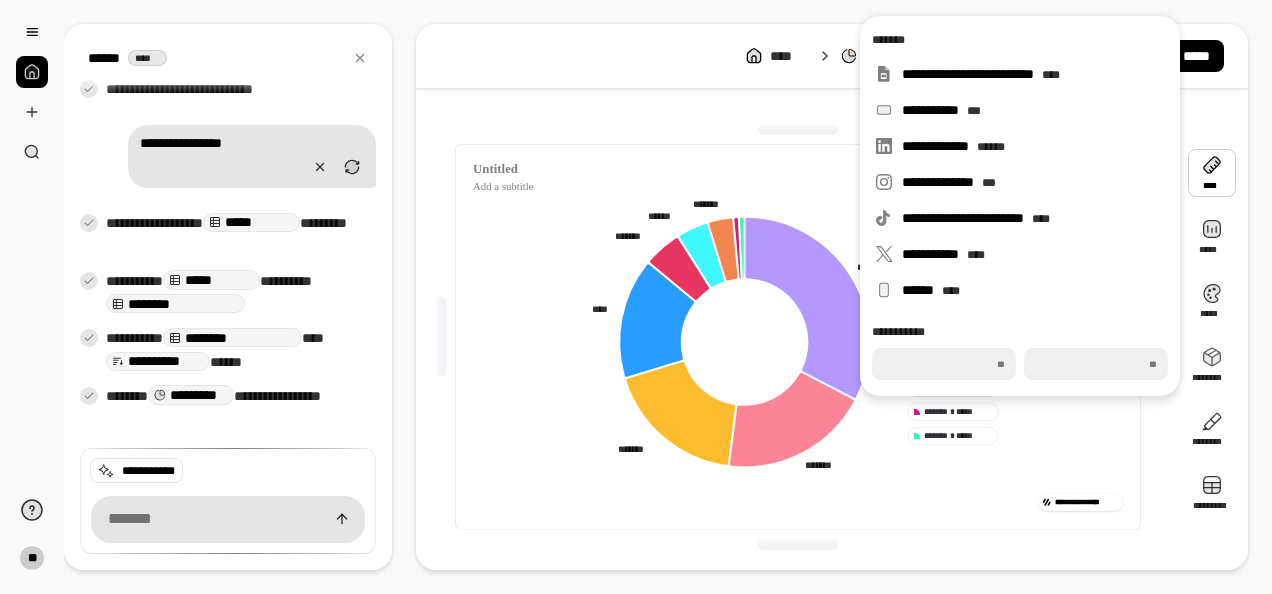 click on "**********" at bounding box center [798, 337] 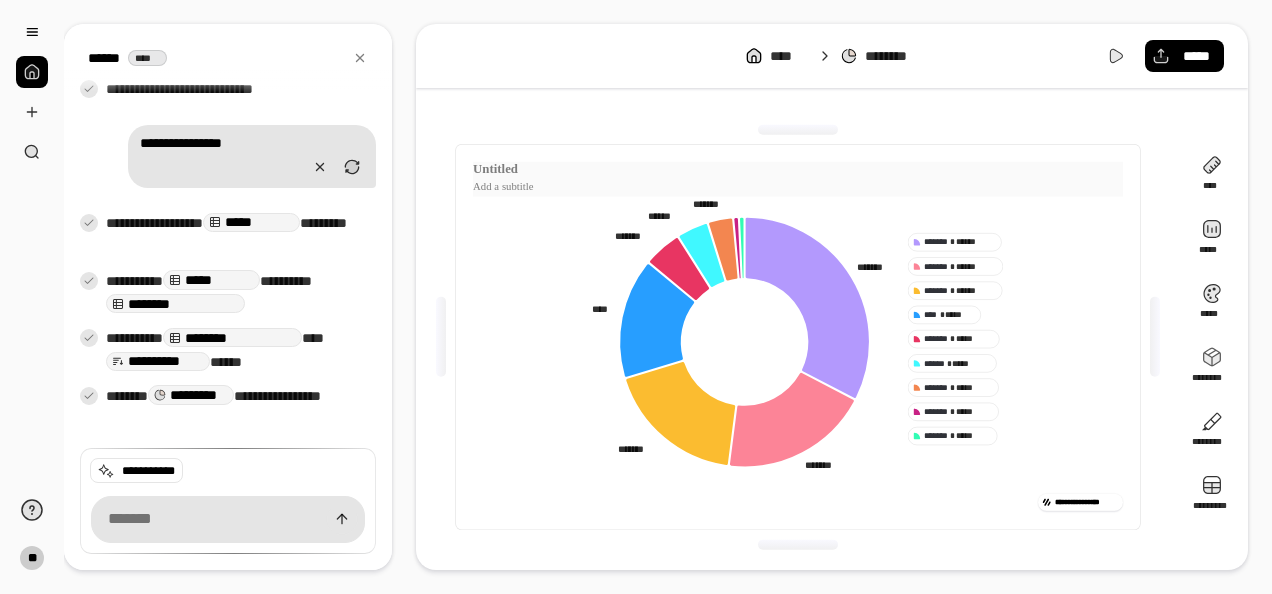 click at bounding box center (798, 170) 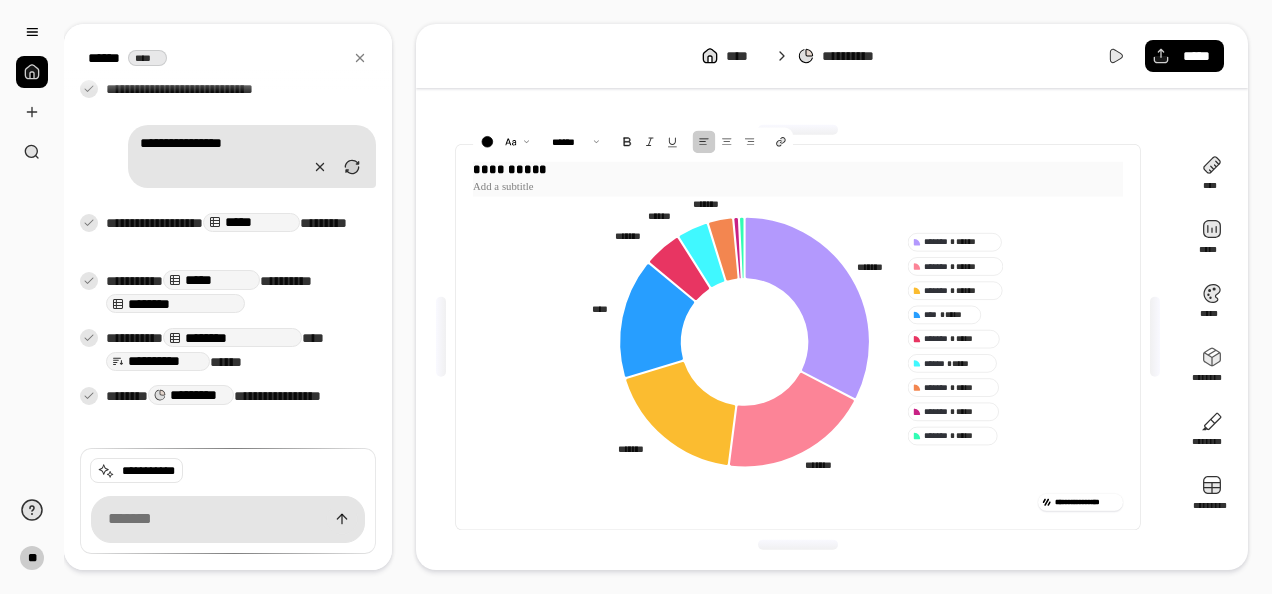 click at bounding box center [798, 187] 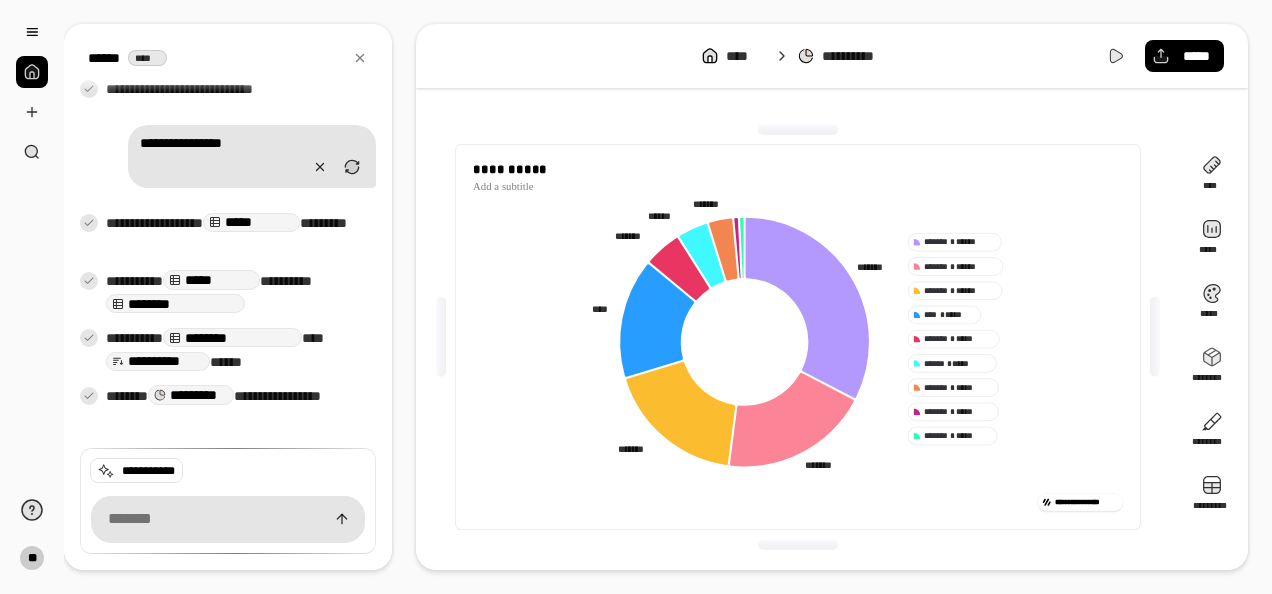 click 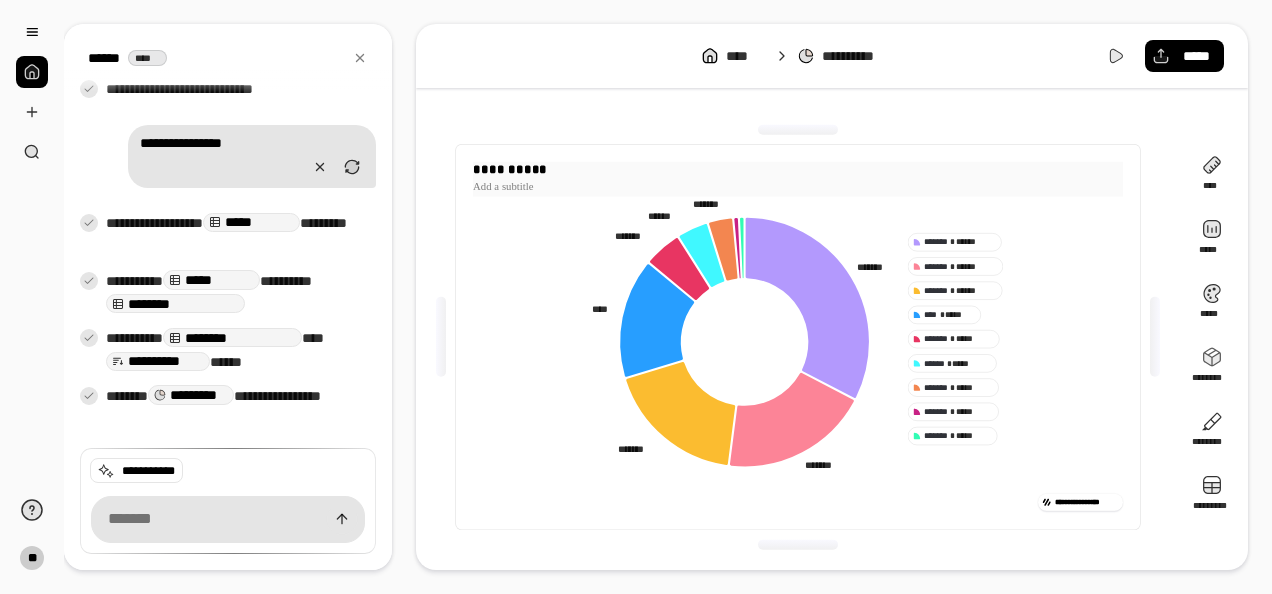 click at bounding box center [798, 187] 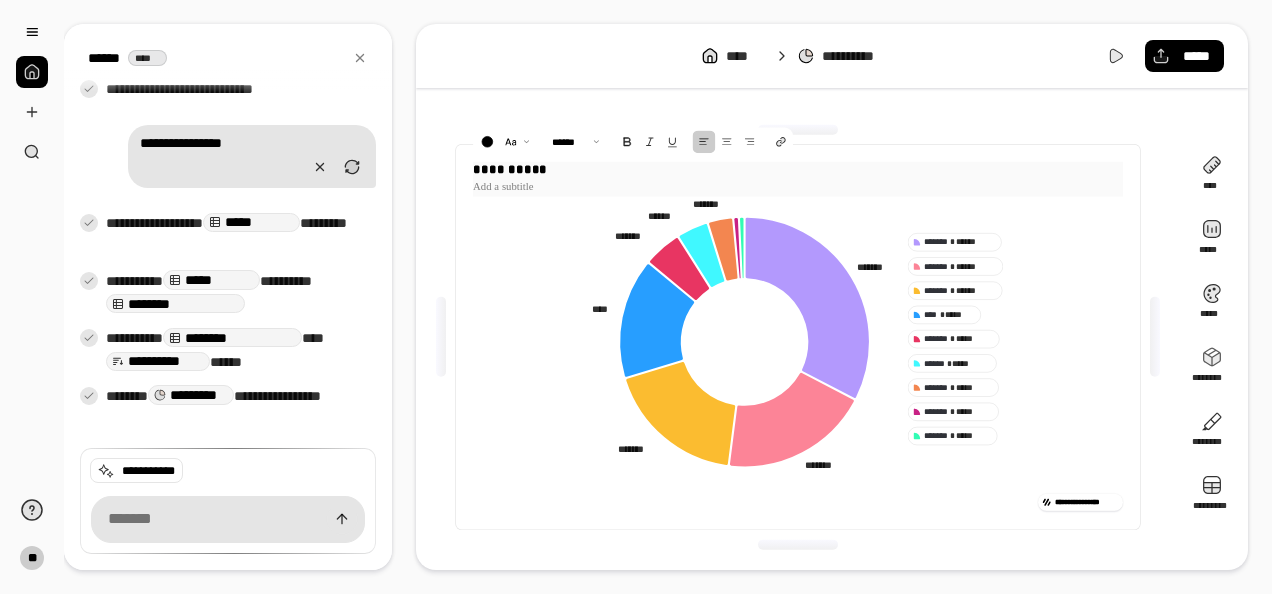 click at bounding box center (798, 187) 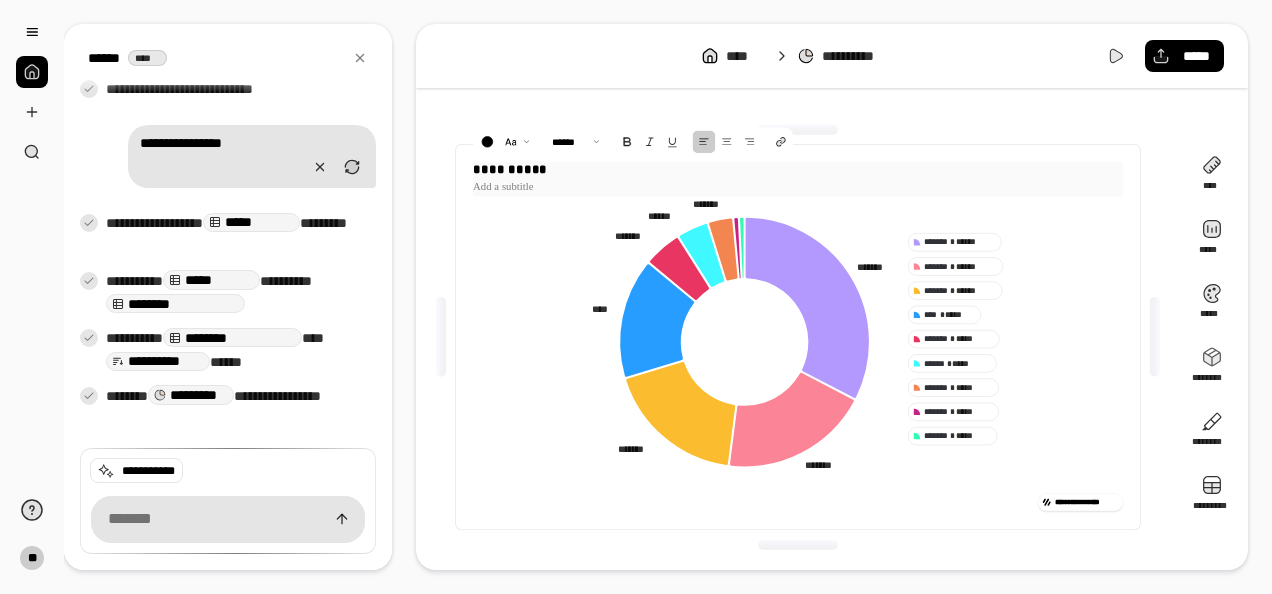 click at bounding box center [798, 187] 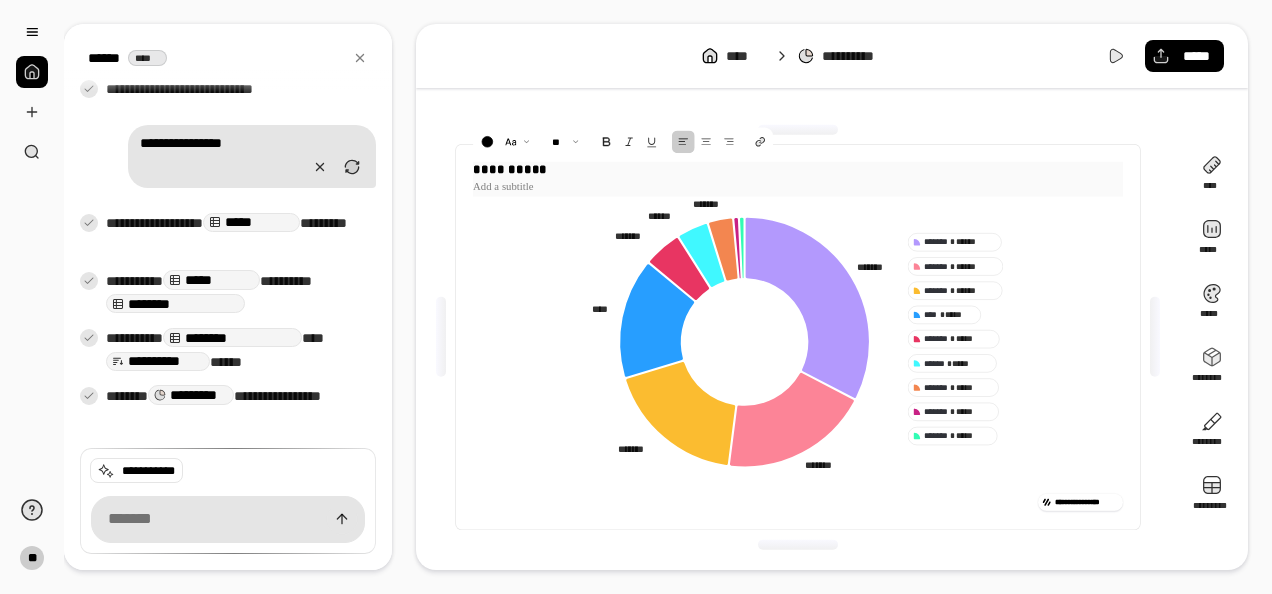 click at bounding box center [798, 187] 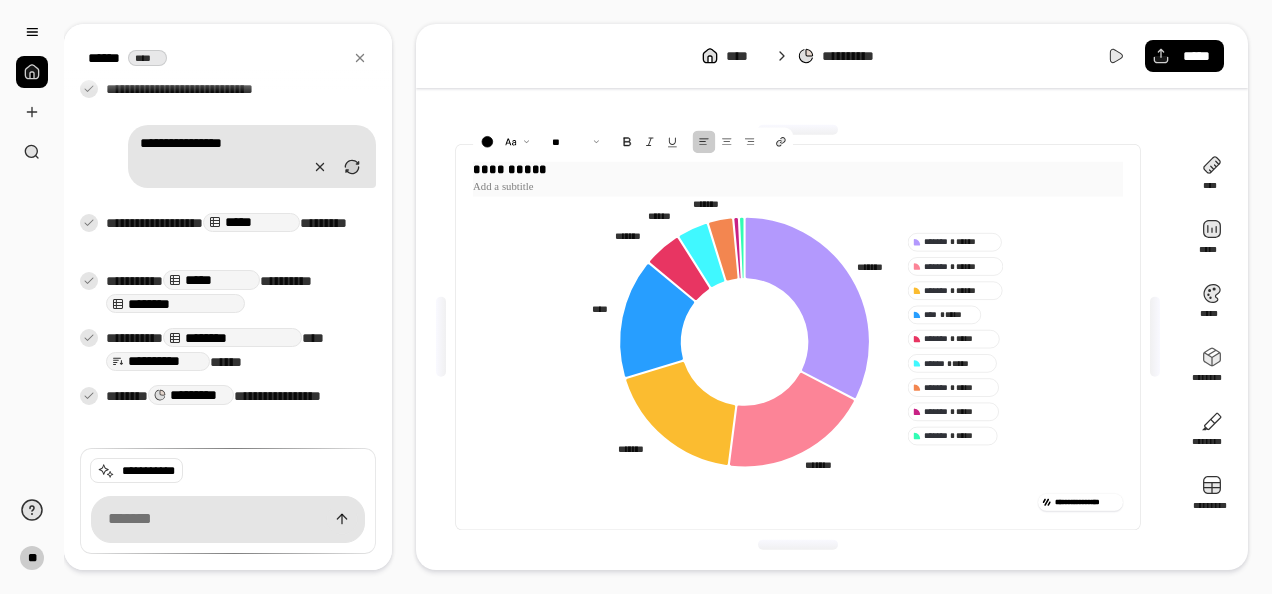click on "**********" at bounding box center (798, 170) 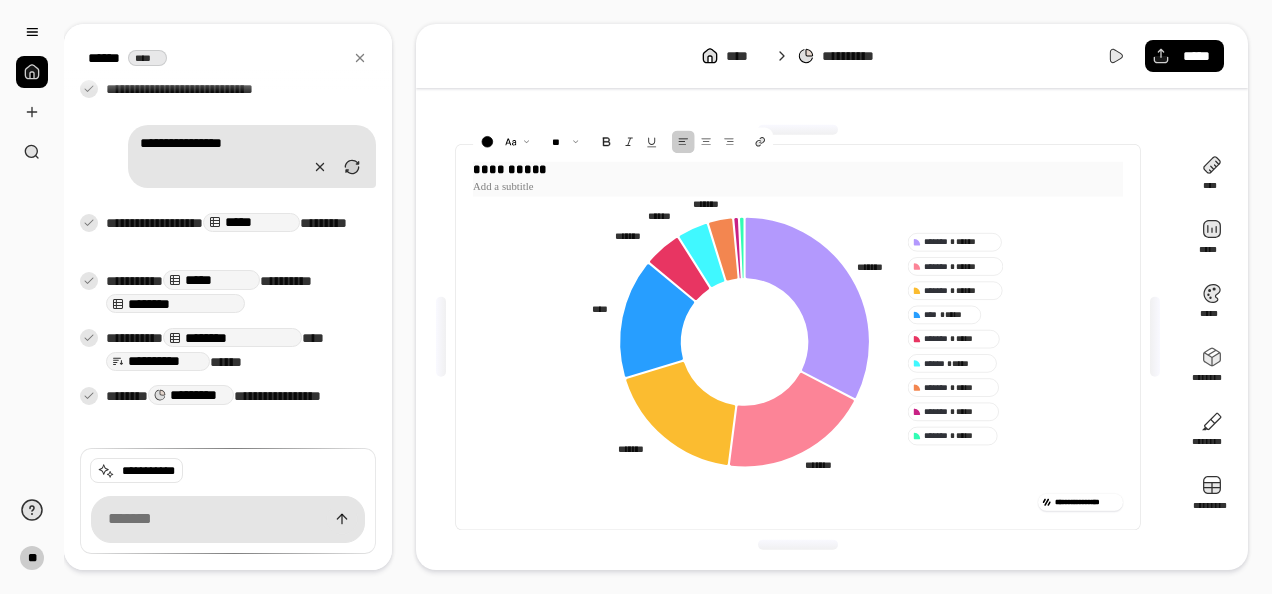 click at bounding box center [798, 187] 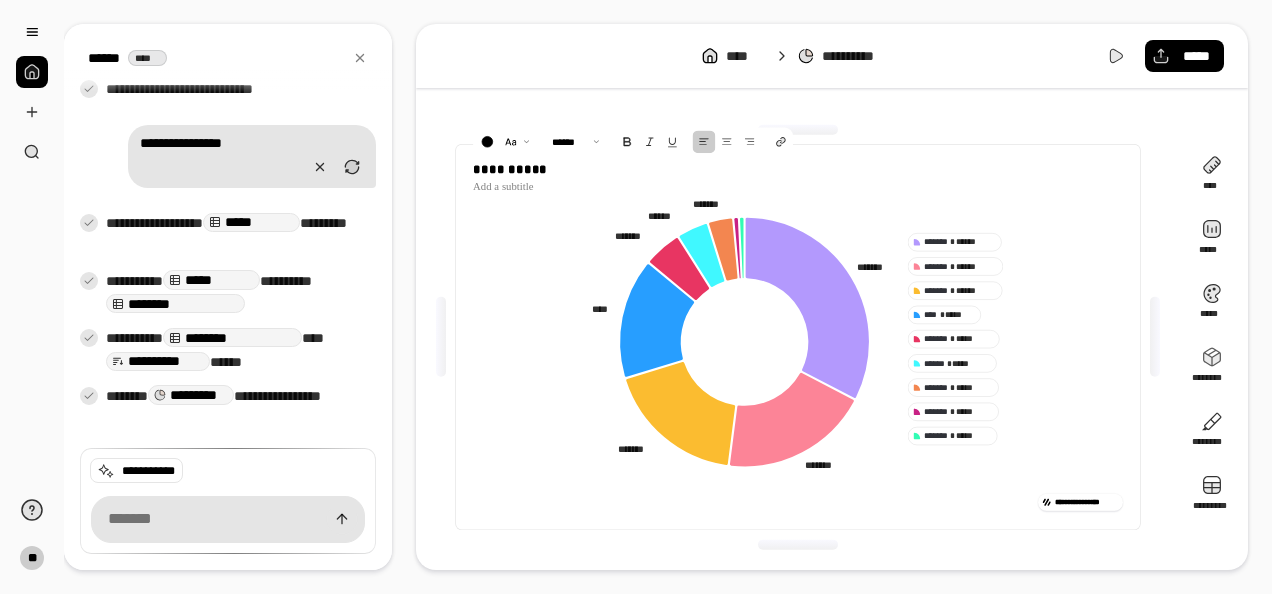 click on "**********" at bounding box center [798, 337] 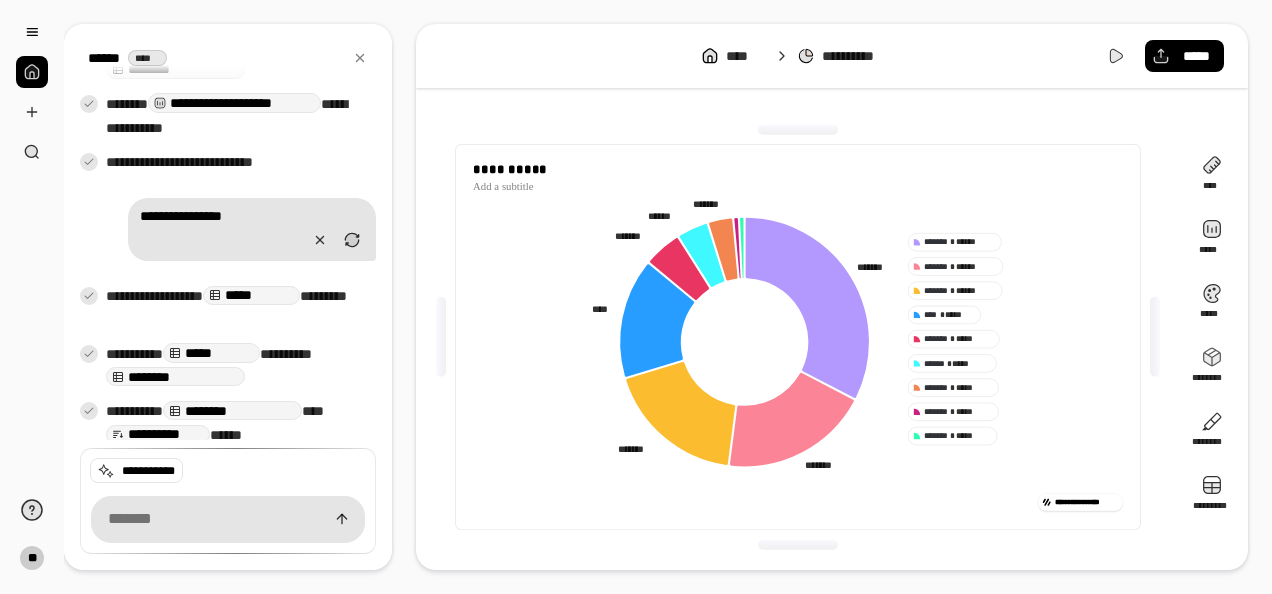 scroll, scrollTop: 619, scrollLeft: 0, axis: vertical 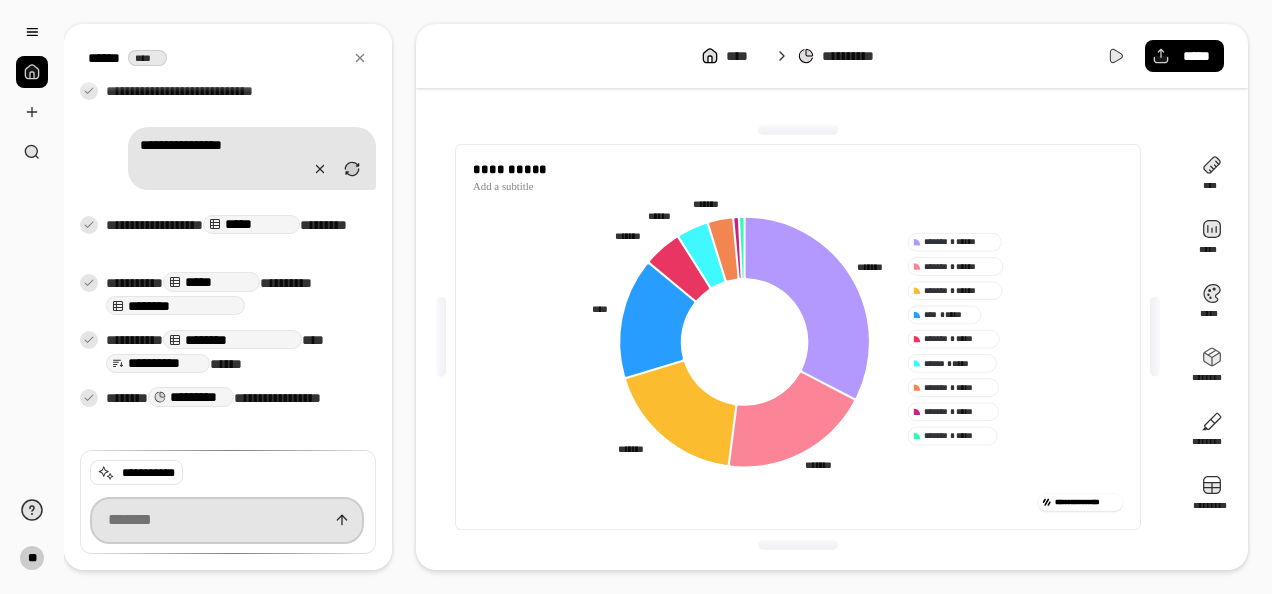 click at bounding box center (227, 520) 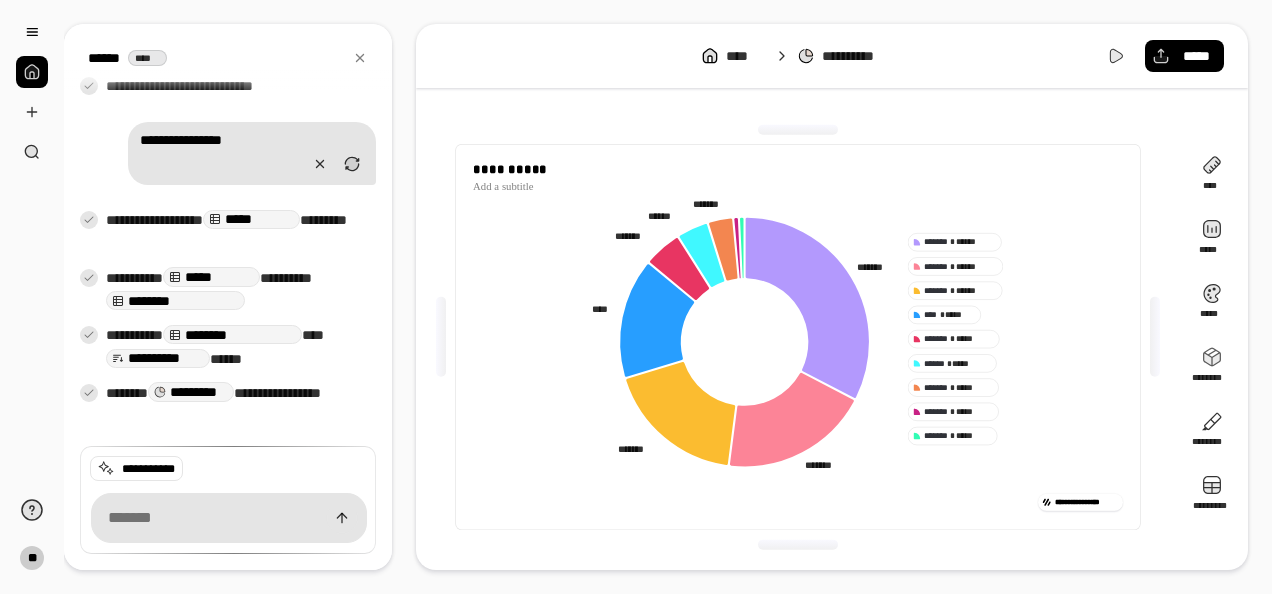 scroll, scrollTop: 619, scrollLeft: 0, axis: vertical 